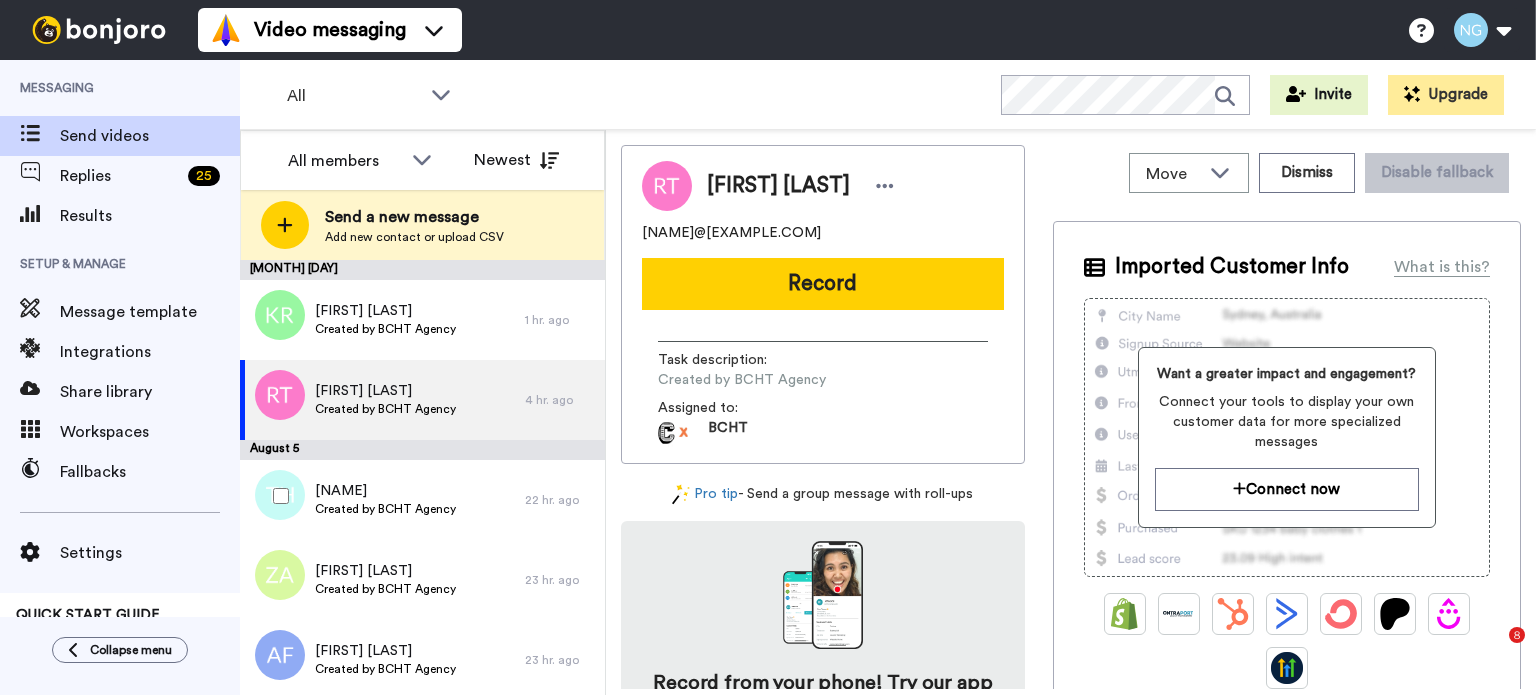 scroll, scrollTop: 0, scrollLeft: 0, axis: both 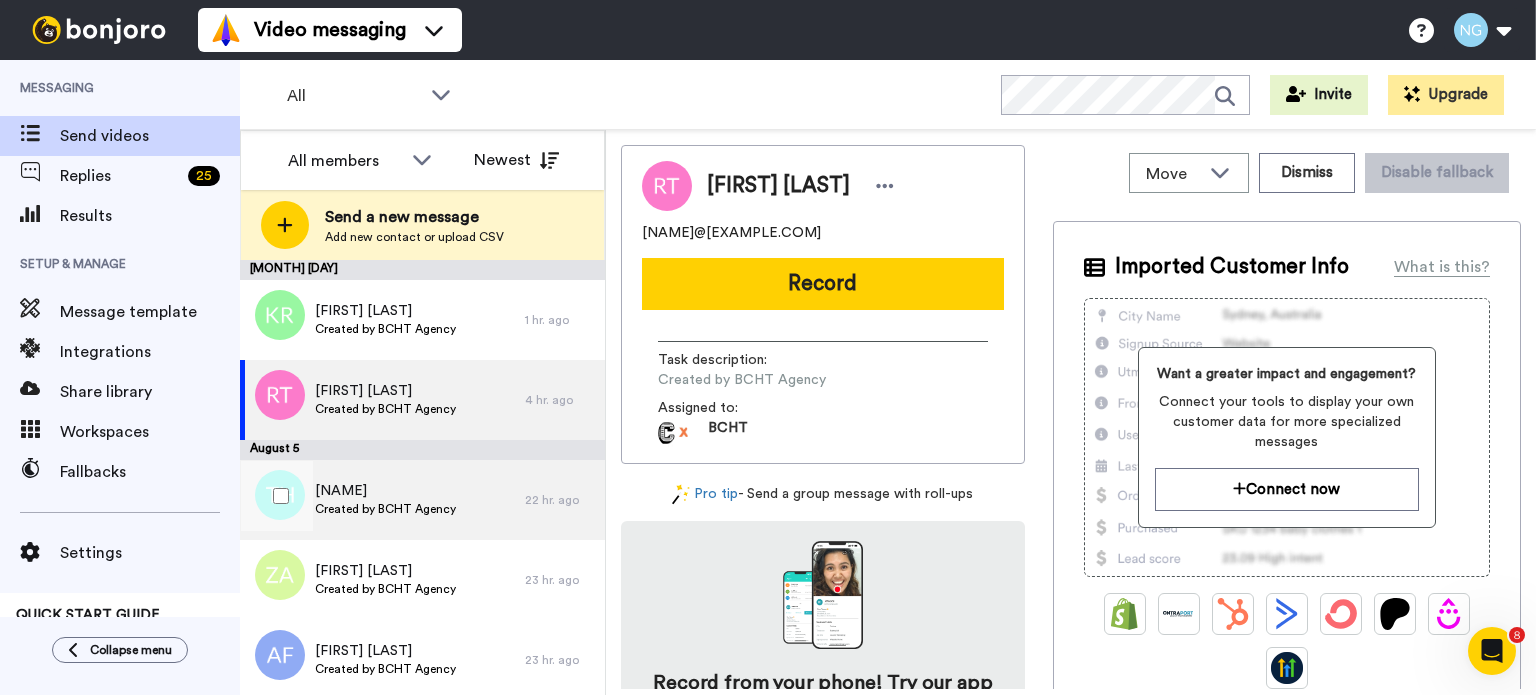 click on "Tesfana Haile Created by BCHT Agency" at bounding box center (382, 500) 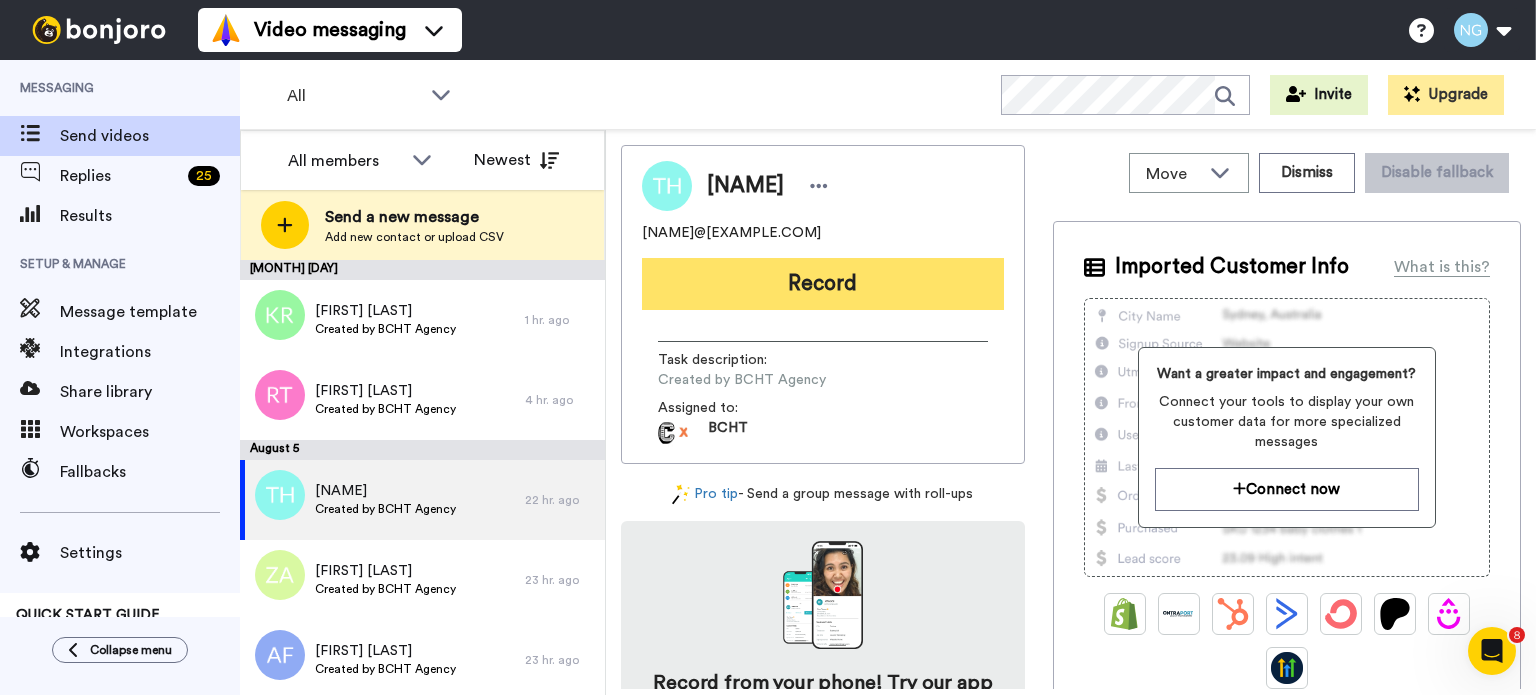 click on "Record" at bounding box center [823, 284] 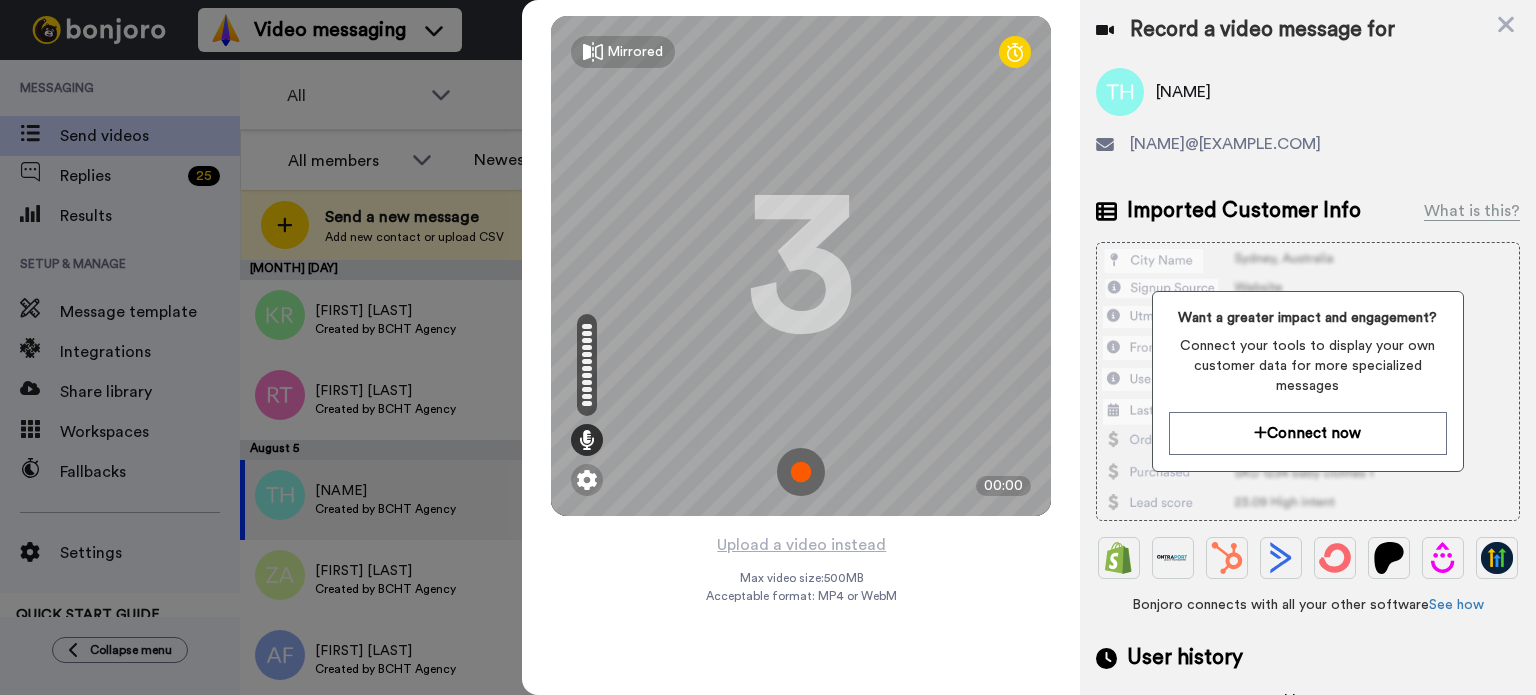 click on "Tesfana Haile hadgu.111@yahoo.com" at bounding box center (1308, 120) 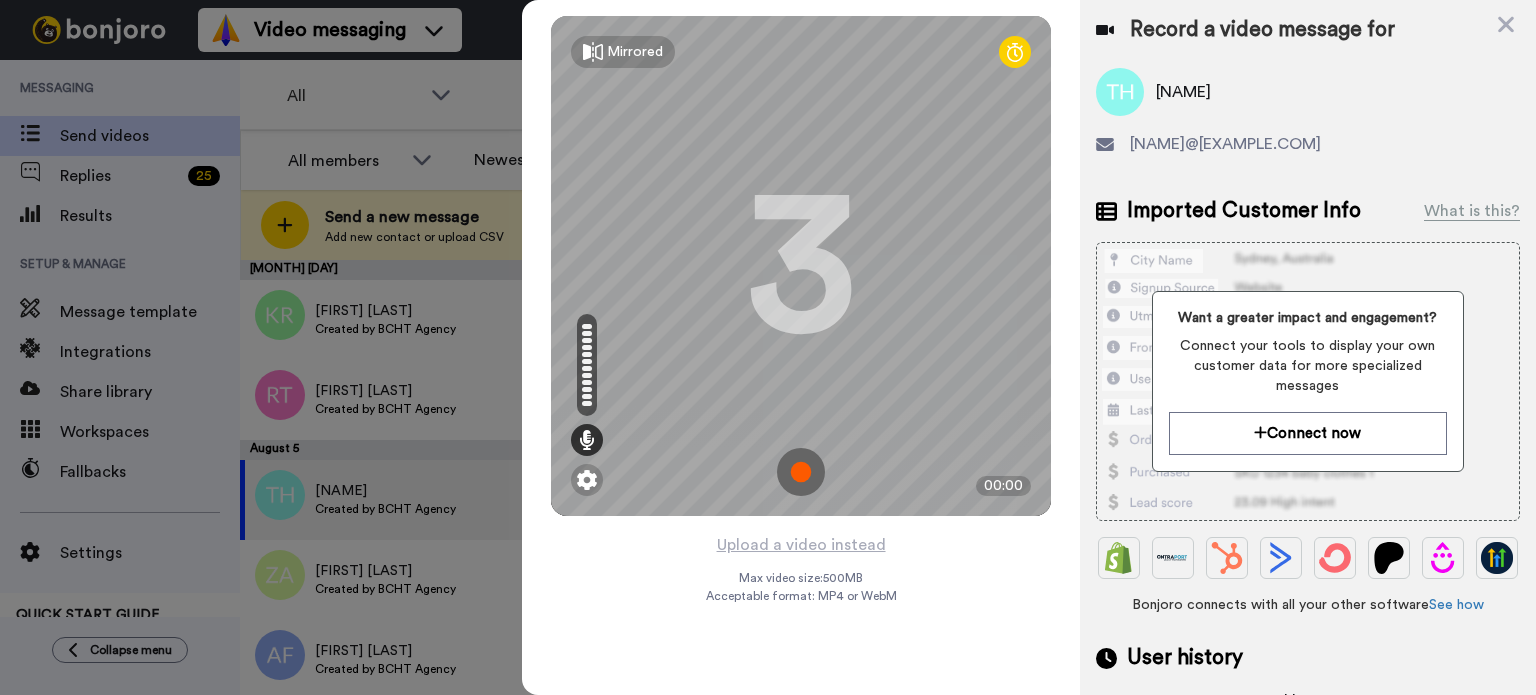 click at bounding box center [801, 472] 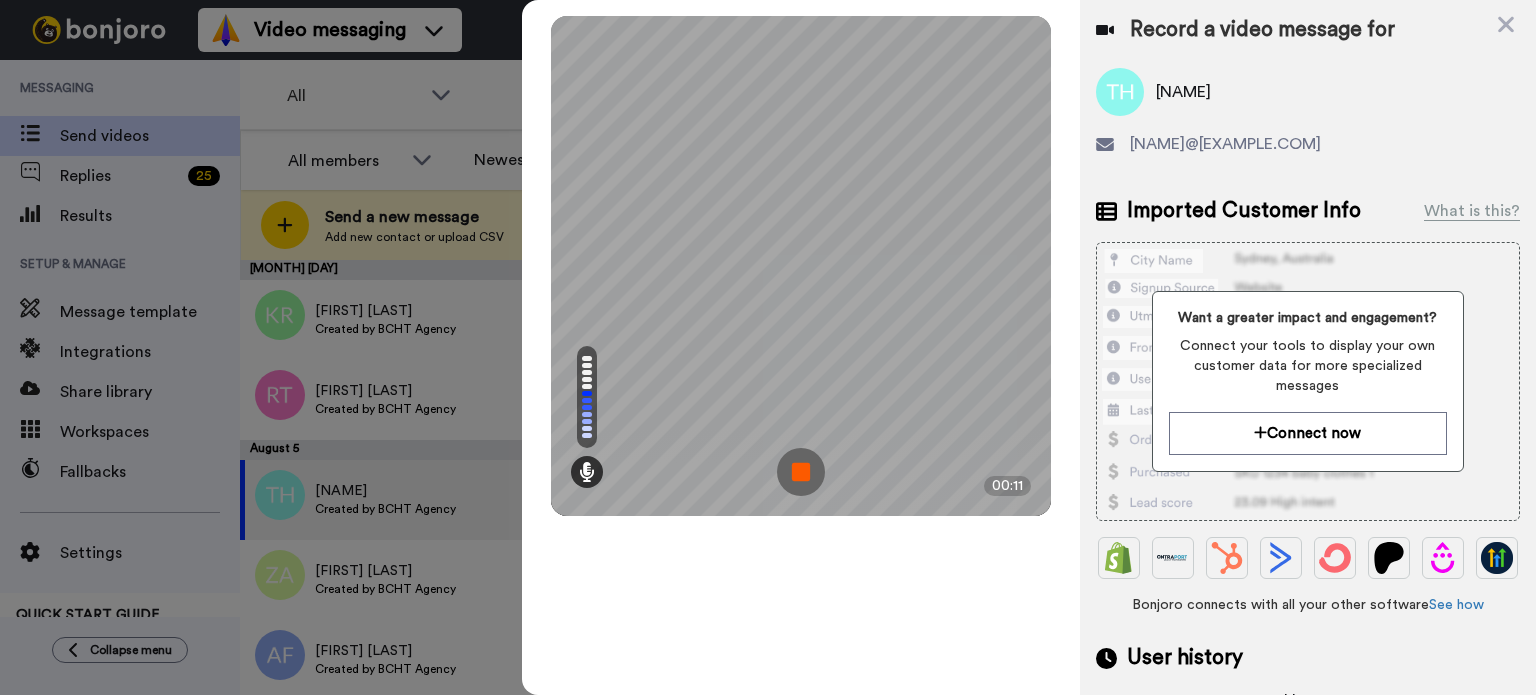 click at bounding box center (801, 472) 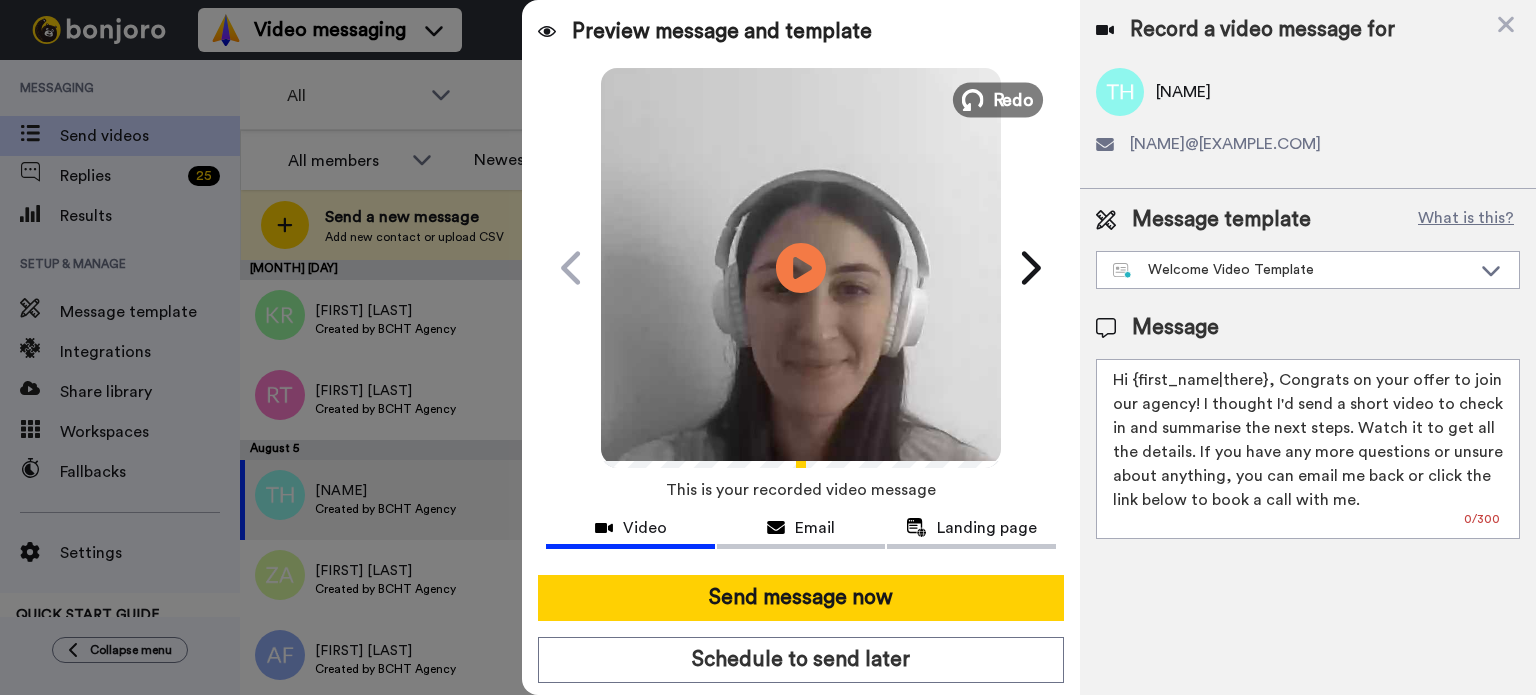 click on "Redo" at bounding box center (1014, 99) 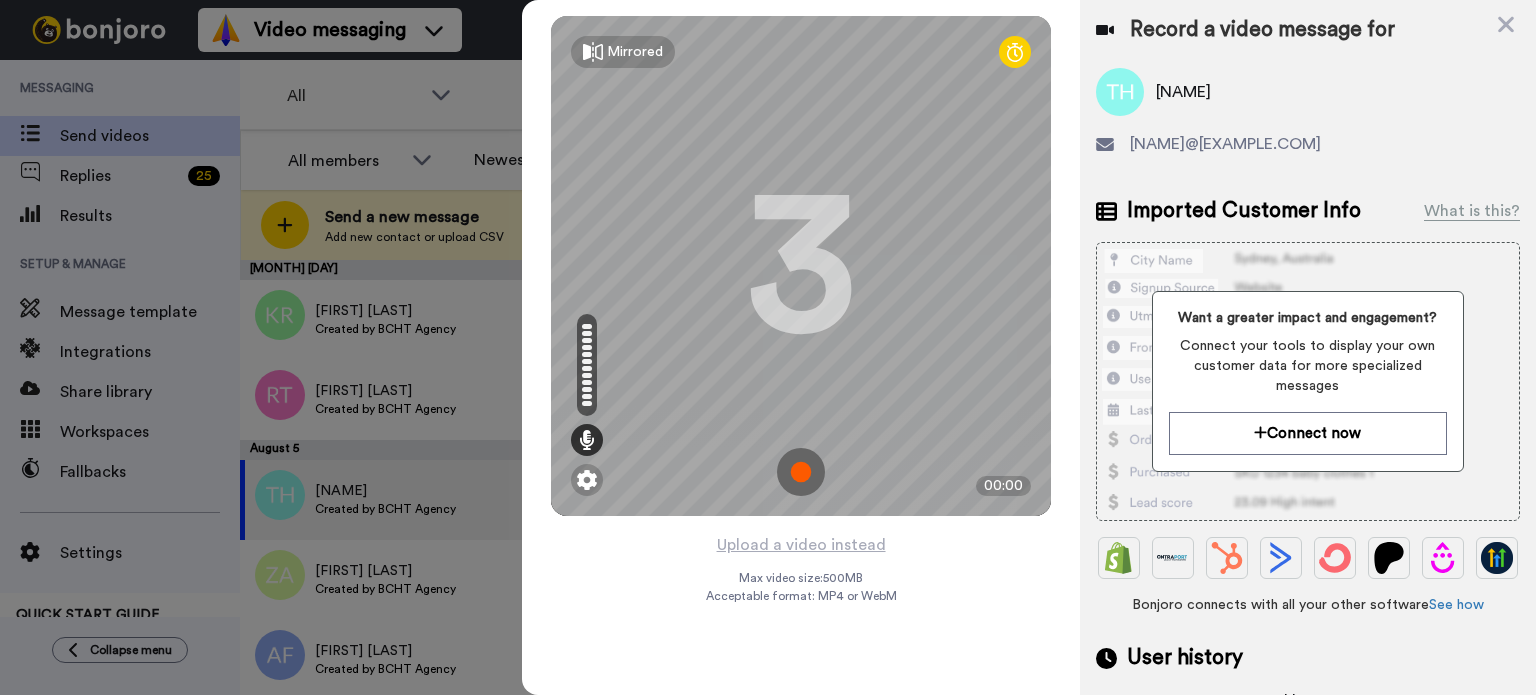 click at bounding box center (801, 472) 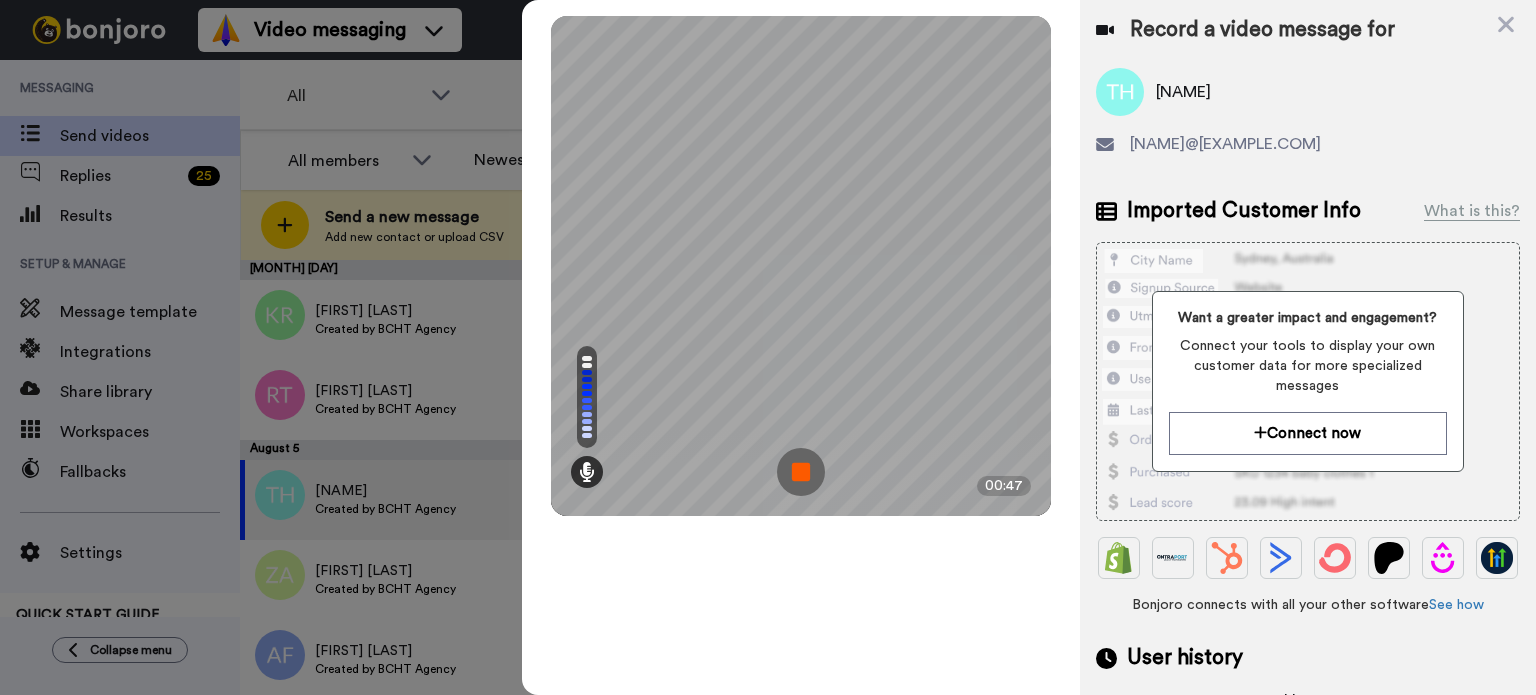 click at bounding box center (801, 472) 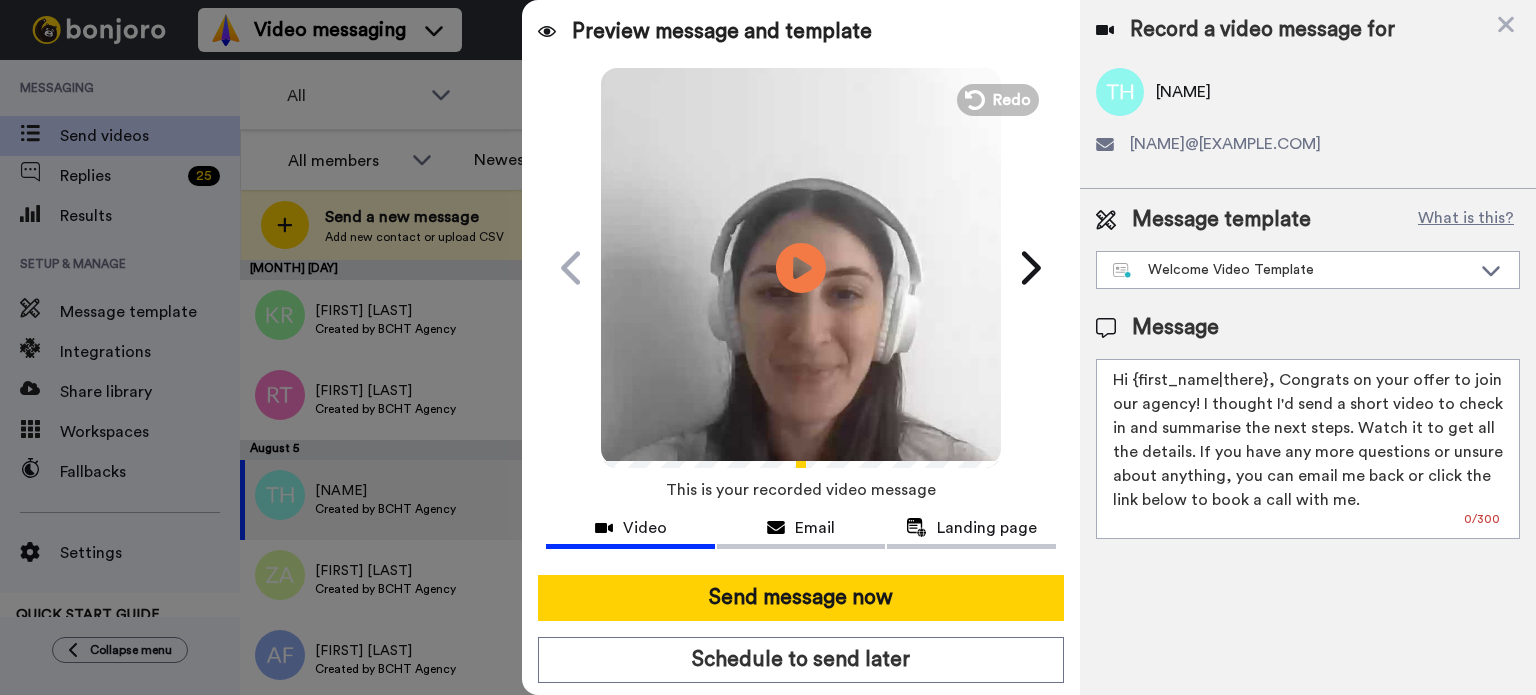 click at bounding box center (801, 265) 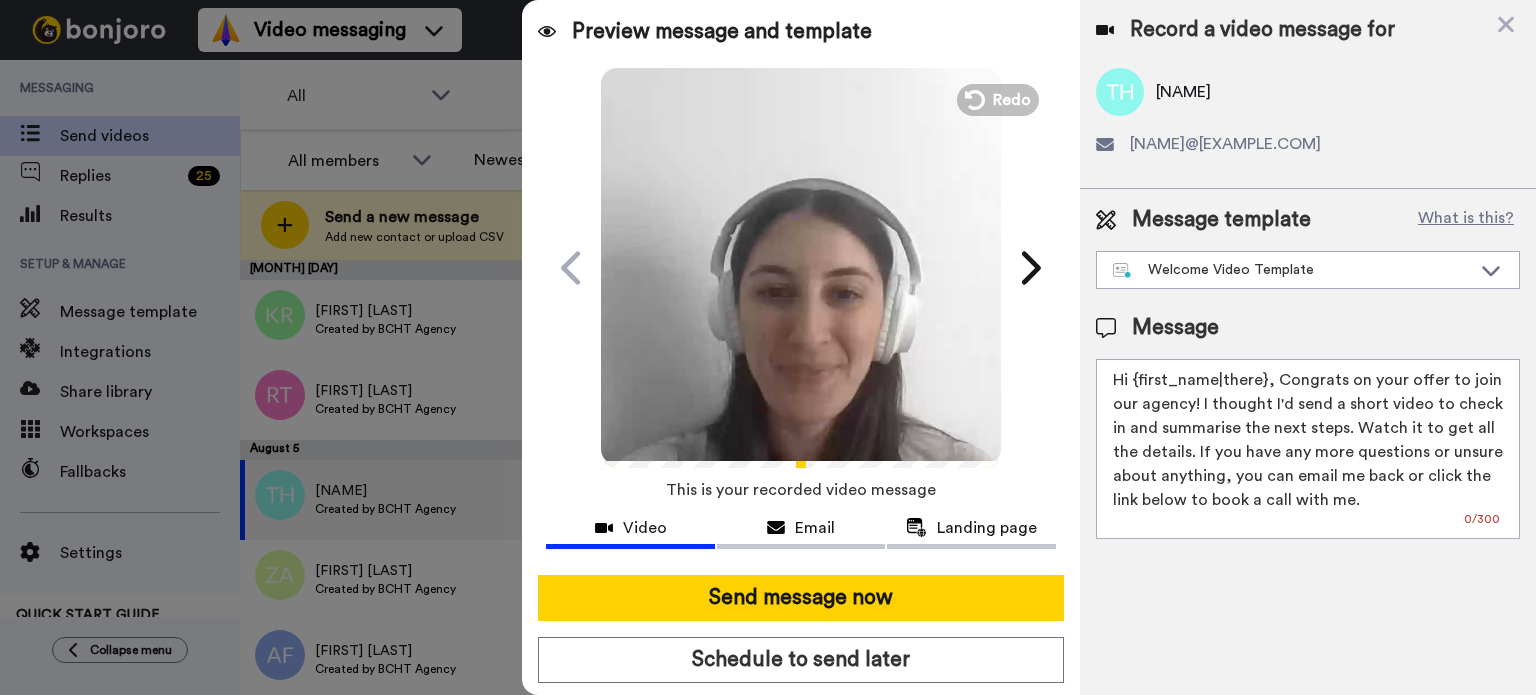 drag, startPoint x: 1139, startPoint y: 375, endPoint x: 1263, endPoint y: 379, distance: 124.0645 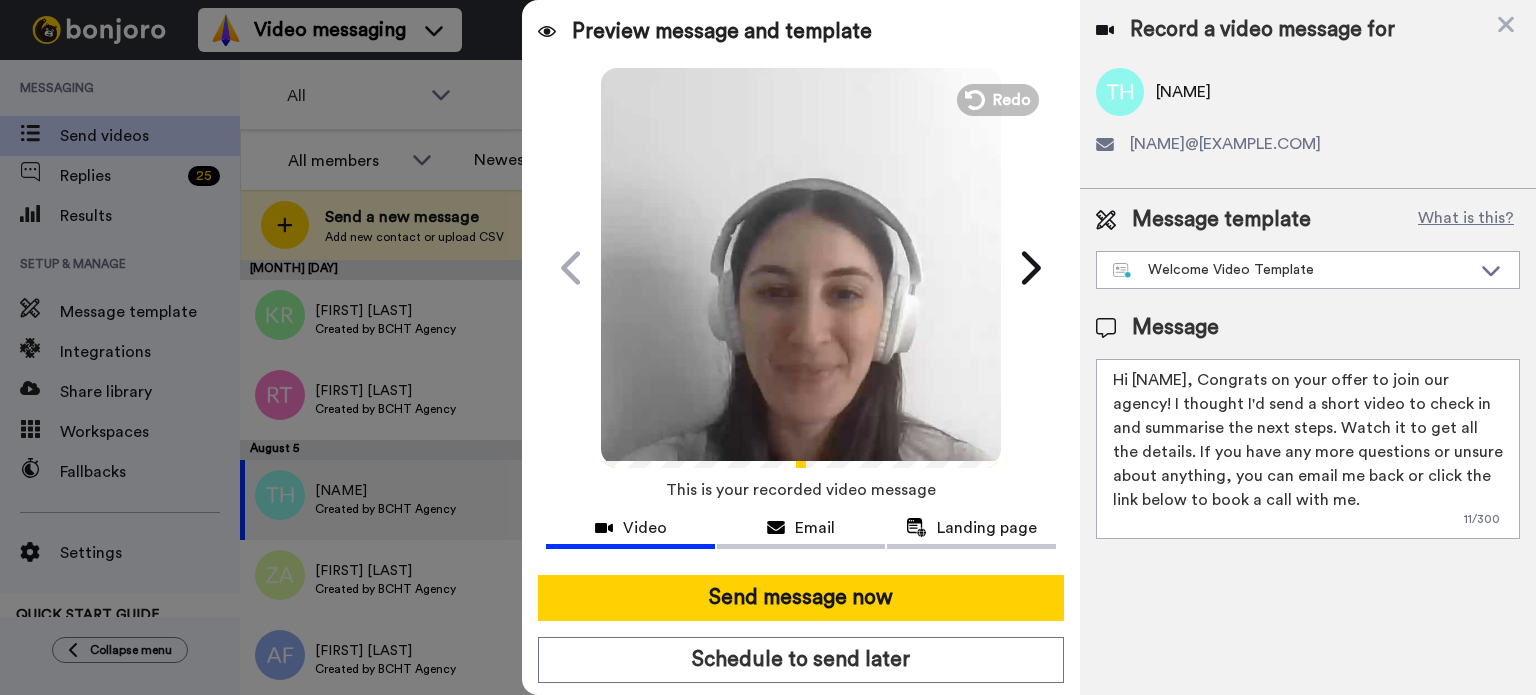 click on "Hi Tesfana, Congrats on your offer to join our agency! I thought I'd send a short video to check in and summarise the next steps. Watch it to get all the details. If you have any more questions or unsure about anything, you can email me back or click the link below to book a call with me." at bounding box center (1308, 449) 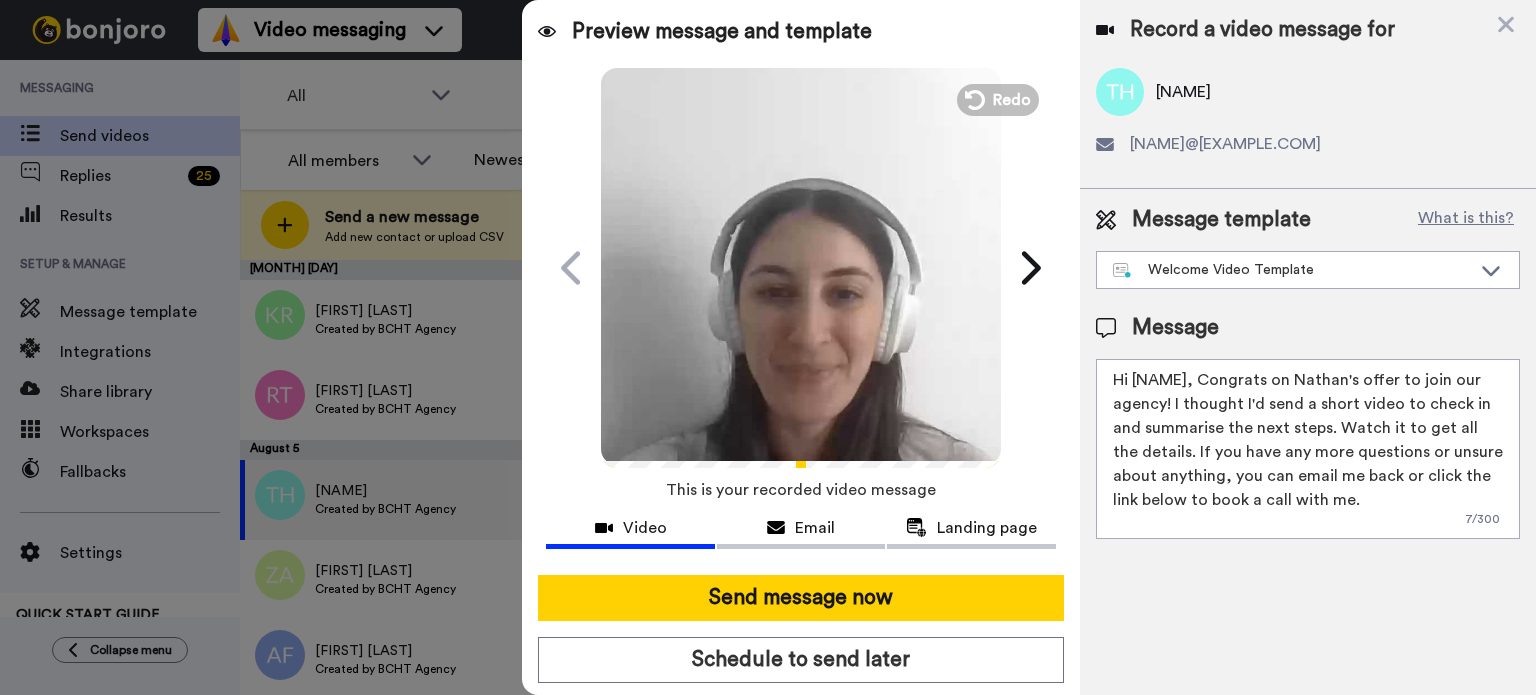 type on "Hi Tesfana, Congrats on Nathan's offer to join our agency! I thought I'd send a short video to check in and summarise the next steps. Watch it to get all the details. If you have any more questions or unsure about anything, you can email me back or click the link below to book a call with me." 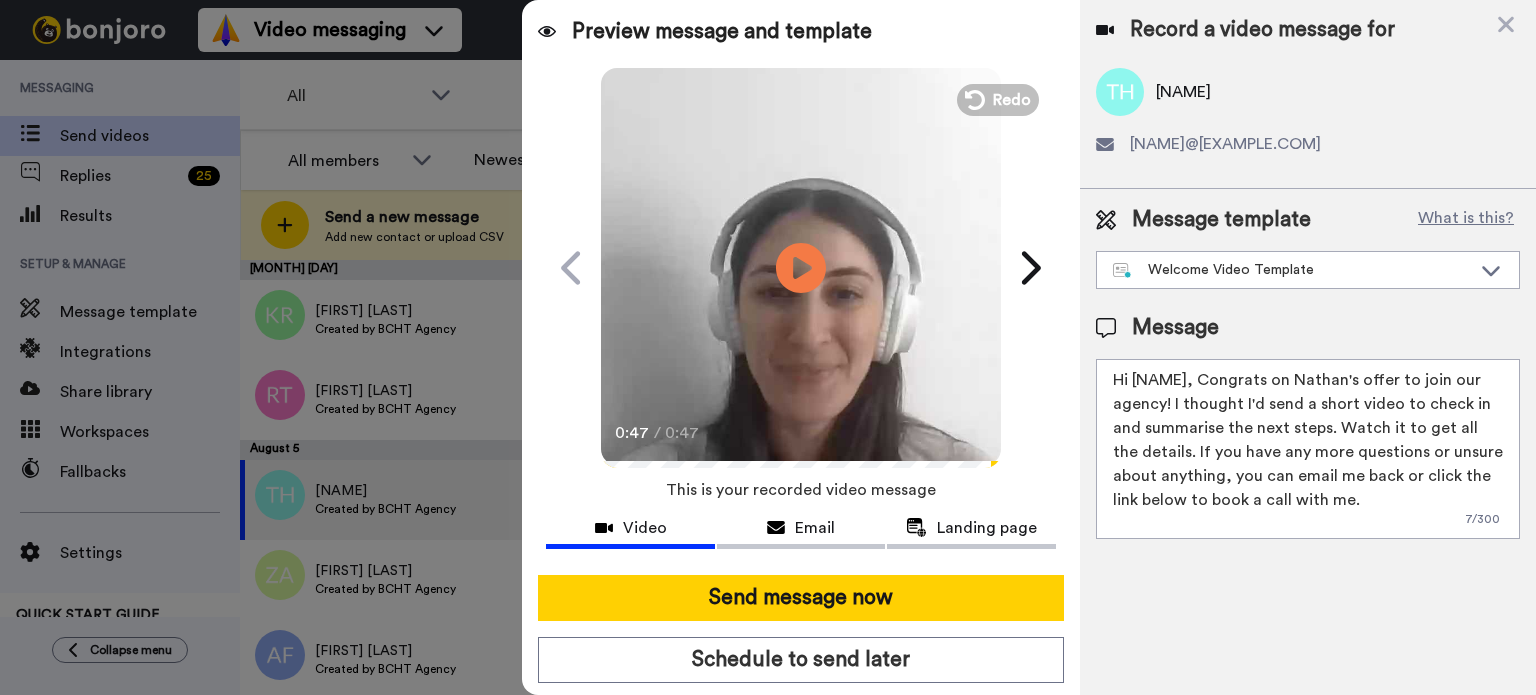 click at bounding box center (801, 265) 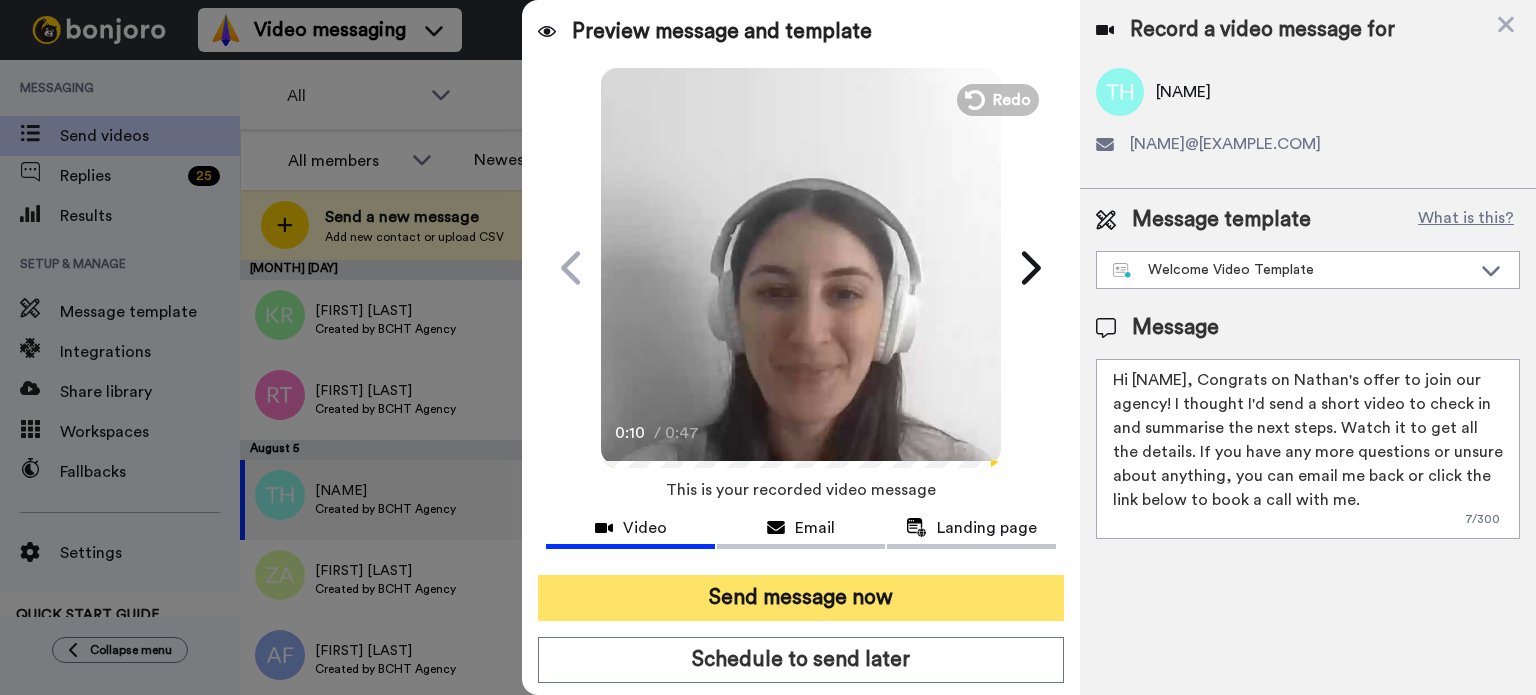 click on "Send message now" at bounding box center (801, 598) 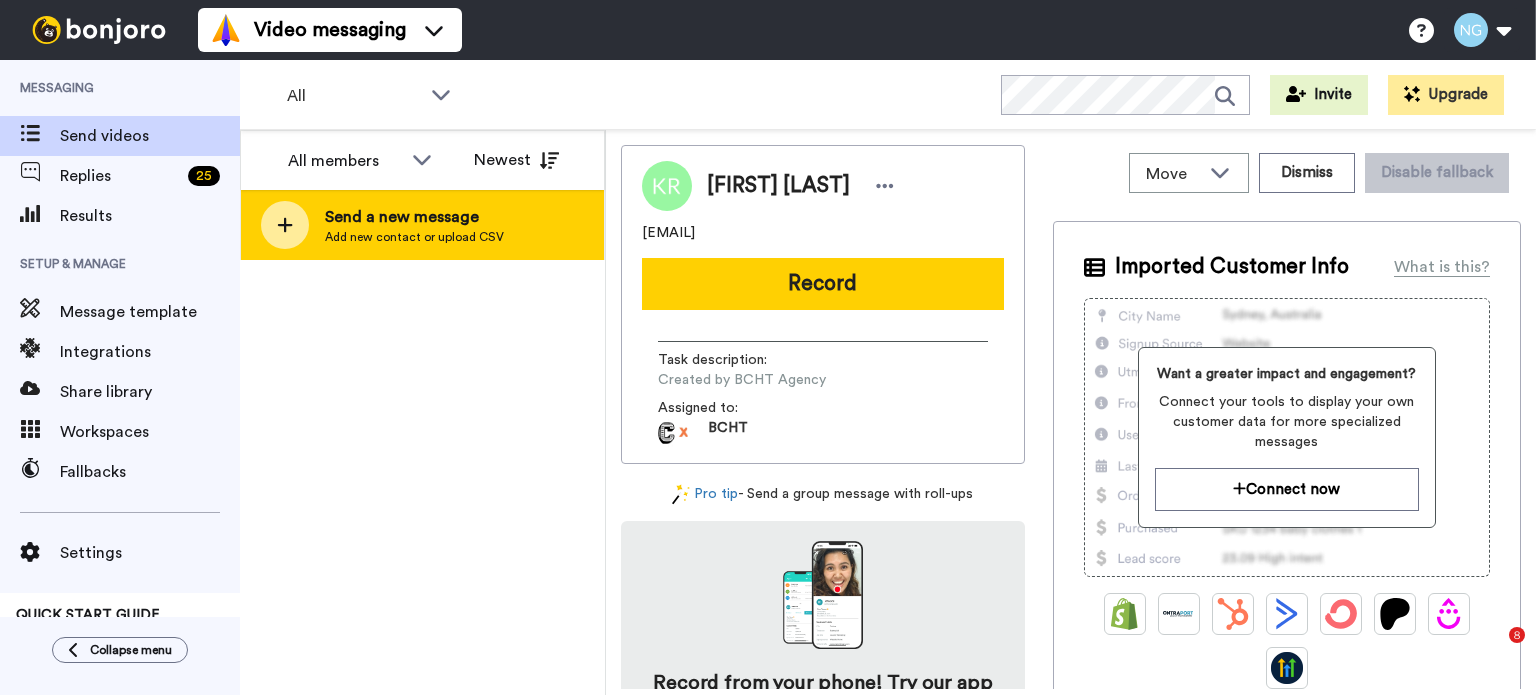 scroll, scrollTop: 0, scrollLeft: 0, axis: both 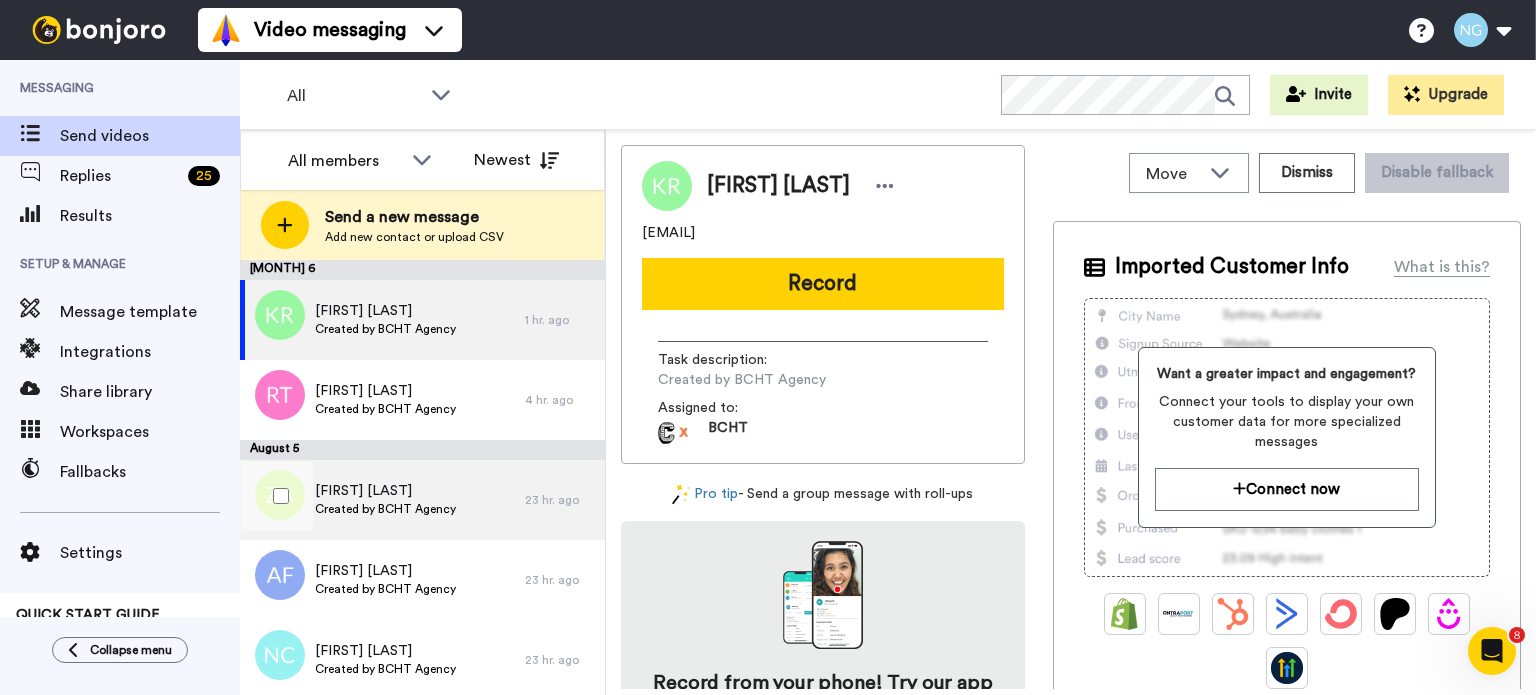 click on "[FIRST] [LAST] Created by BCHT Agency" at bounding box center (382, 500) 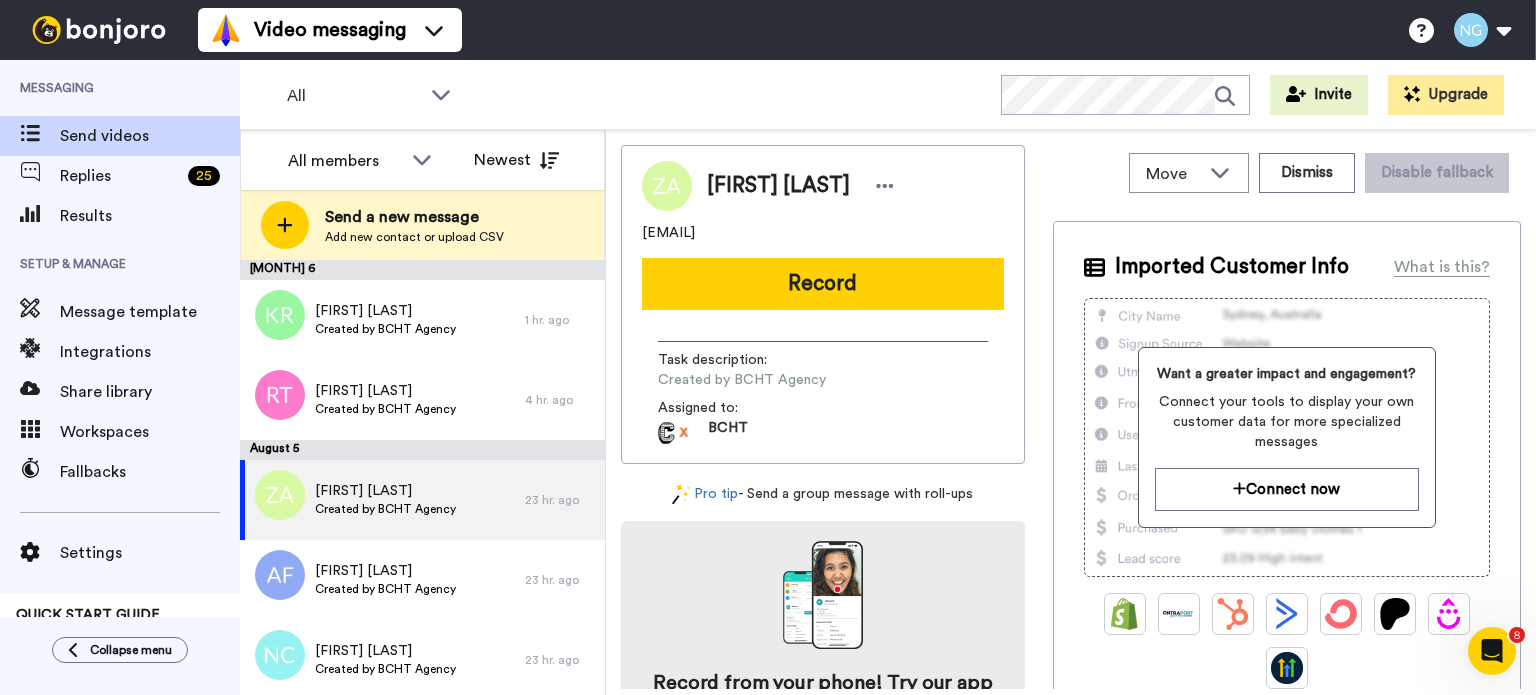 click on "Zoe Allen zoe.allen19@gmail.com Record Task description : Created by BCHT Agency Assigned to: BCHT" at bounding box center (823, 304) 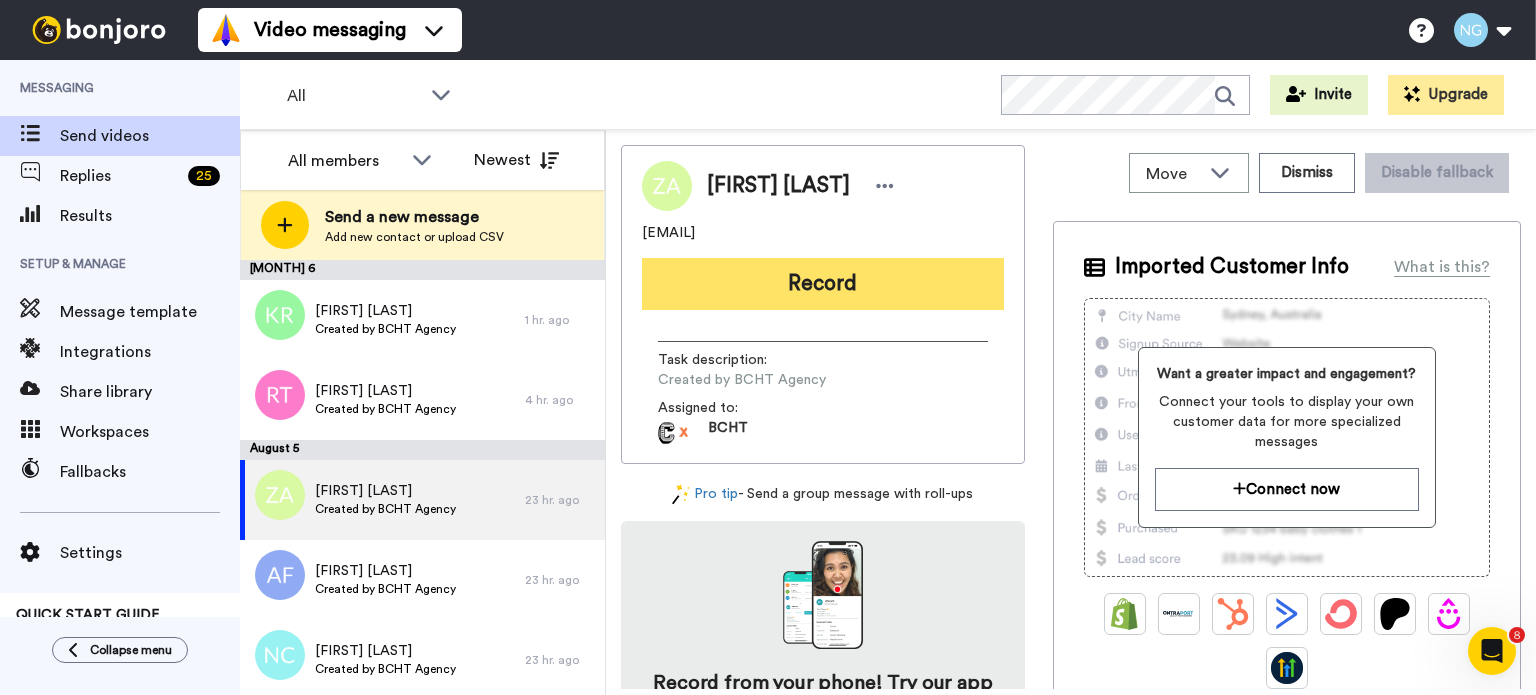 click on "Record" at bounding box center (823, 284) 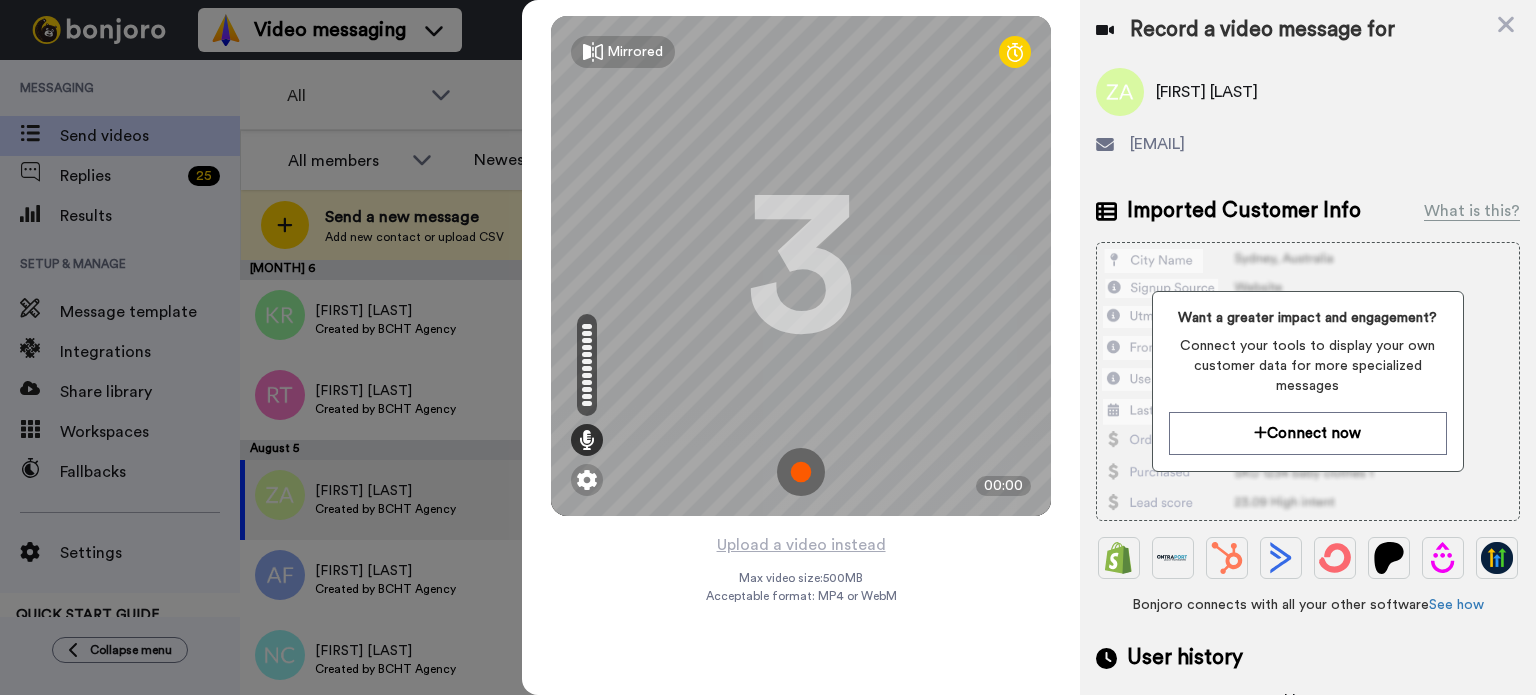 click at bounding box center (801, 472) 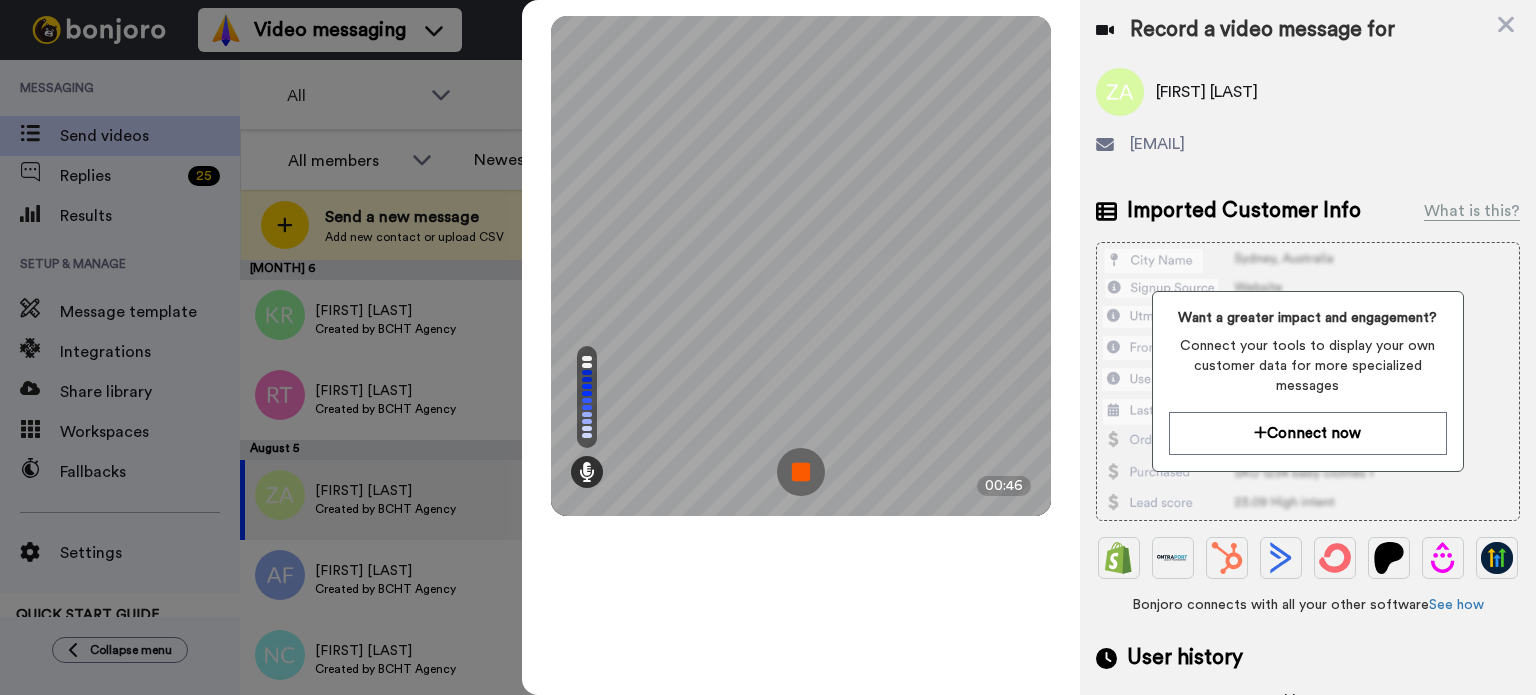 click at bounding box center [801, 472] 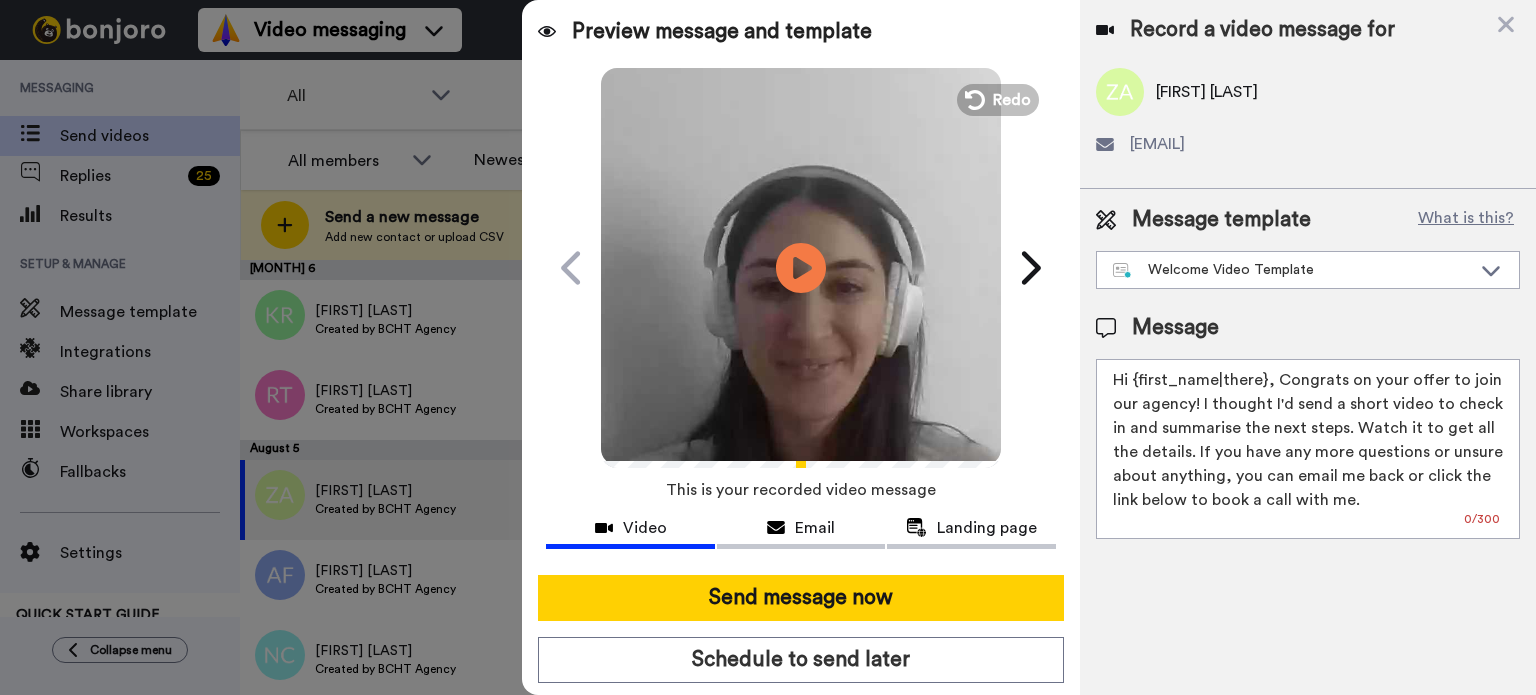 click at bounding box center [801, 265] 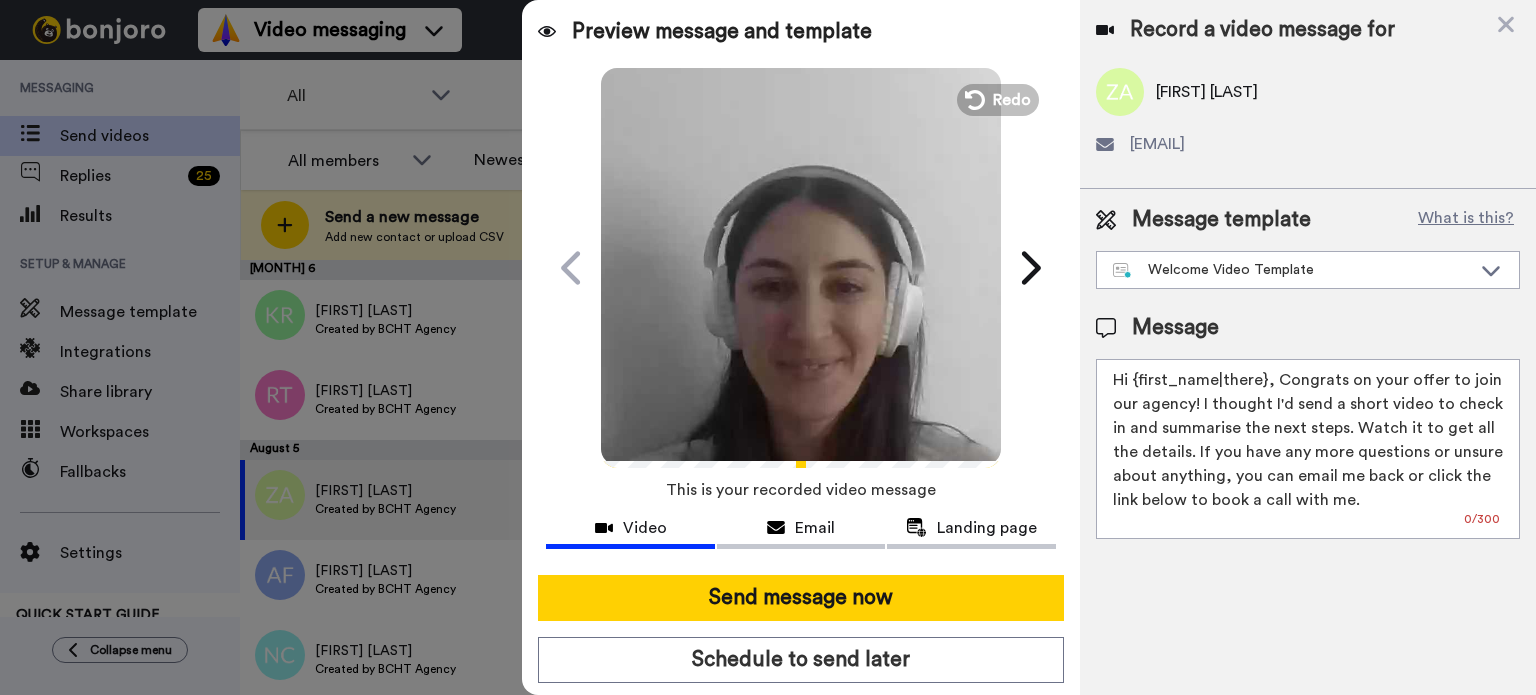 drag, startPoint x: 1131, startPoint y: 382, endPoint x: 1263, endPoint y: 372, distance: 132.37825 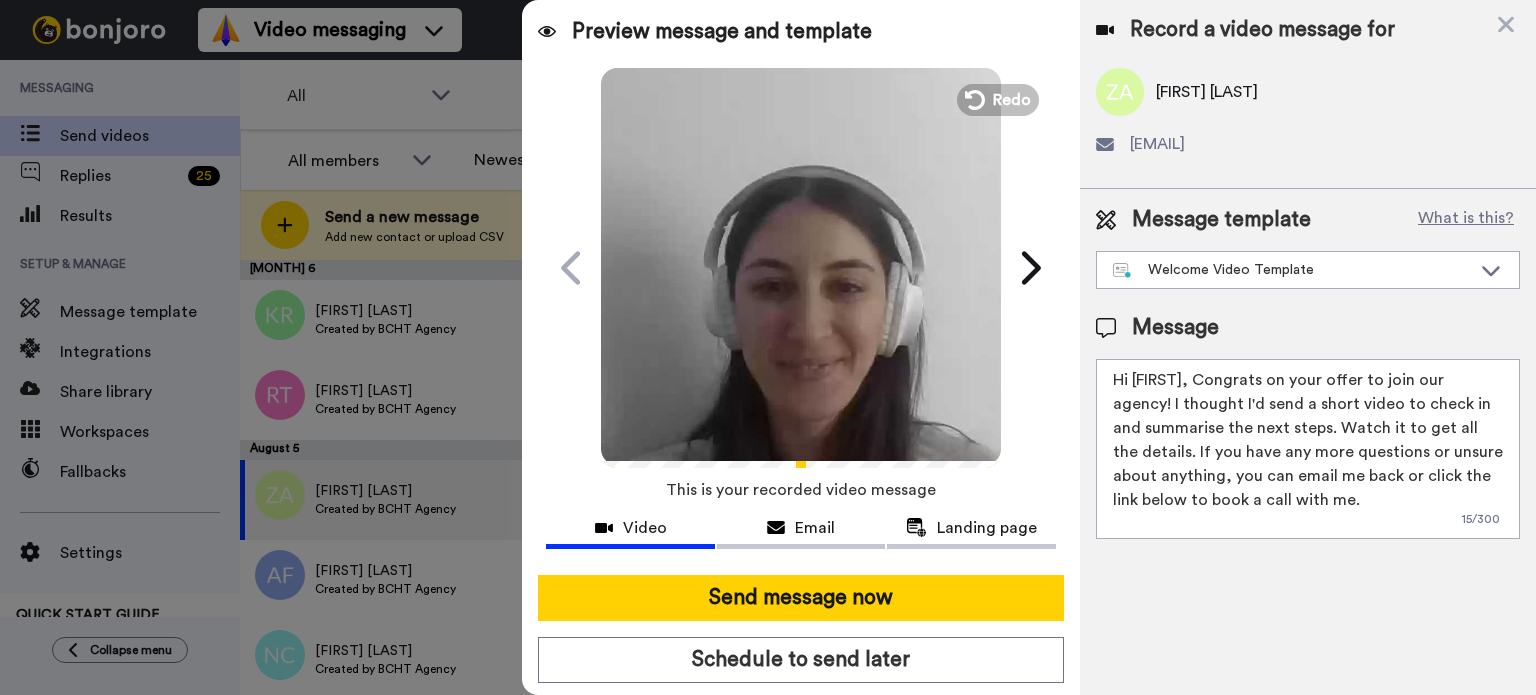click on "Hi Zoe, Congrats on your offer to join our agency! I thought I'd send a short video to check in and summarise the next steps. Watch it to get all the details. If you have any more questions or unsure about anything, you can email me back or click the link below to book a call with me." at bounding box center (1308, 449) 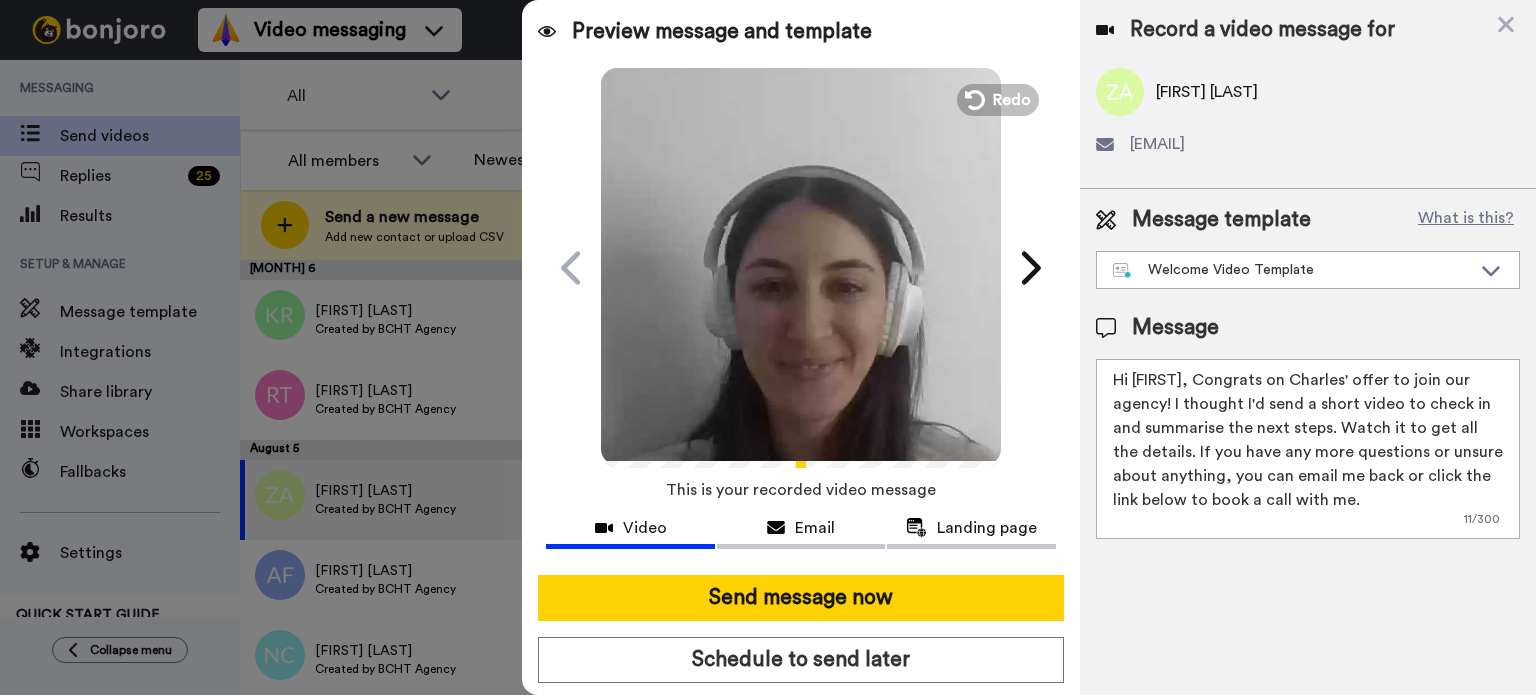 type on "Hi Zoe, Congrats on Charles' offer to join our agency! I thought I'd send a short video to check in and summarise the next steps. Watch it to get all the details. If you have any more questions or unsure about anything, you can email me back or click the link below to book a call with me." 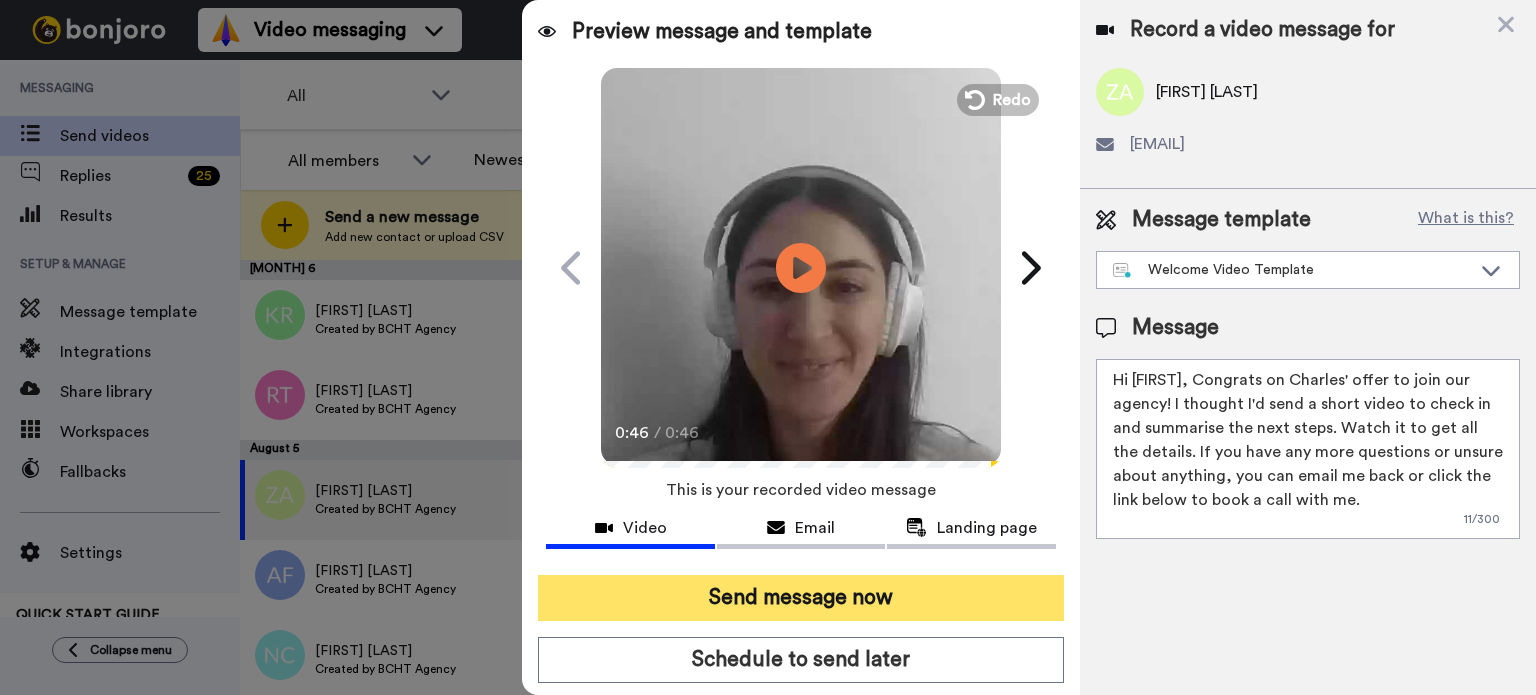 click on "Send message now" at bounding box center (801, 598) 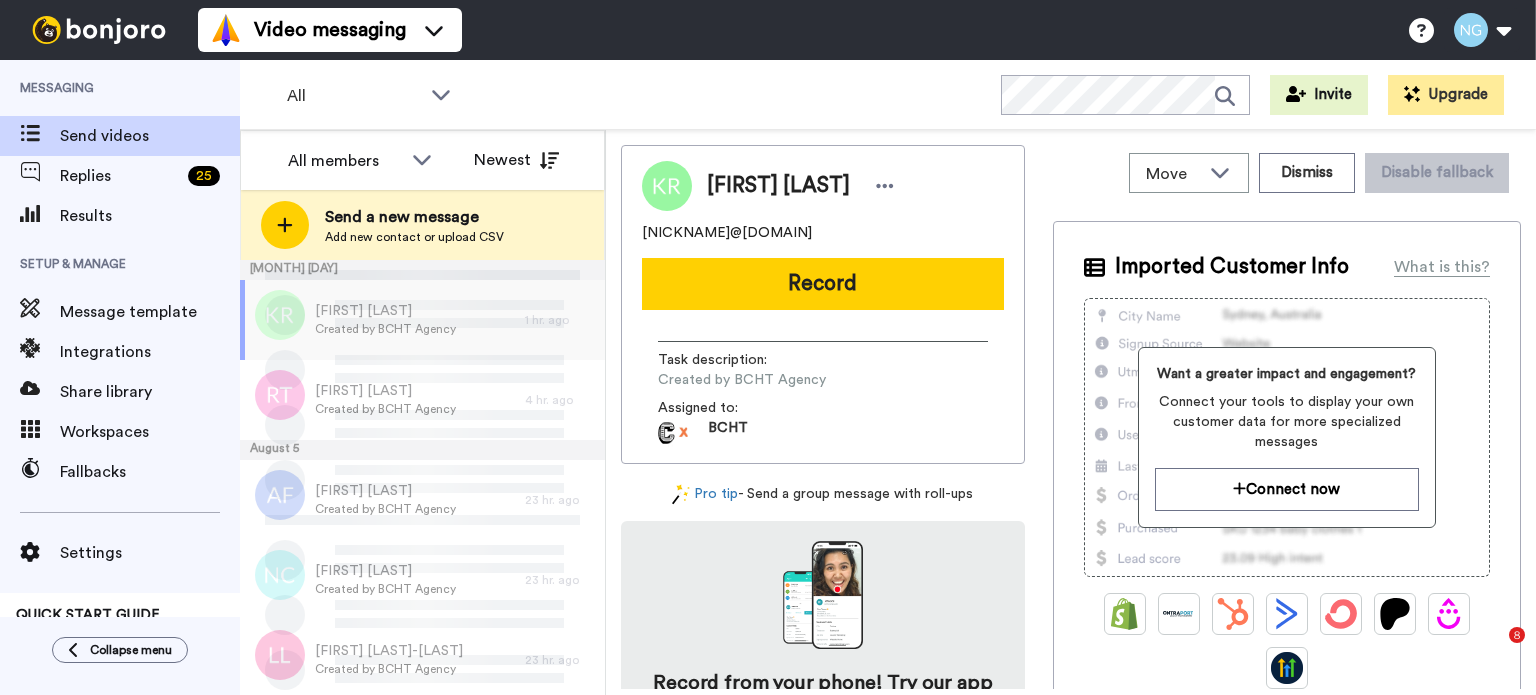 scroll, scrollTop: 0, scrollLeft: 0, axis: both 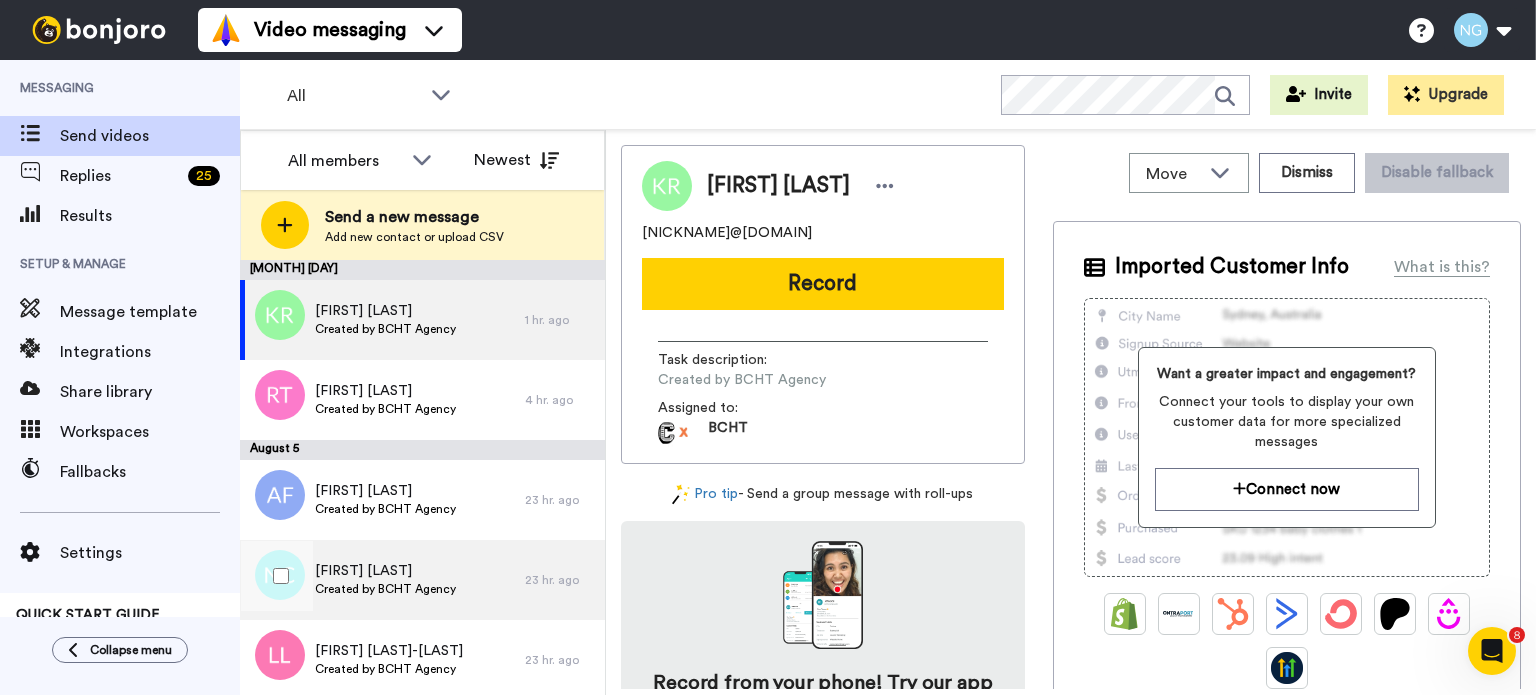 click on "Natalie Ciacia" at bounding box center (385, 571) 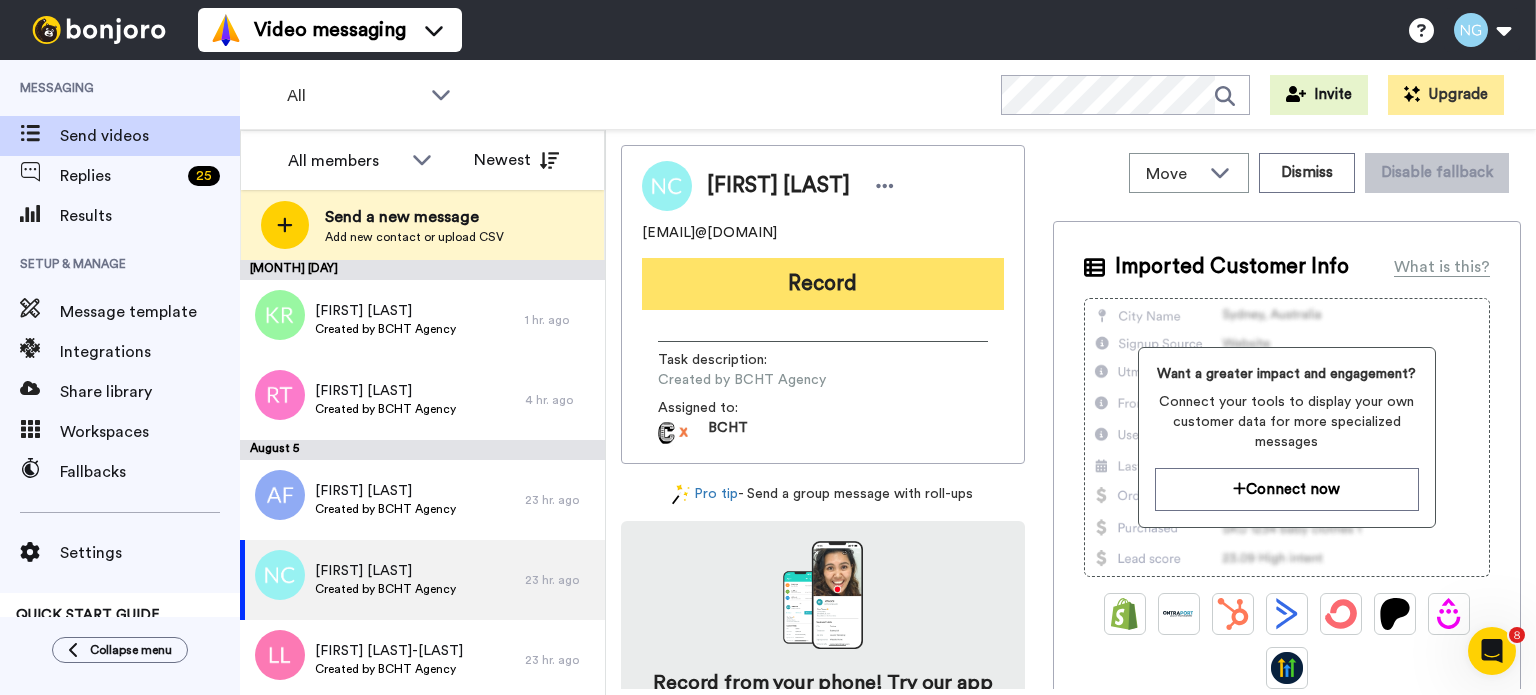 click on "Record" at bounding box center [823, 284] 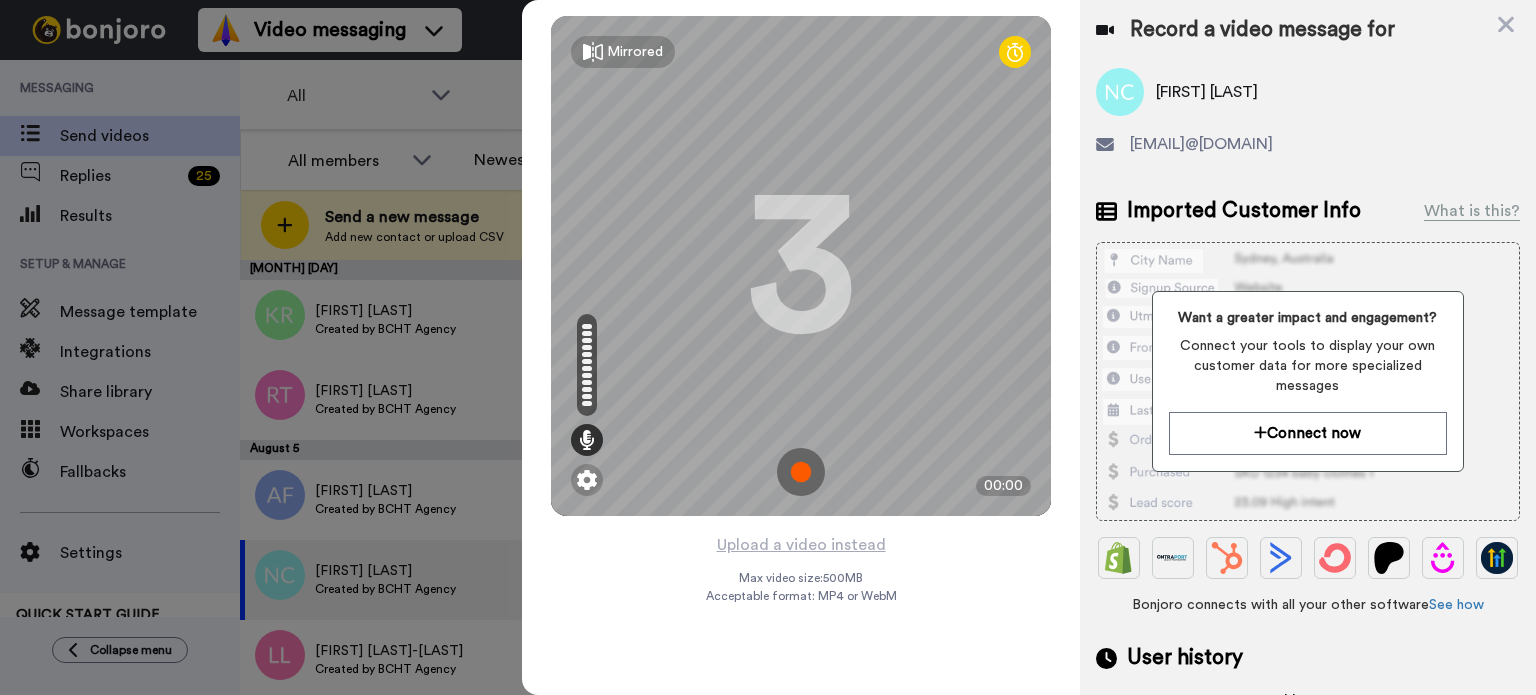 click at bounding box center [801, 472] 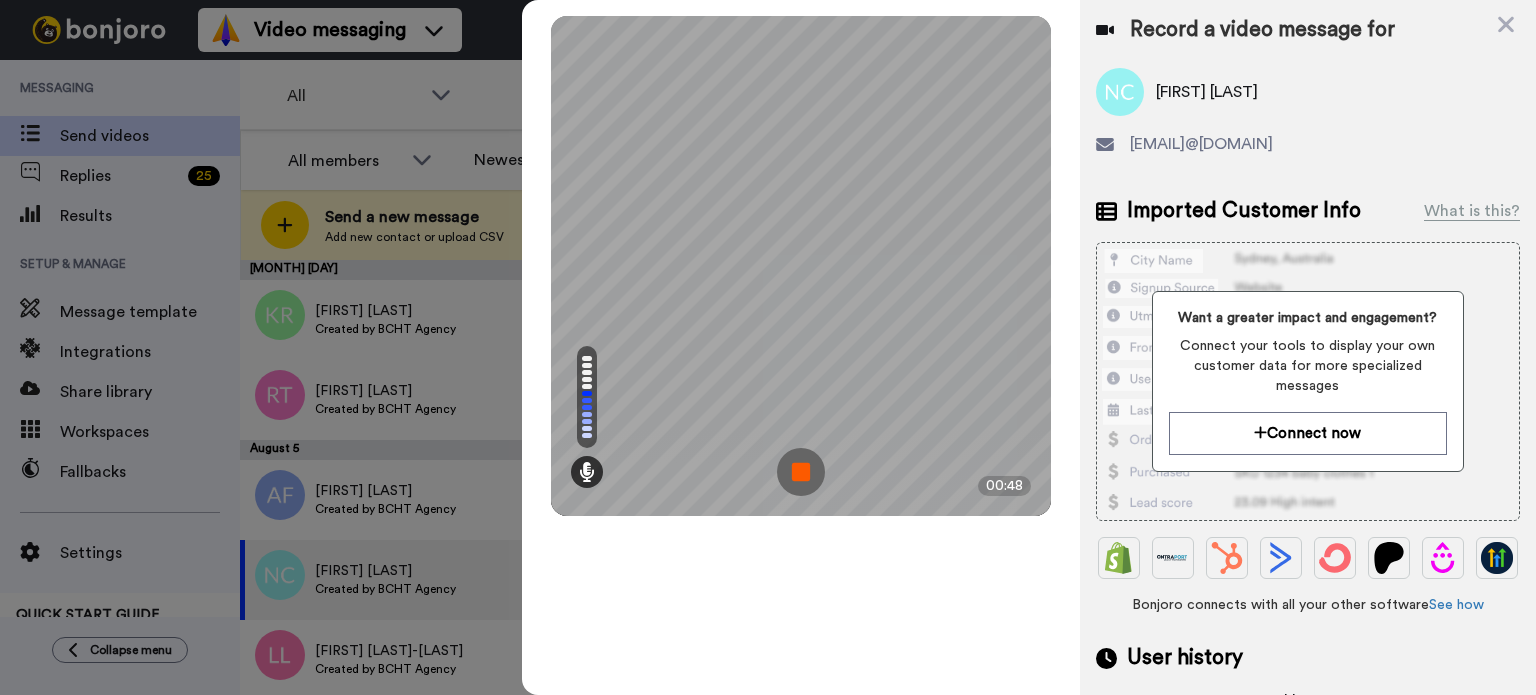 click at bounding box center [801, 472] 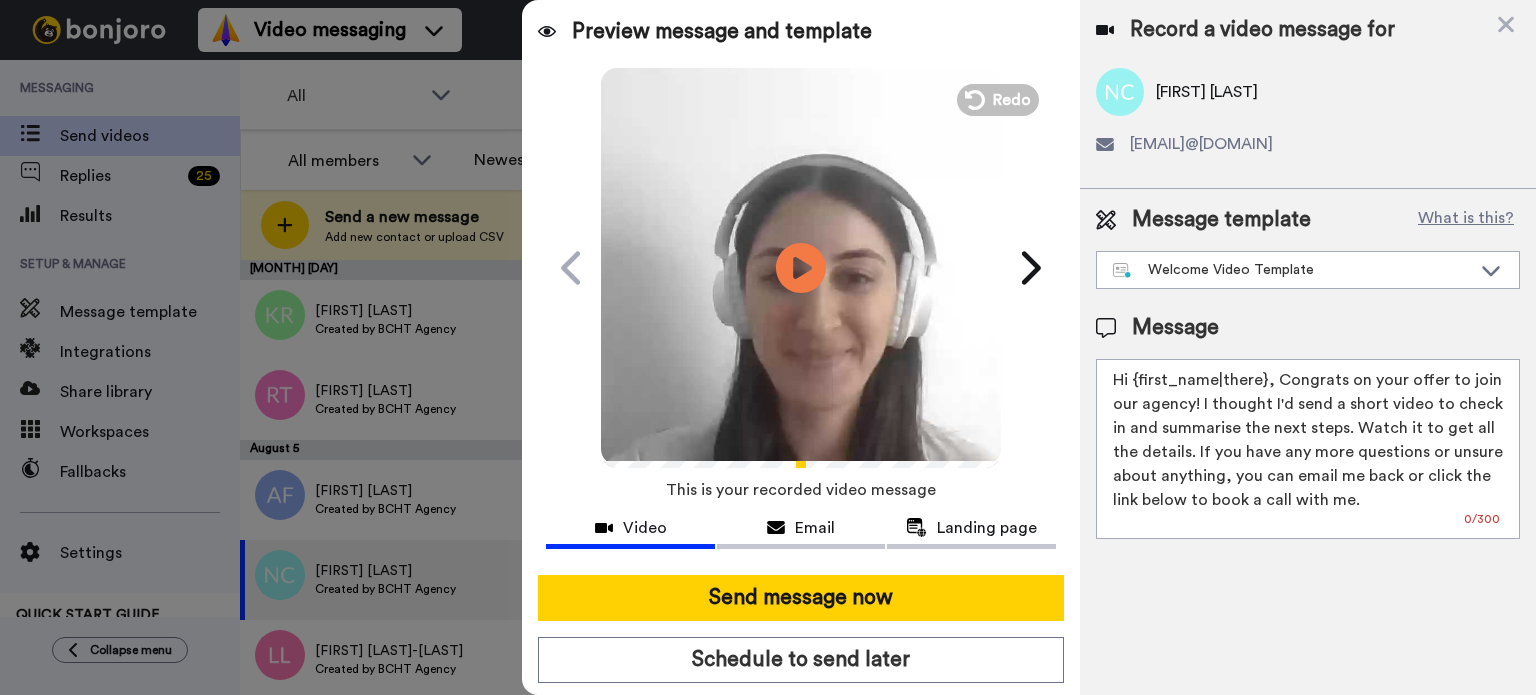 click at bounding box center (801, 265) 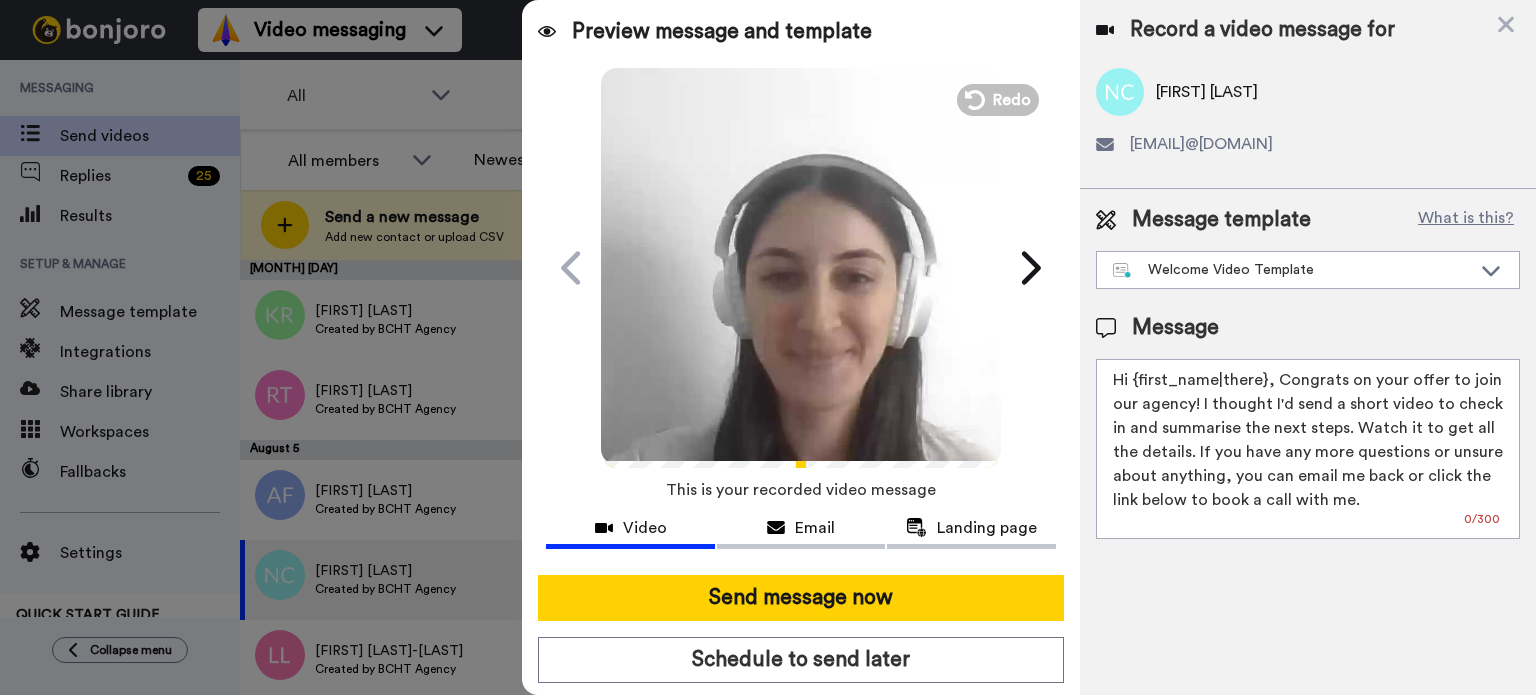 drag, startPoint x: 1132, startPoint y: 378, endPoint x: 1260, endPoint y: 364, distance: 128.76335 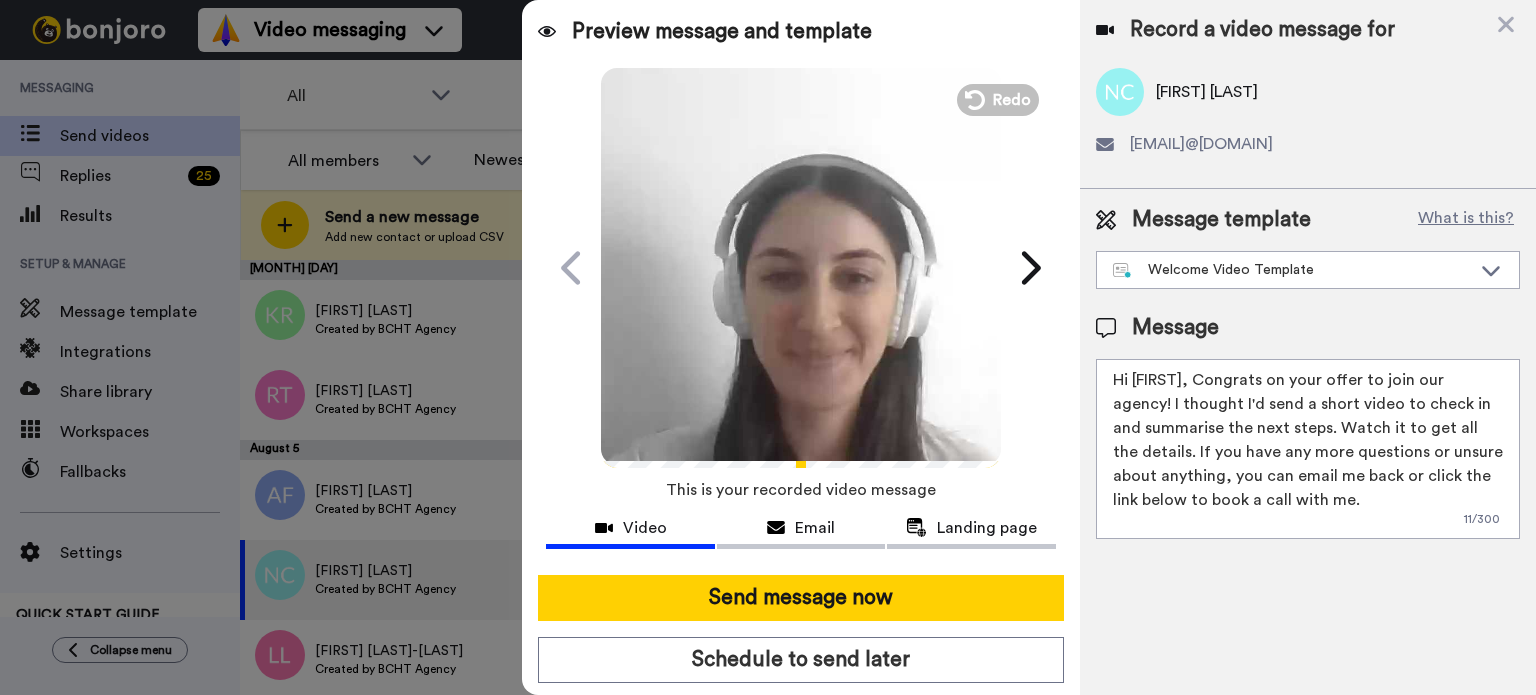 click on "Hi Natalie, Congrats on your offer to join our agency! I thought I'd send a short video to check in and summarise the next steps. Watch it to get all the details. If you have any more questions or unsure about anything, you can email me back or click the link below to book a call with me." at bounding box center (1308, 449) 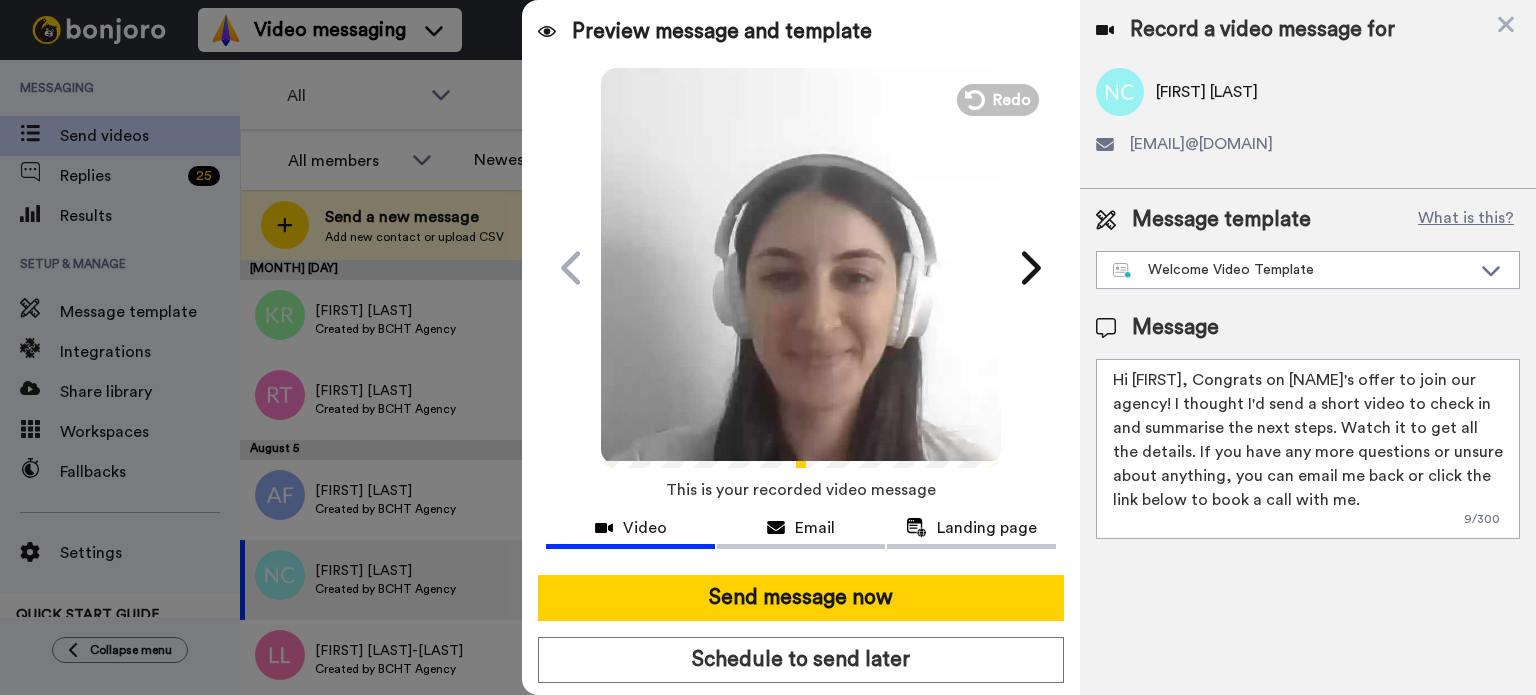 type on "Hi Natalie, Congrats on Luca's offer to join our agency! I thought I'd send a short video to check in and summarise the next steps. Watch it to get all the details. If you have any more questions or unsure about anything, you can email me back or click the link below to book a call with me." 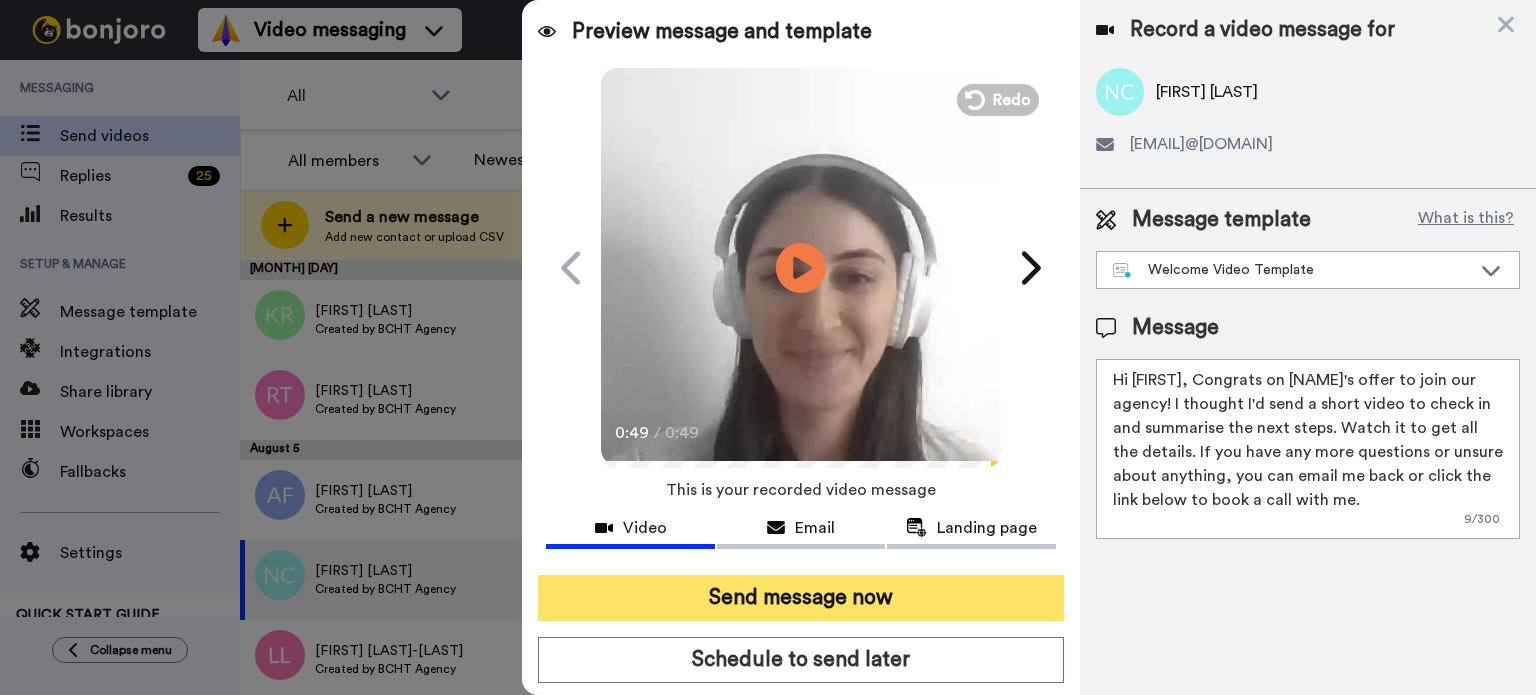 click on "Send message now" at bounding box center (801, 598) 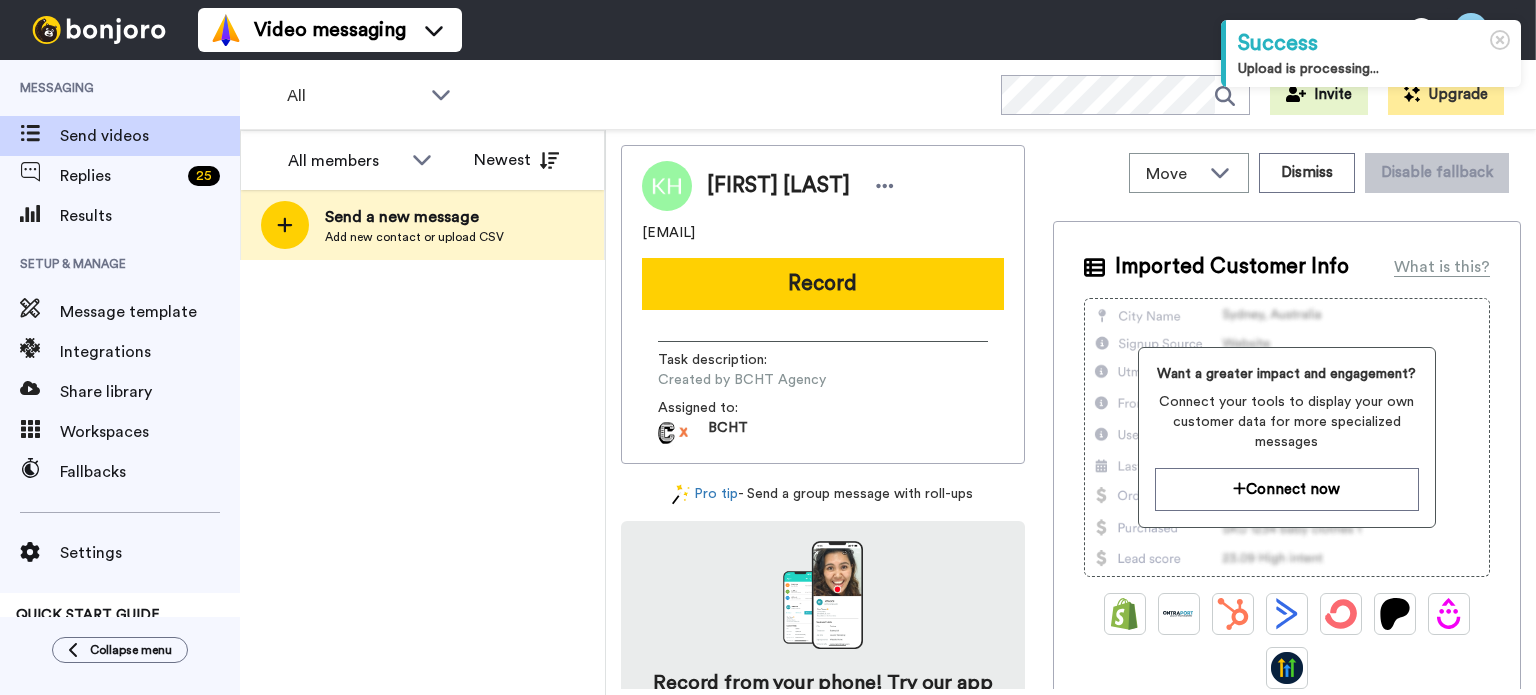 scroll, scrollTop: 0, scrollLeft: 0, axis: both 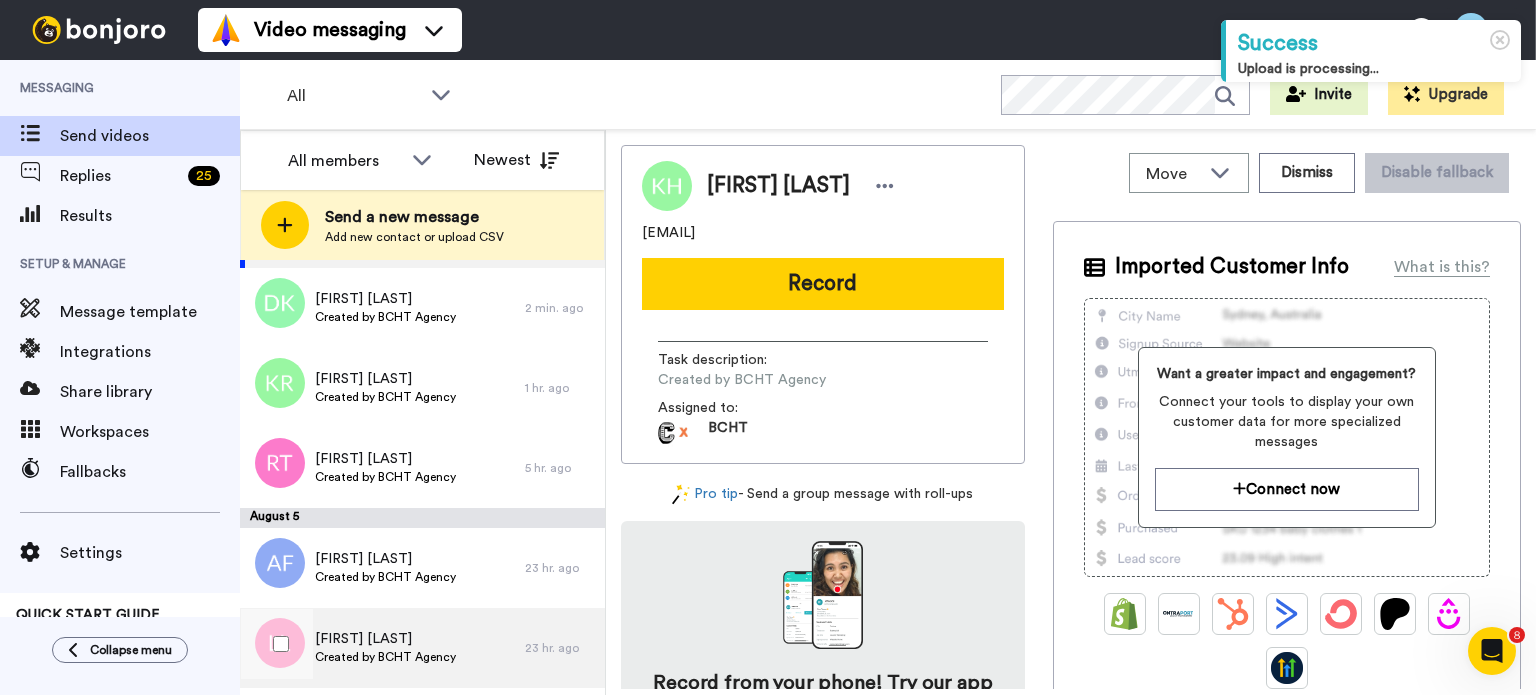 click on "Linda Ly-Sullivan" at bounding box center [385, 639] 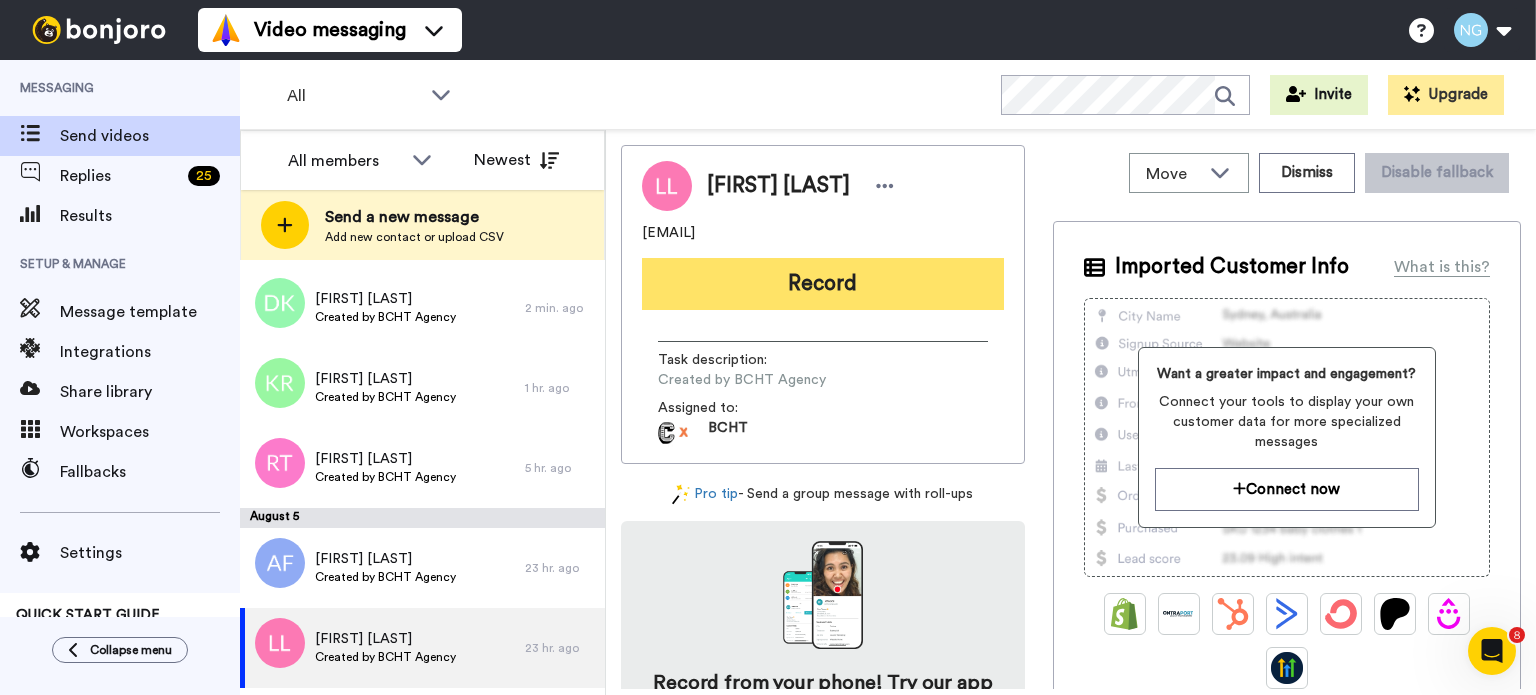 click on "Record" at bounding box center [823, 284] 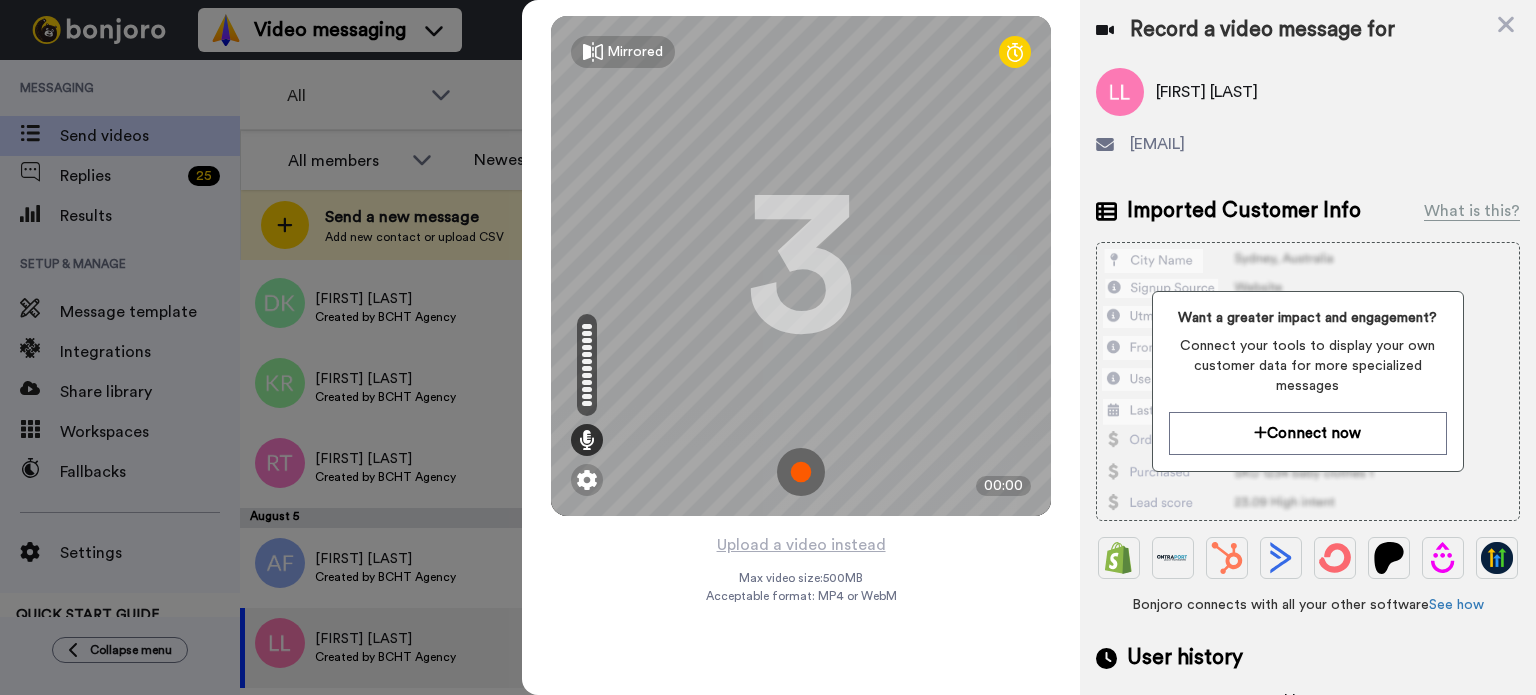 click at bounding box center [801, 472] 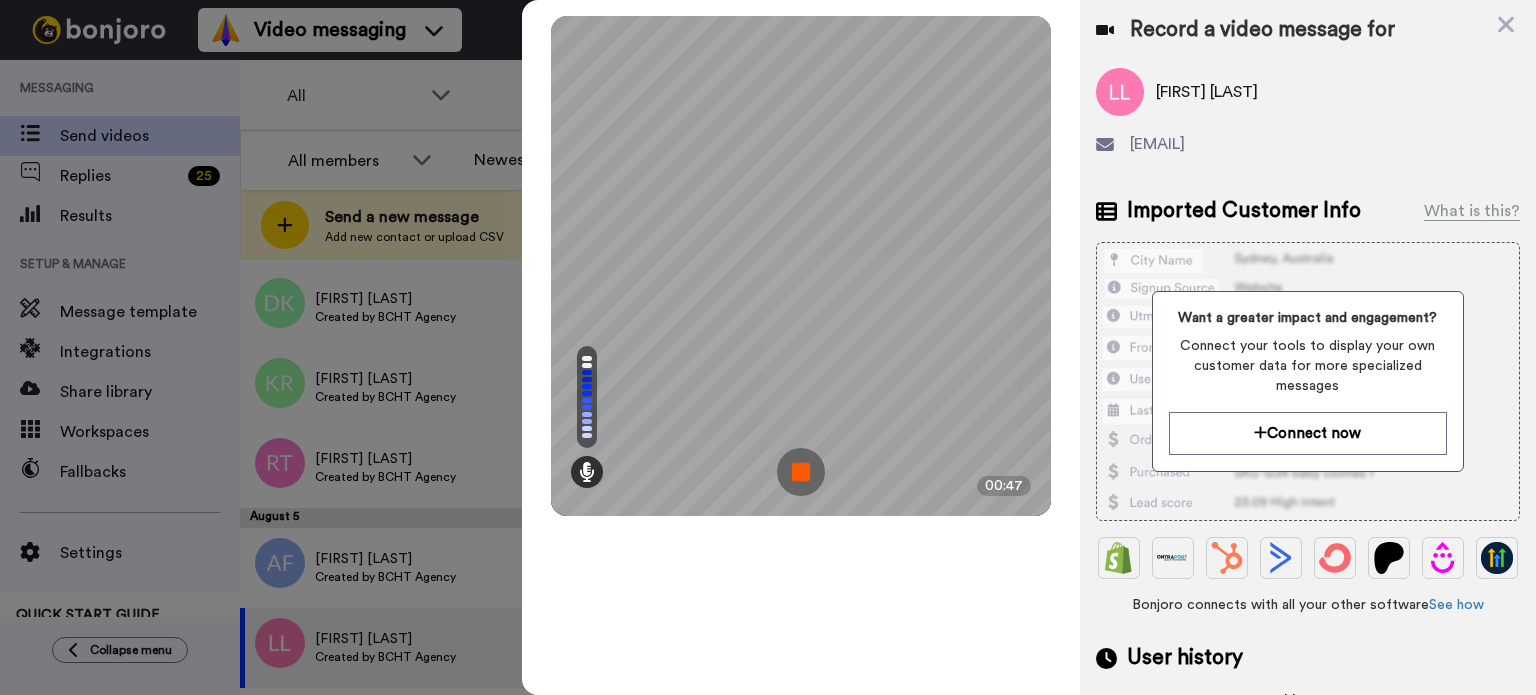 click at bounding box center [801, 472] 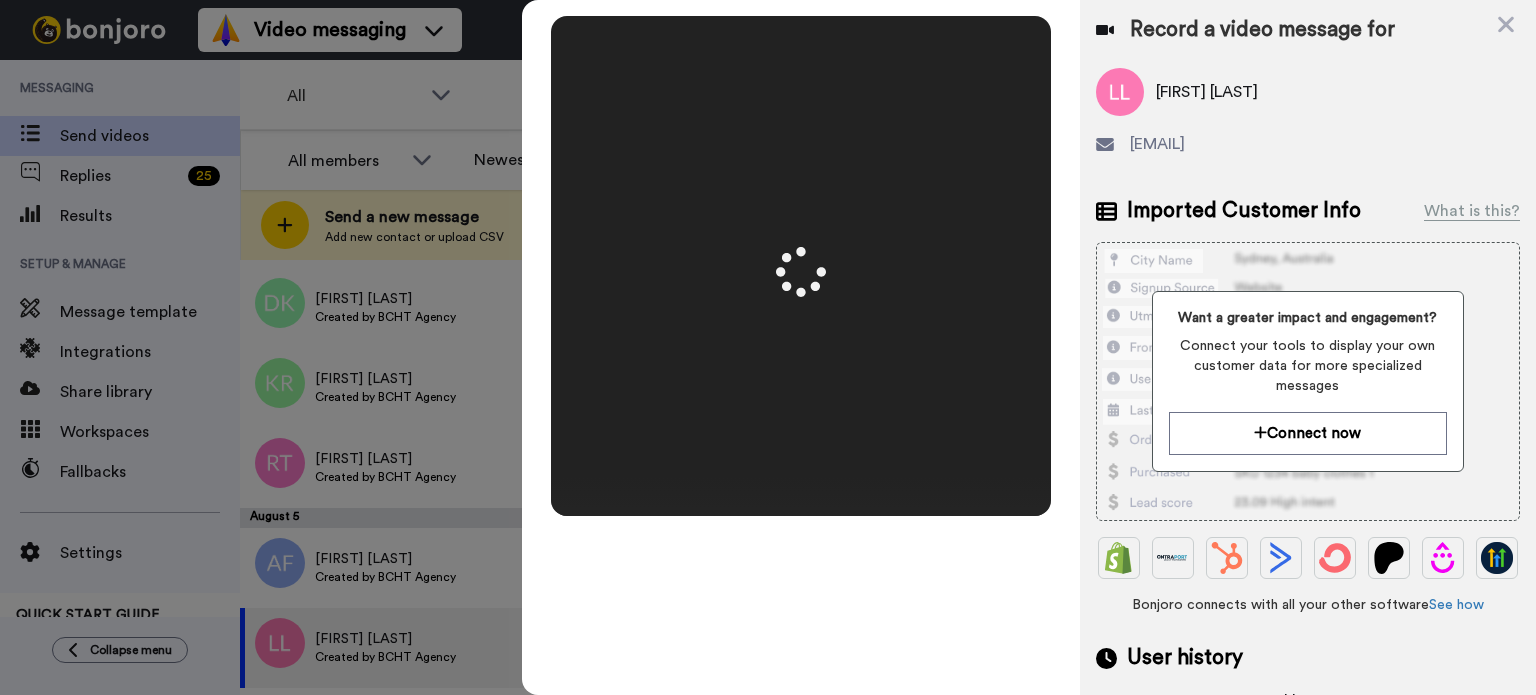 click at bounding box center (801, 266) 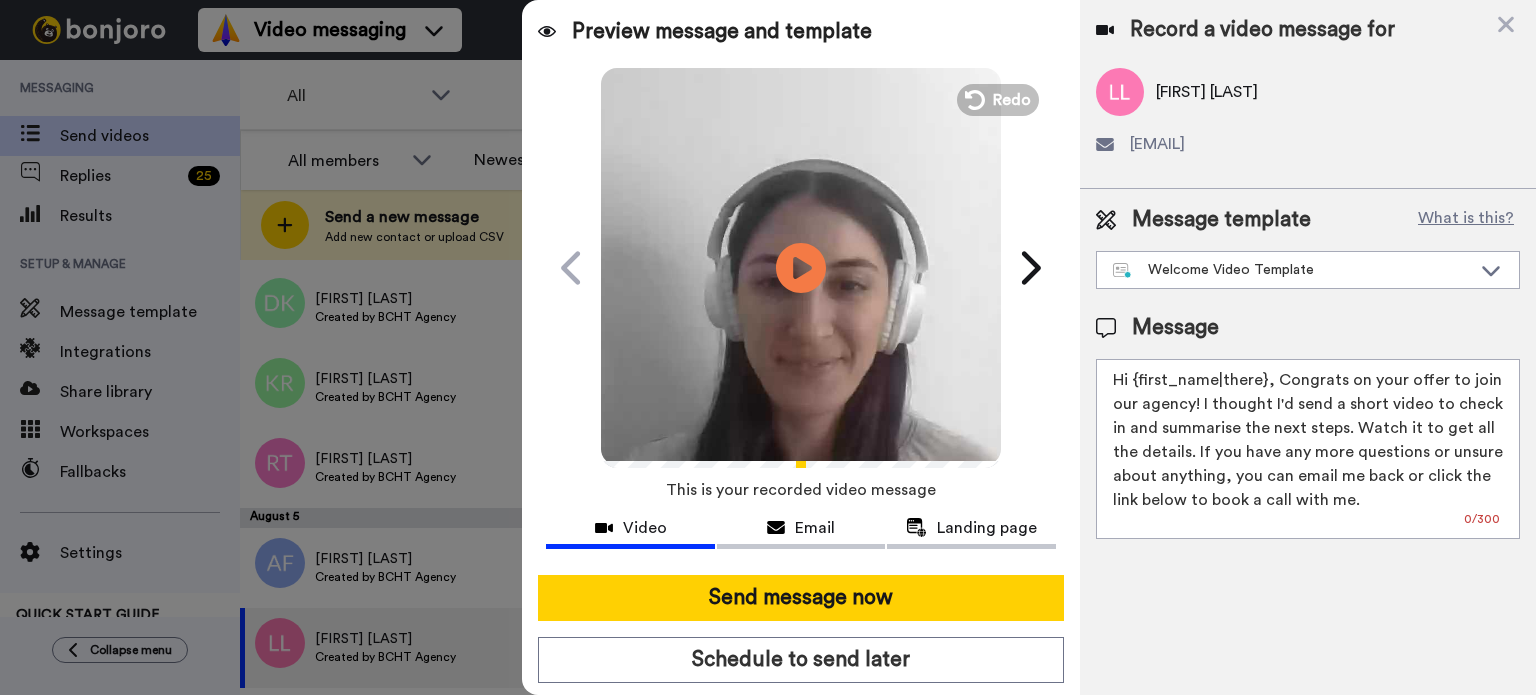 click at bounding box center (801, 265) 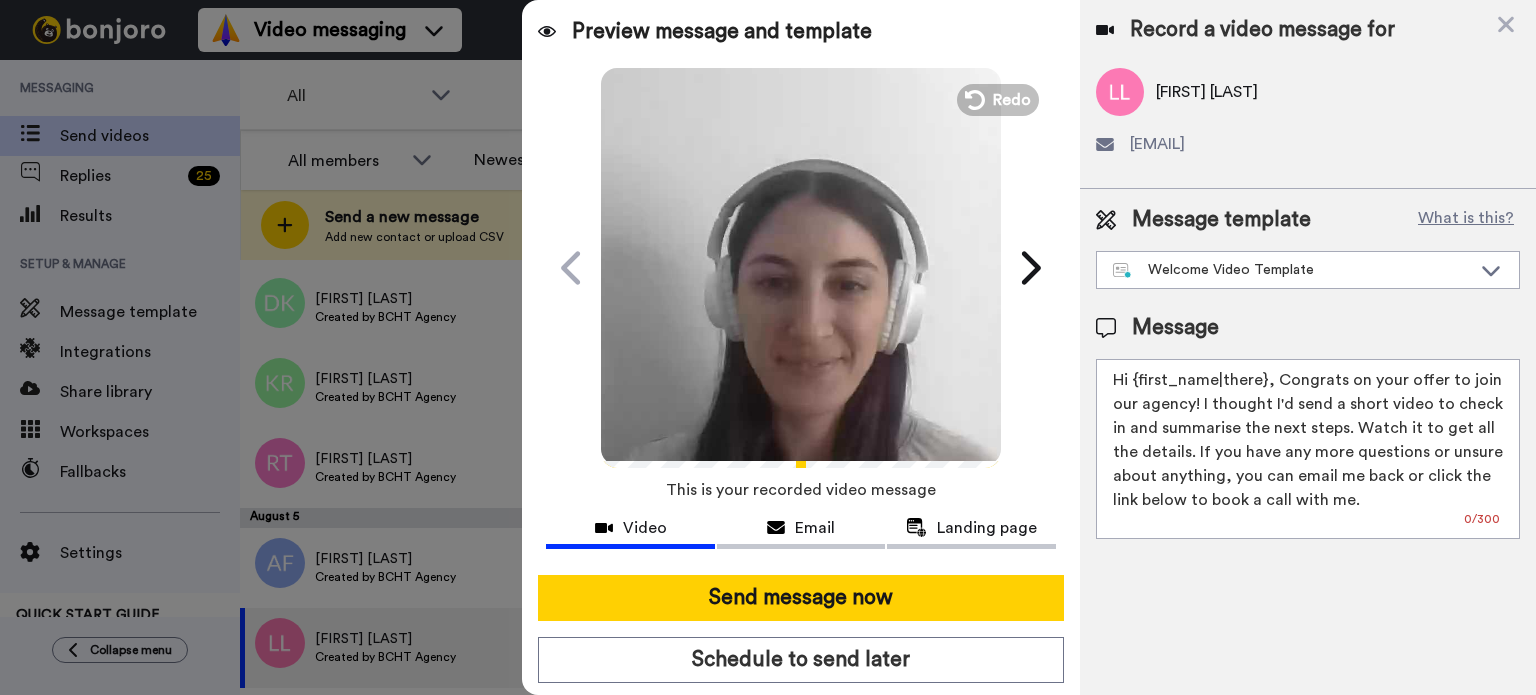 drag, startPoint x: 1133, startPoint y: 373, endPoint x: 1264, endPoint y: 375, distance: 131.01526 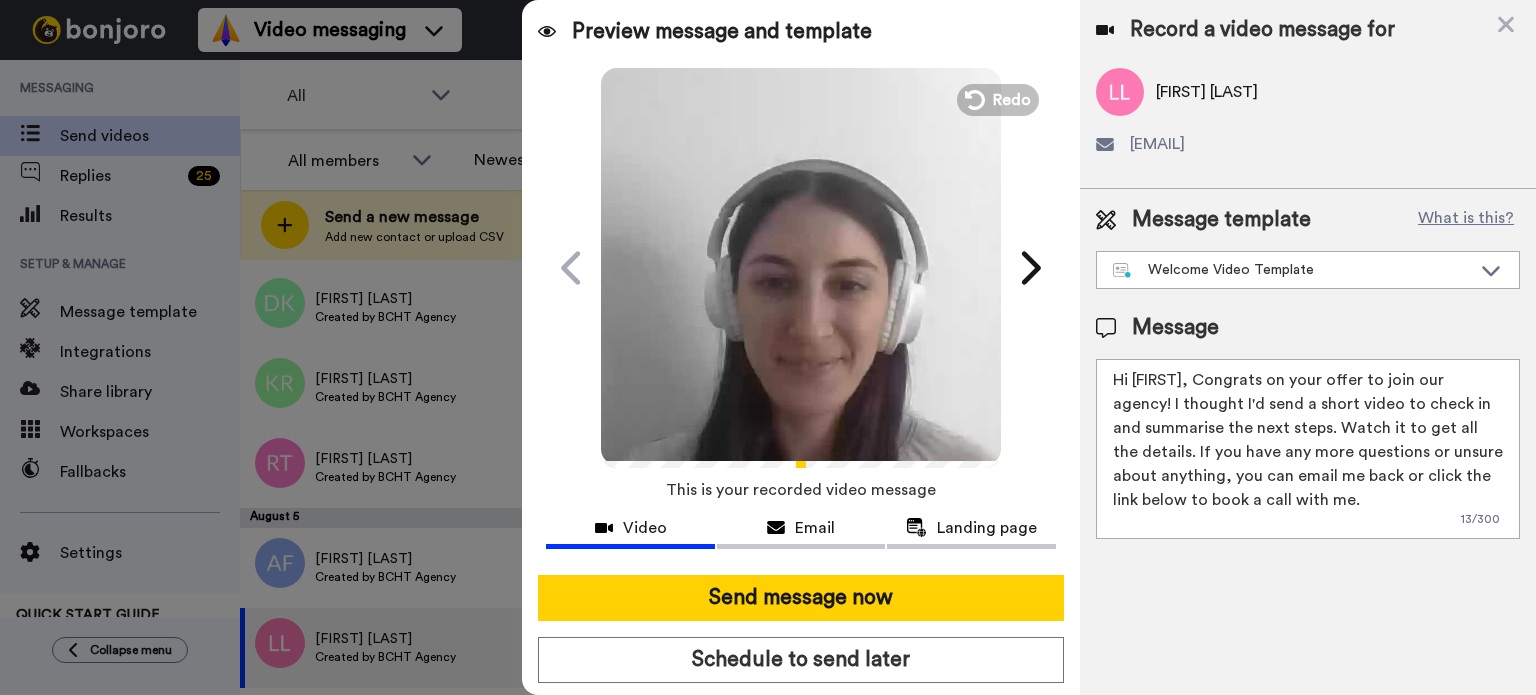 click on "Hi Linda, Congrats on your offer to join our agency! I thought I'd send a short video to check in and summarise the next steps. Watch it to get all the details. If you have any more questions or unsure about anything, you can email me back or click the link below to book a call with me." at bounding box center (1308, 449) 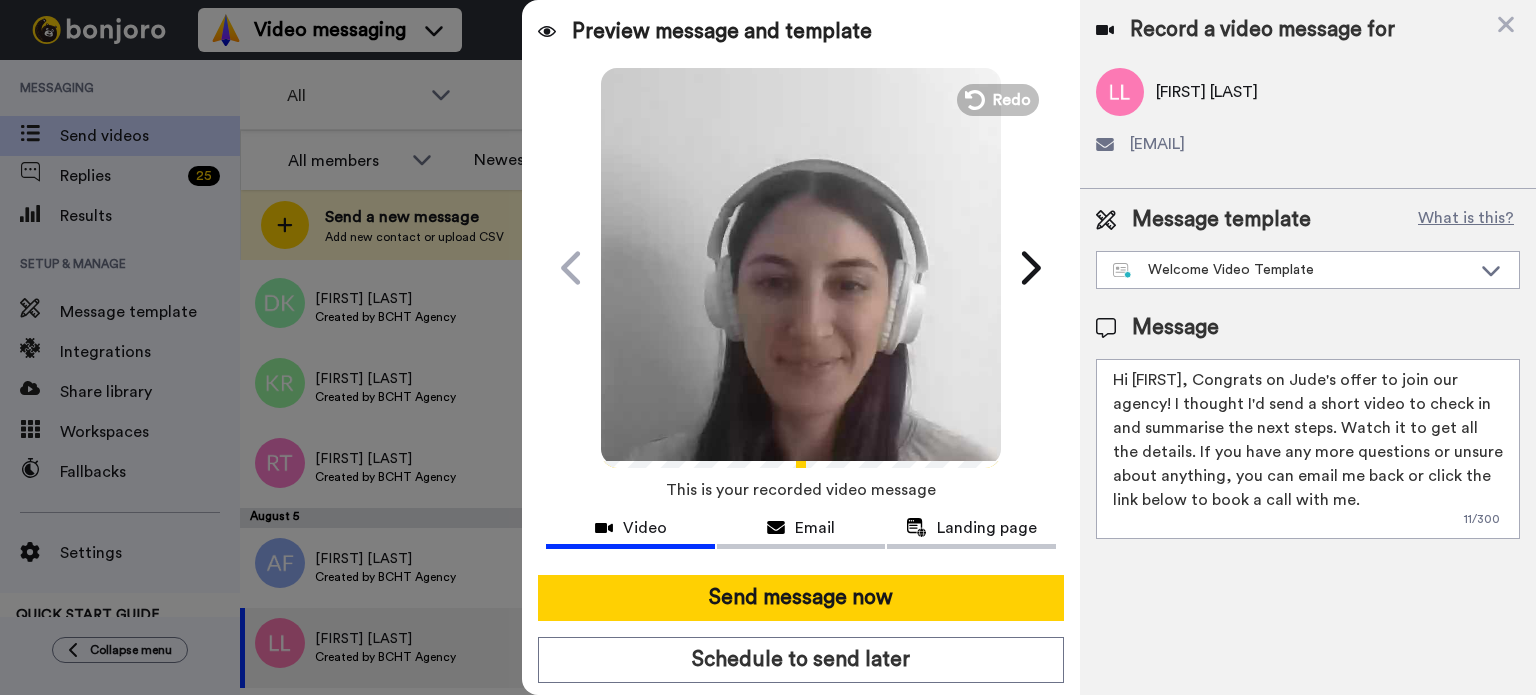 type on "Hi Linda, Congrats on Jude's offer to join our agency! I thought I'd send a short video to check in and summarise the next steps. Watch it to get all the details. If you have any more questions or unsure about anything, you can email me back or click the link below to book a call with me." 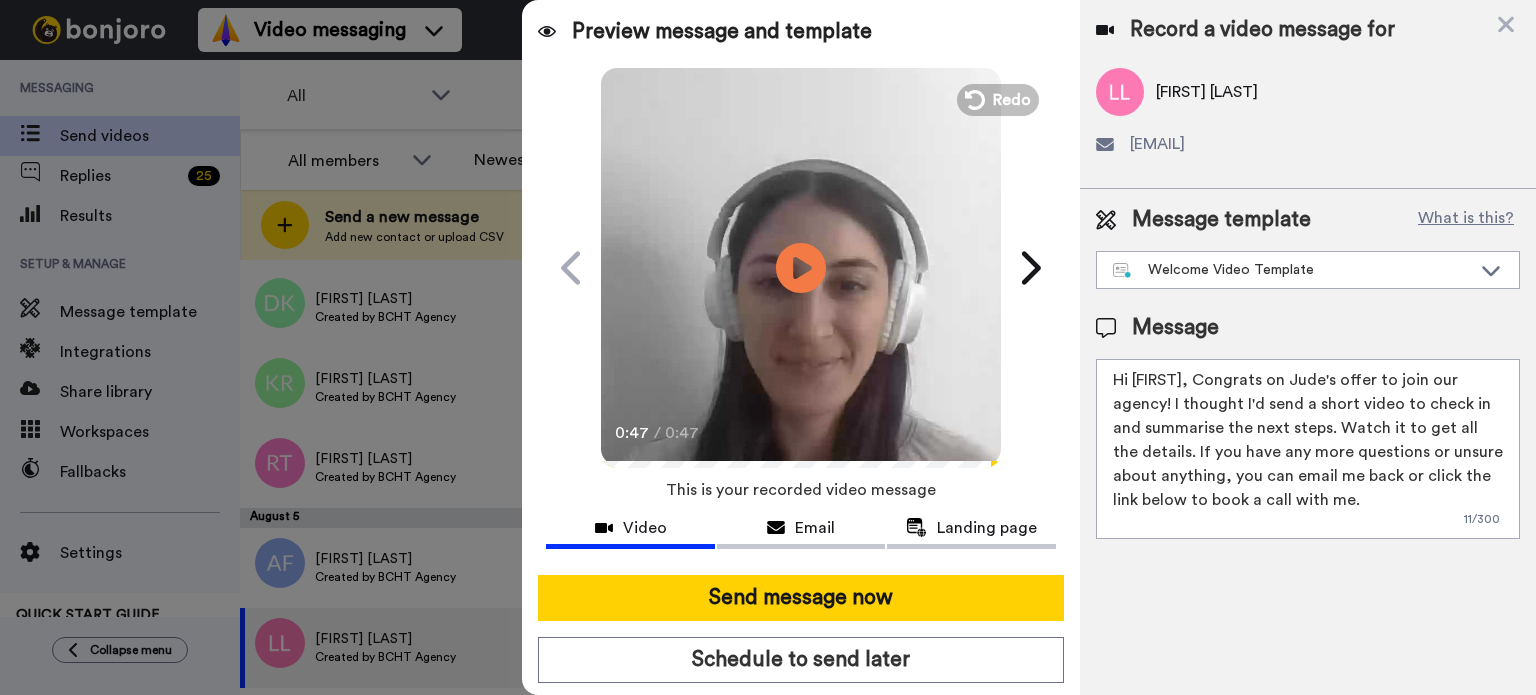 click at bounding box center [801, 265] 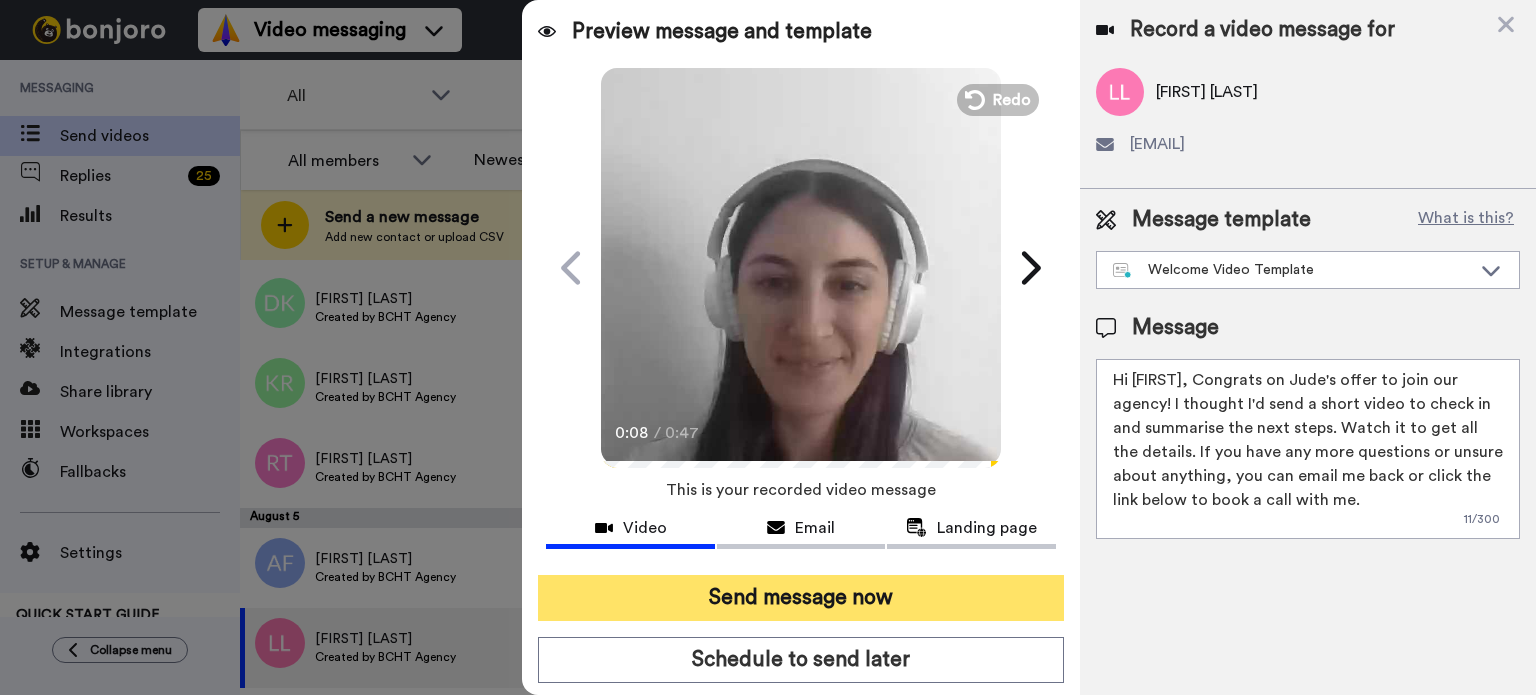click on "Send message now" at bounding box center [801, 598] 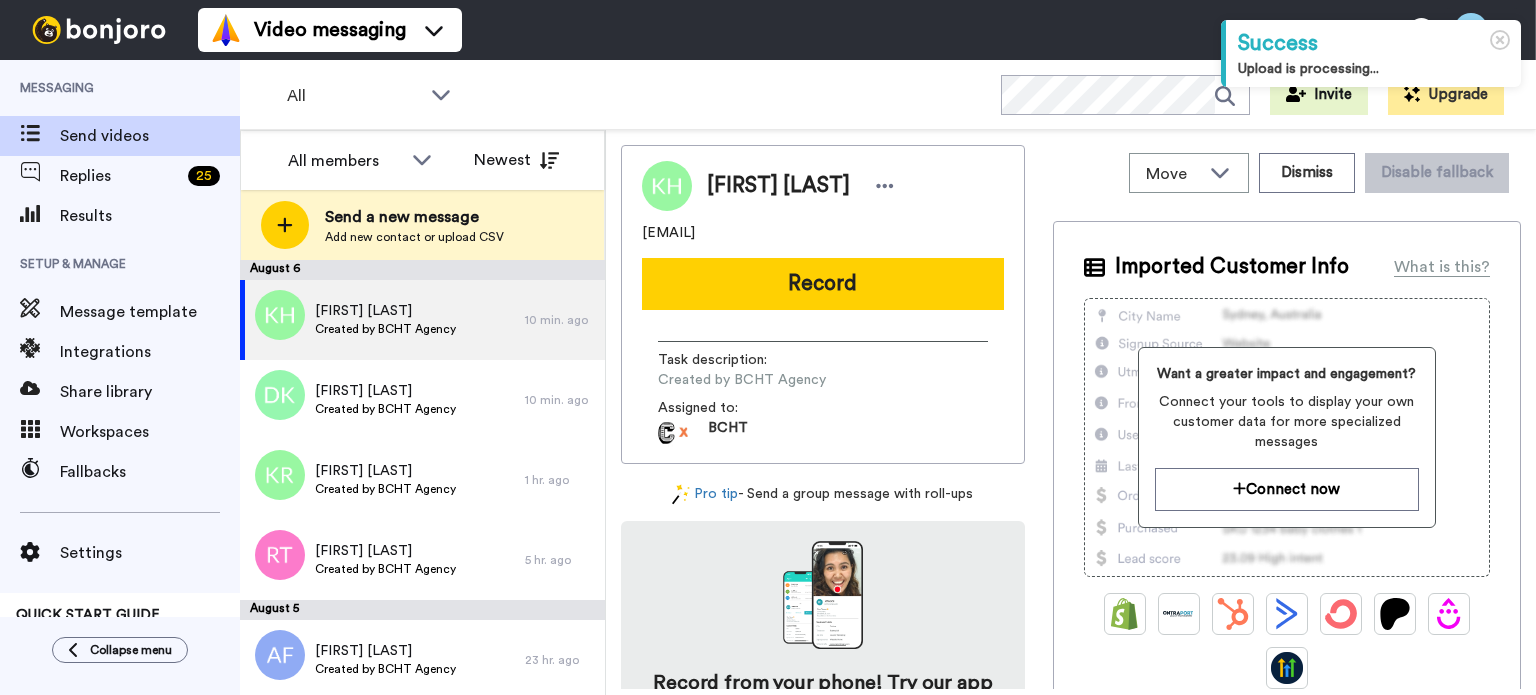 scroll, scrollTop: 0, scrollLeft: 0, axis: both 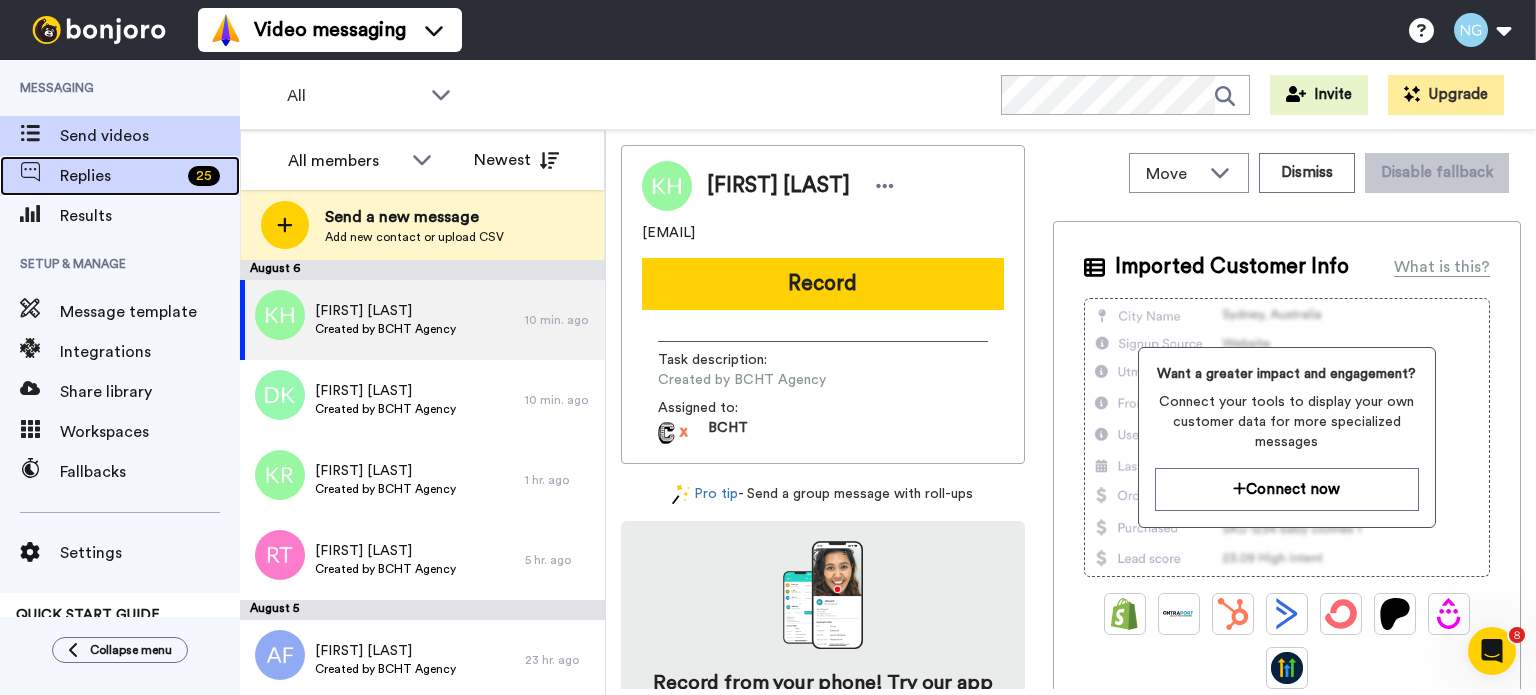 click on "Replies" at bounding box center [120, 176] 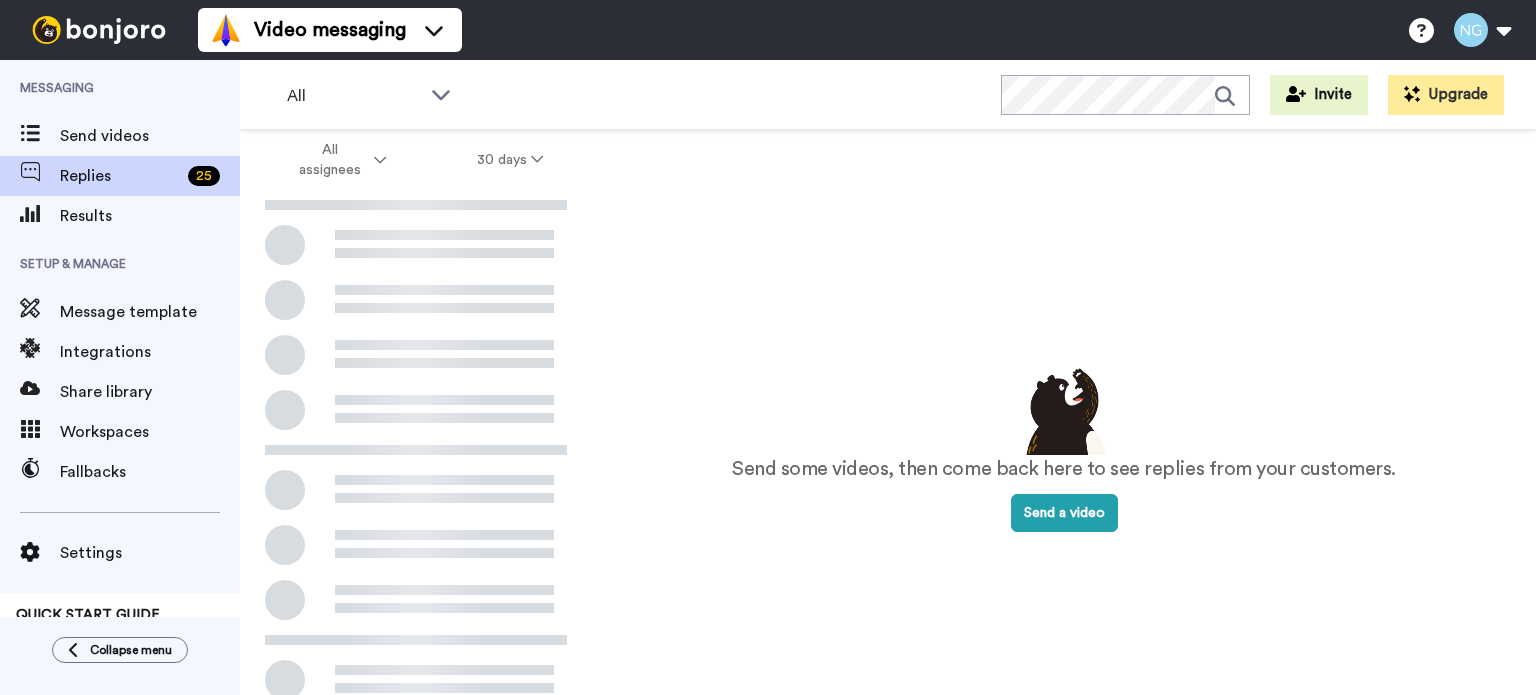 scroll, scrollTop: 0, scrollLeft: 0, axis: both 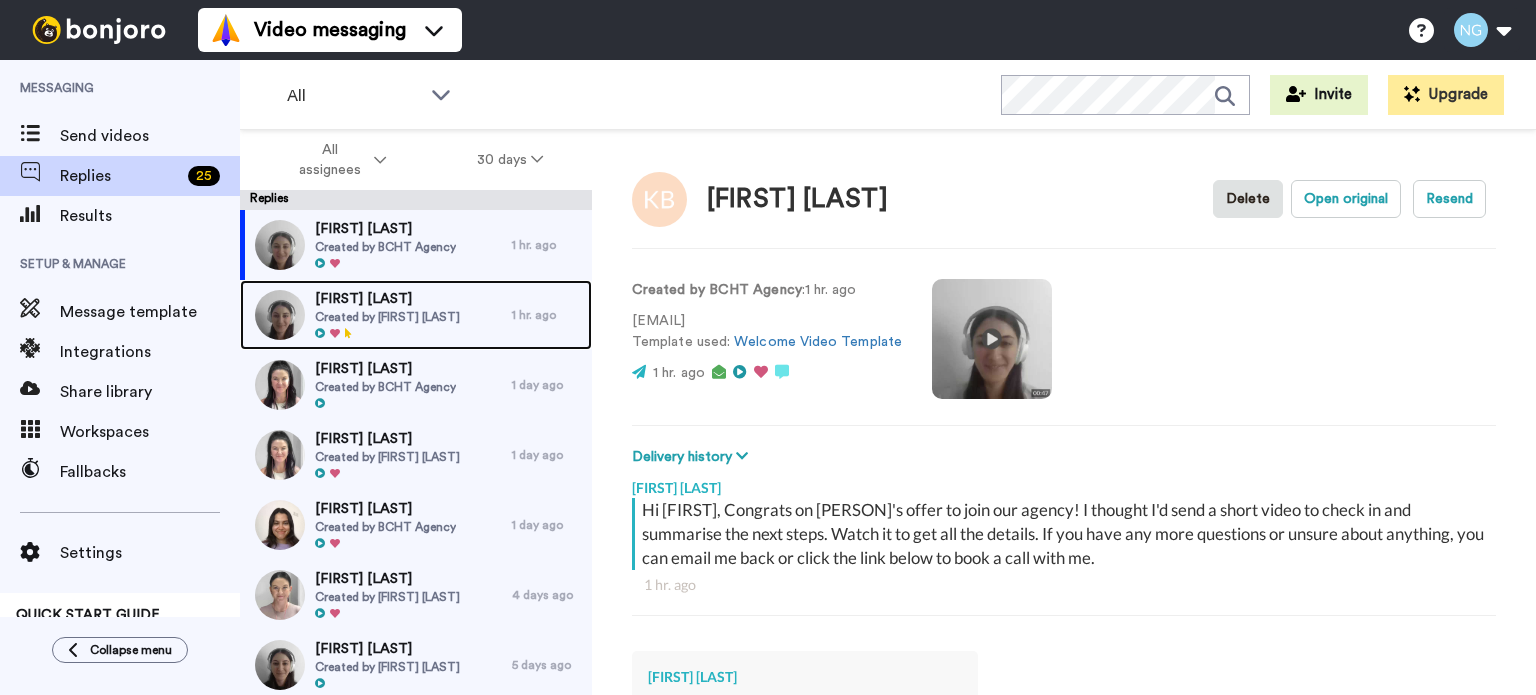 click on "Created by [FIRST] [LAST]" at bounding box center (387, 317) 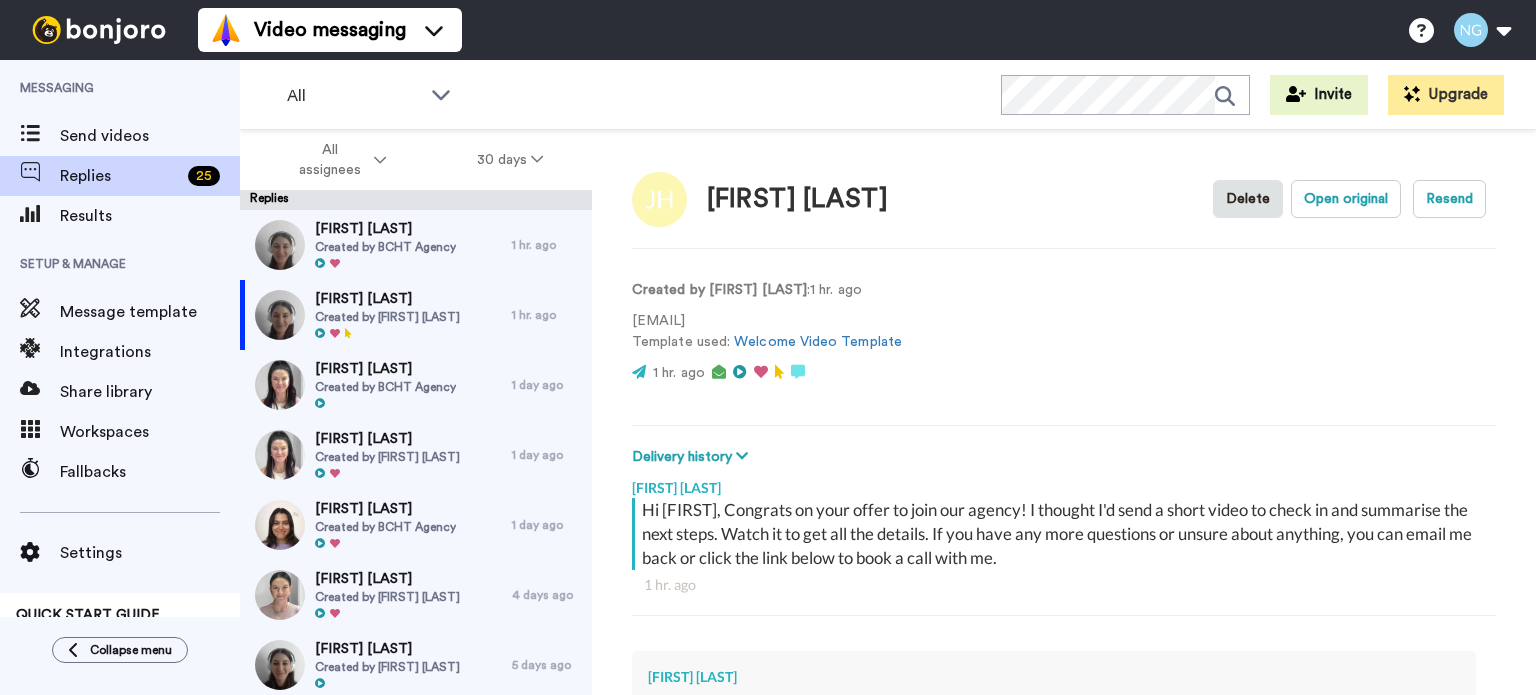 scroll, scrollTop: 312, scrollLeft: 0, axis: vertical 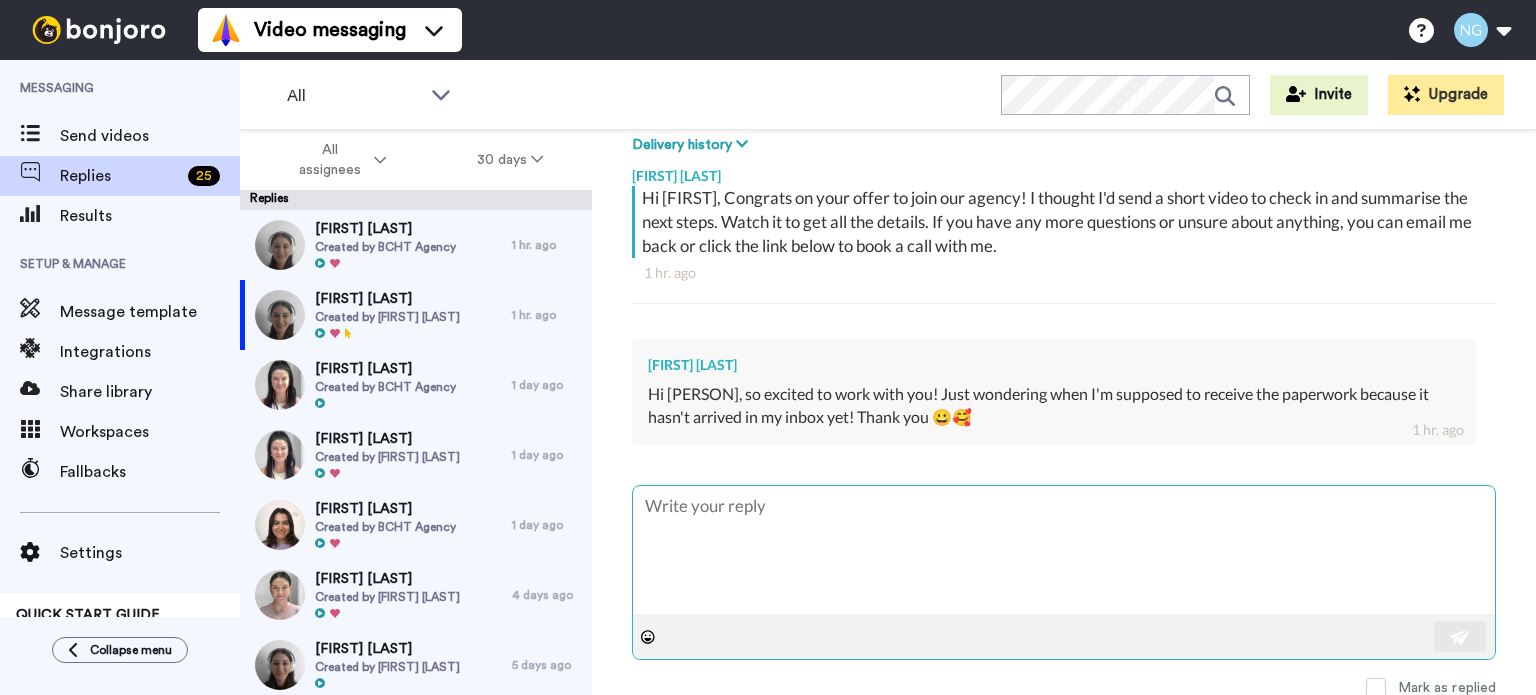 click at bounding box center [1064, 550] 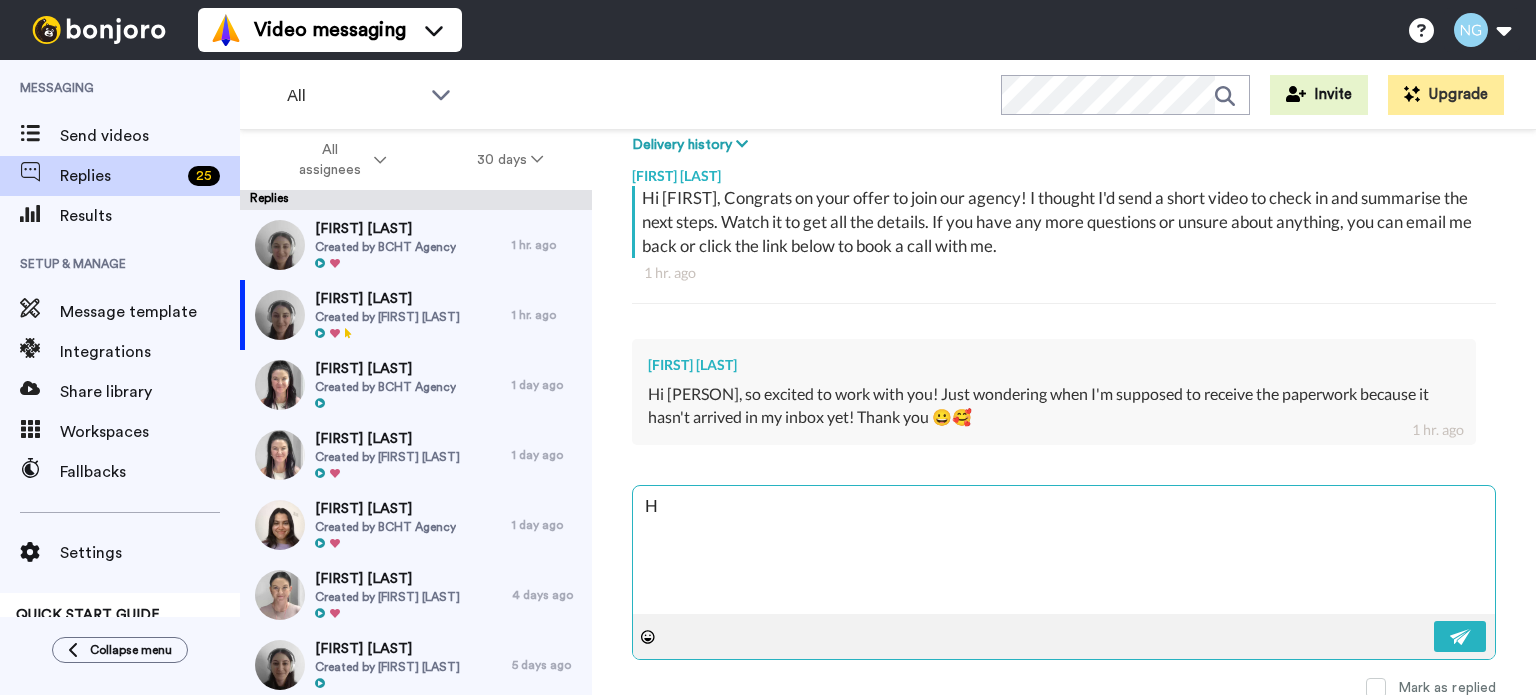 type on "x" 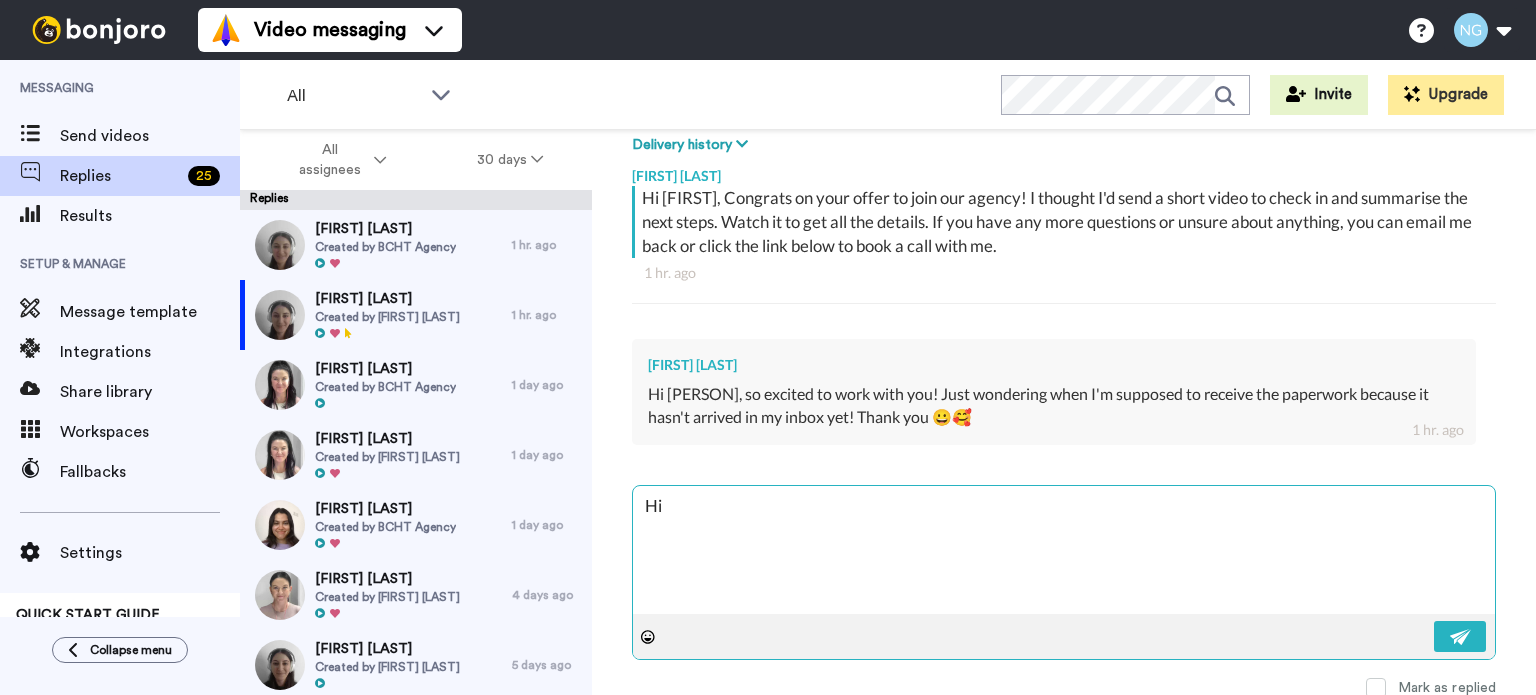 type on "x" 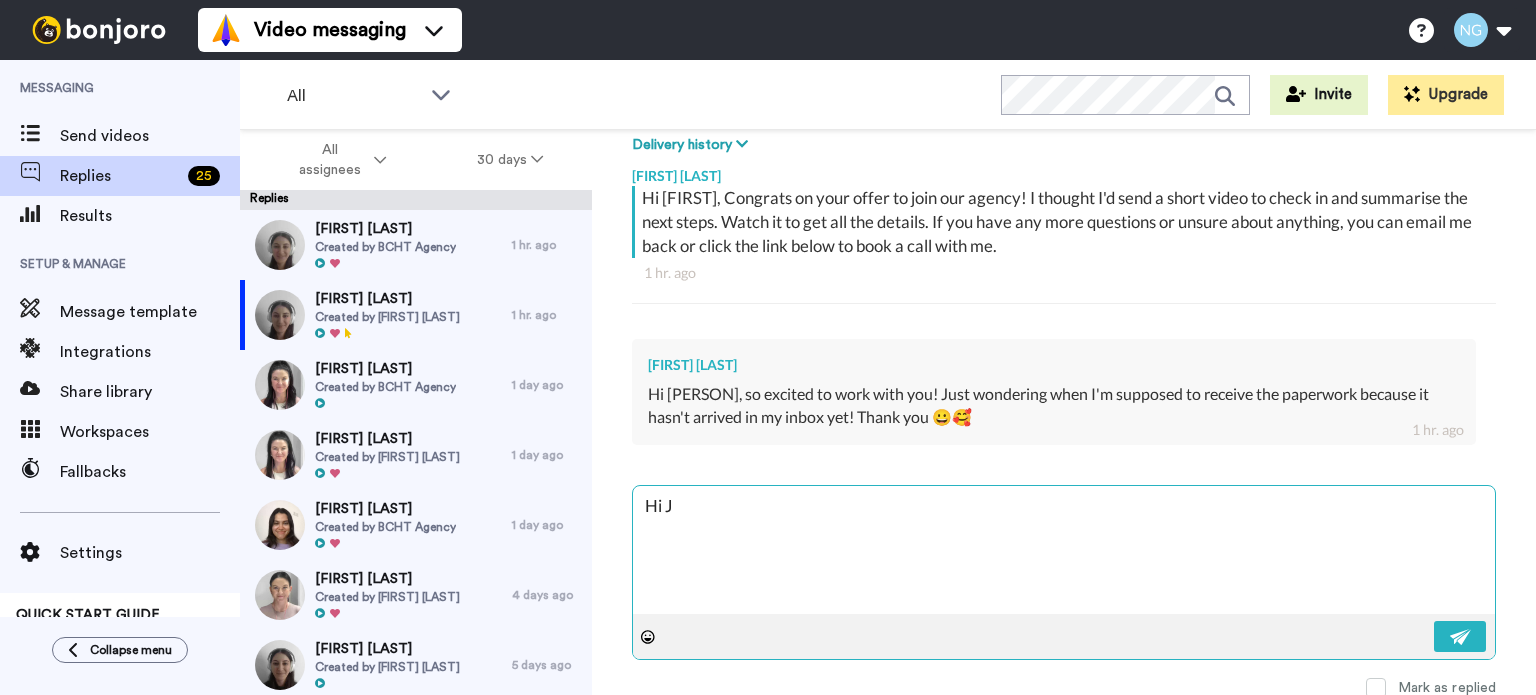 type on "x" 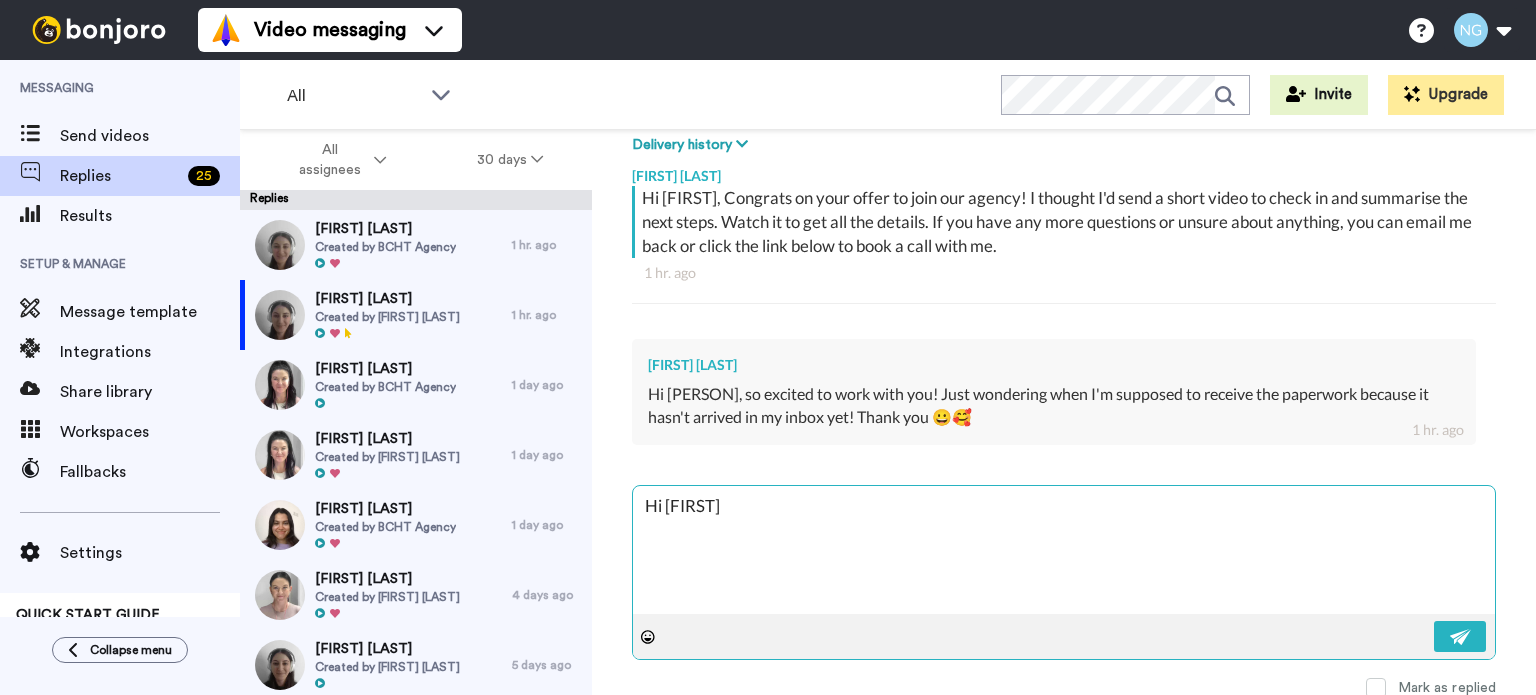 type on "x" 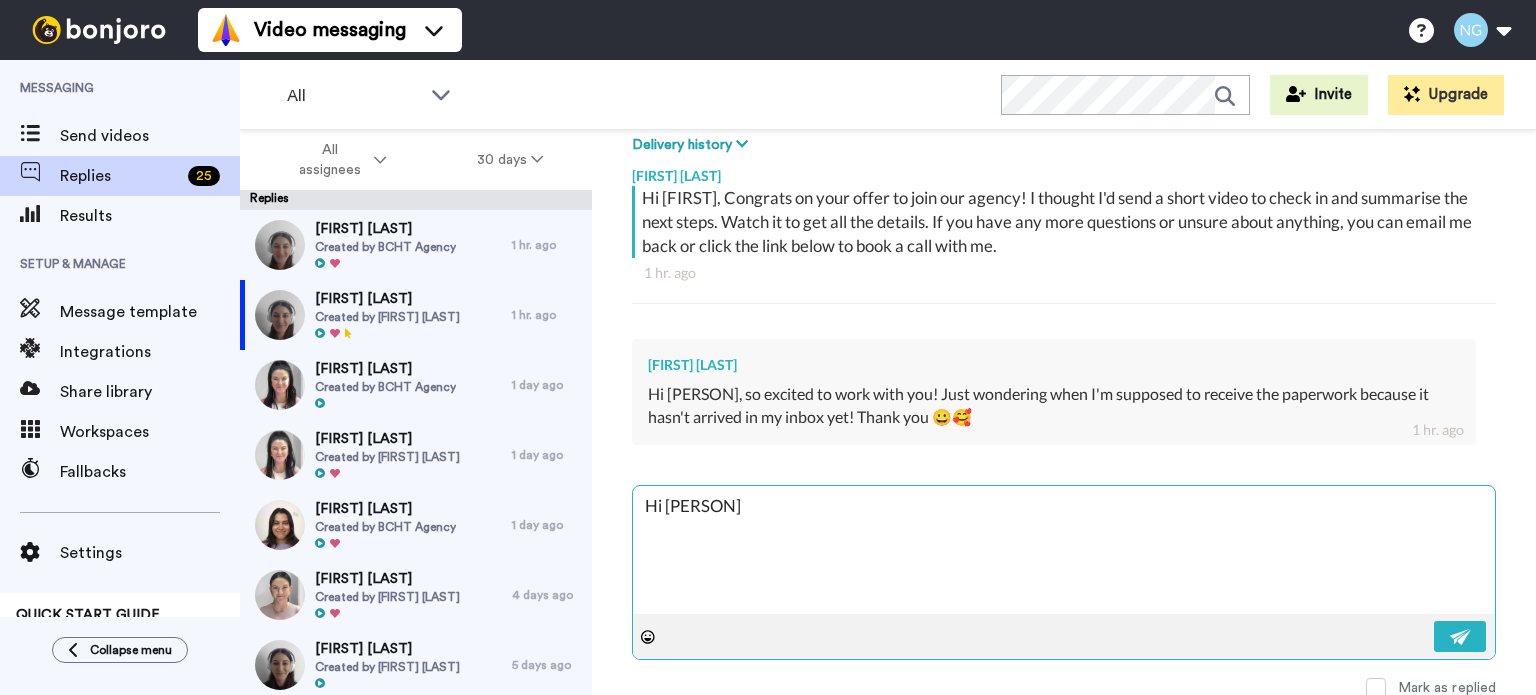 type on "x" 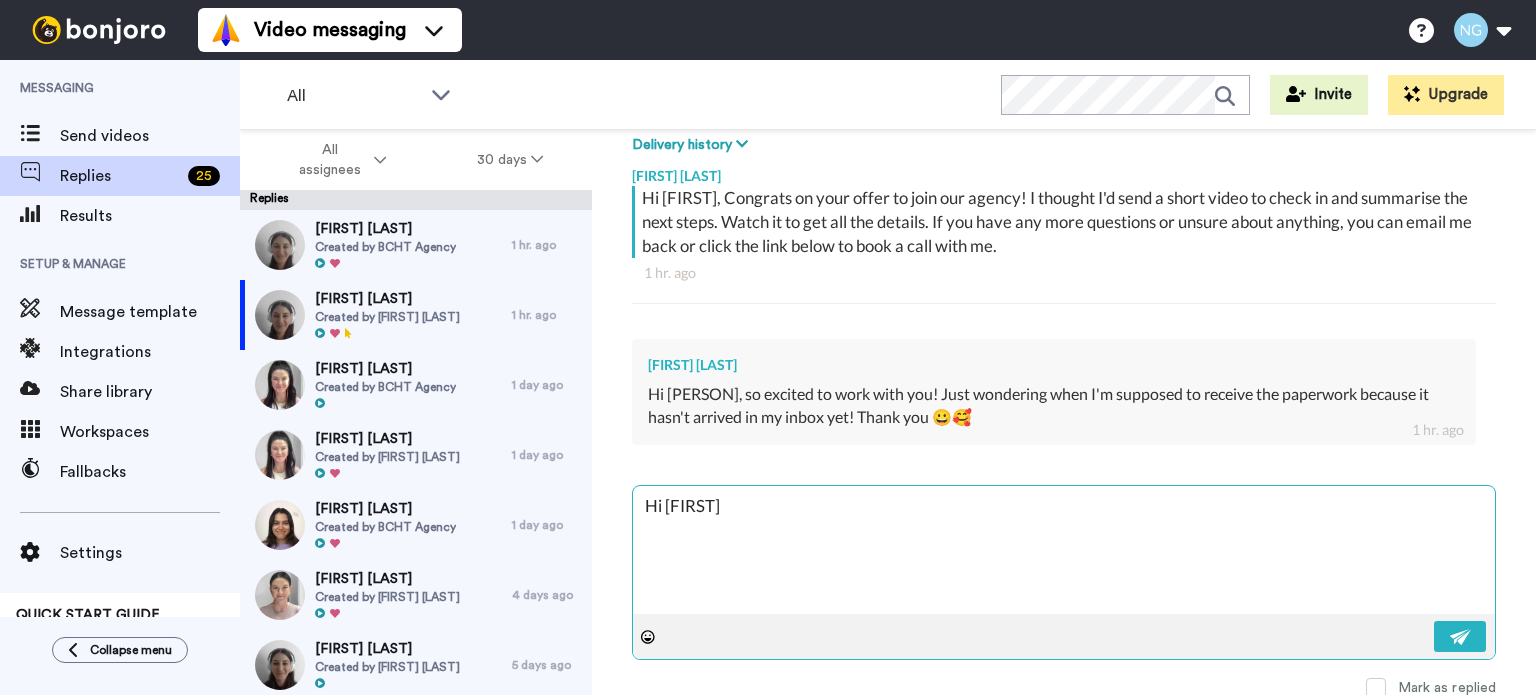 type on "x" 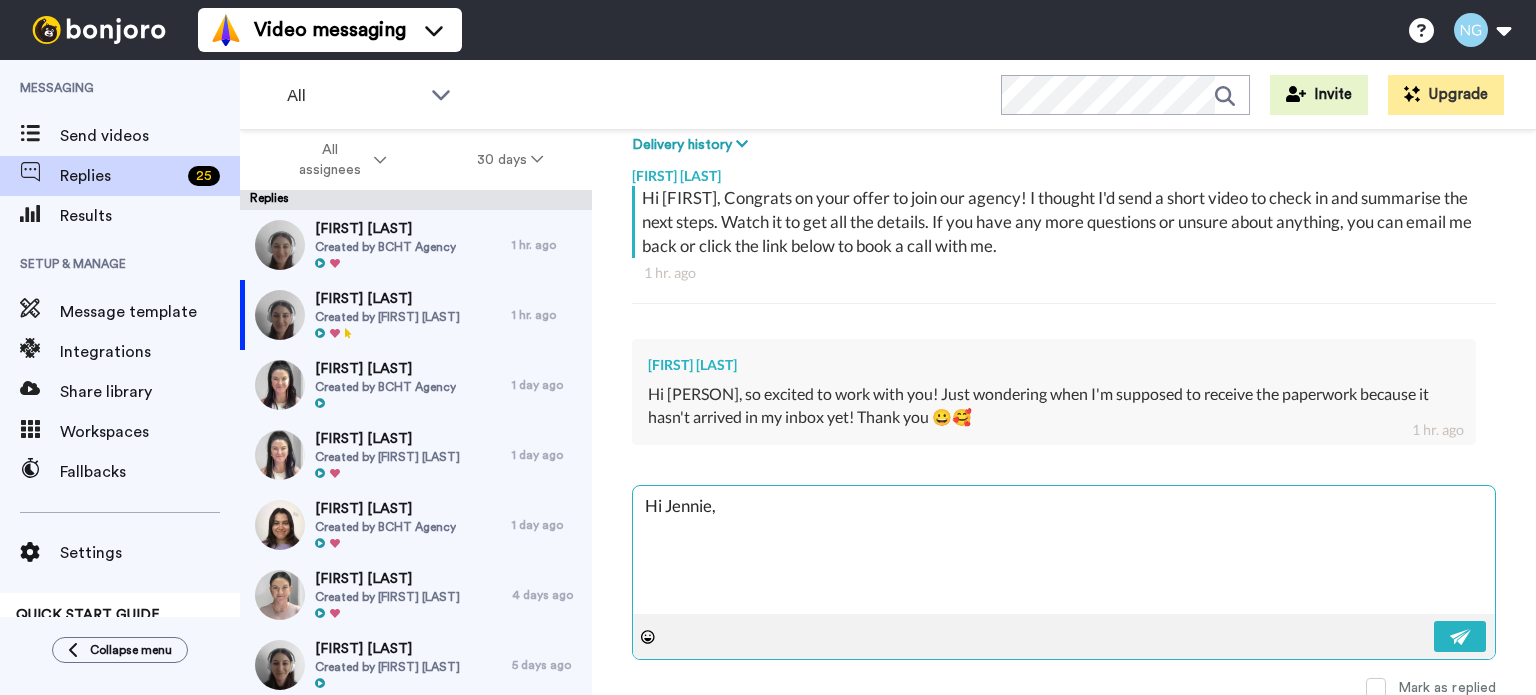 type on "x" 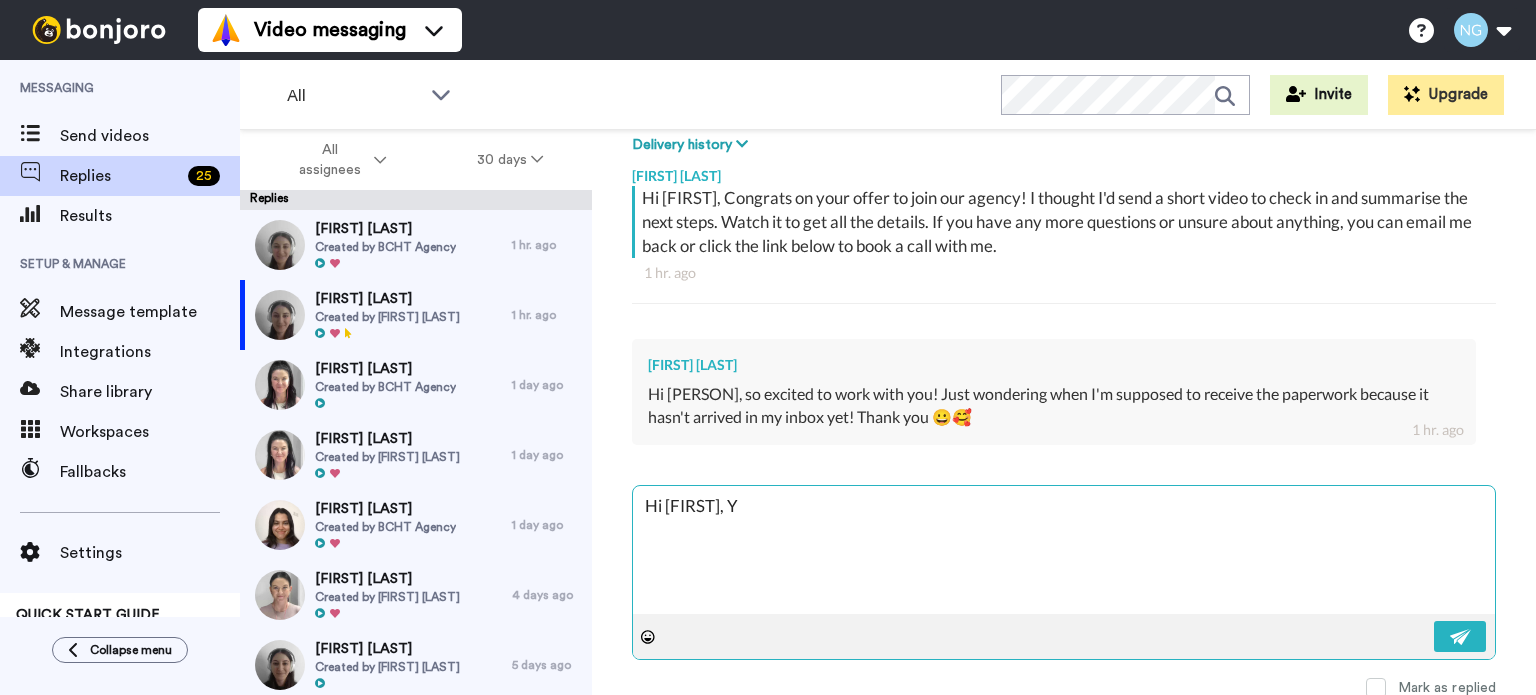 type on "x" 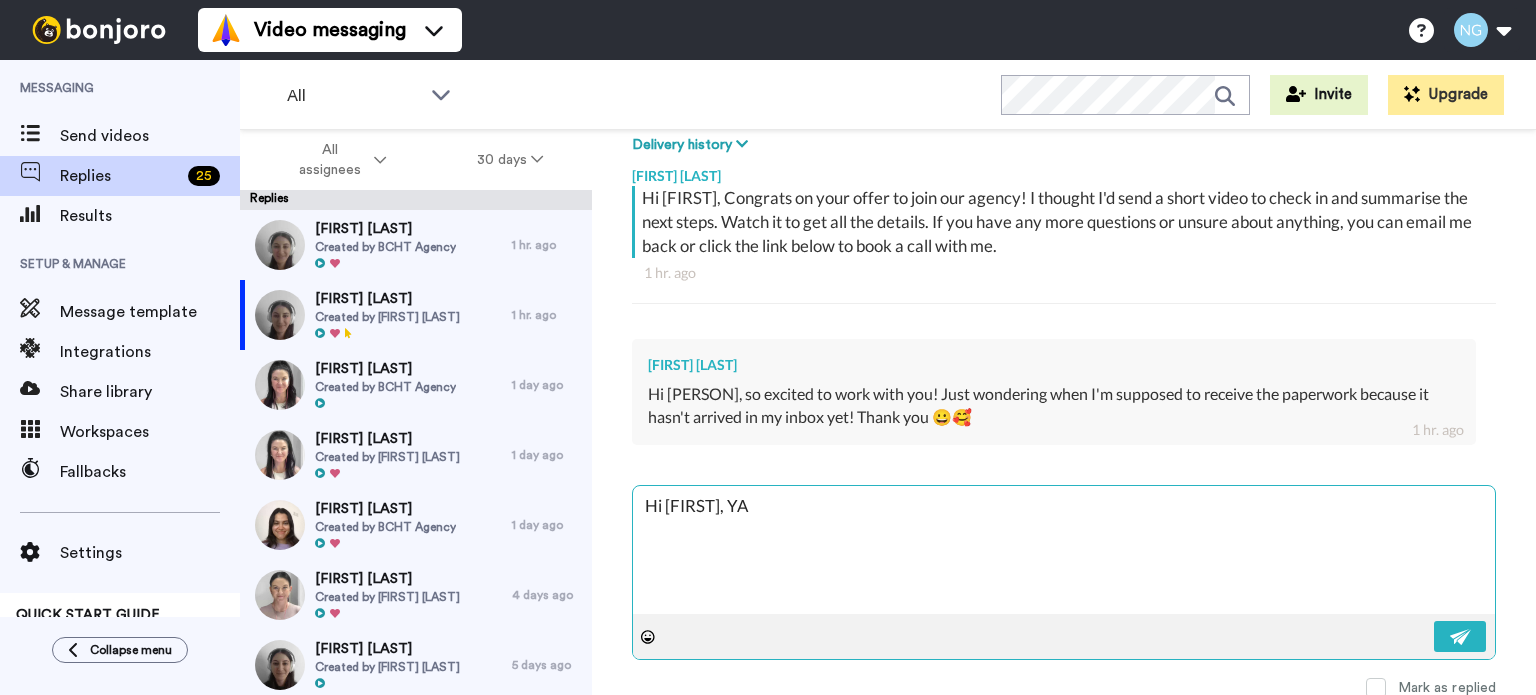 type on "x" 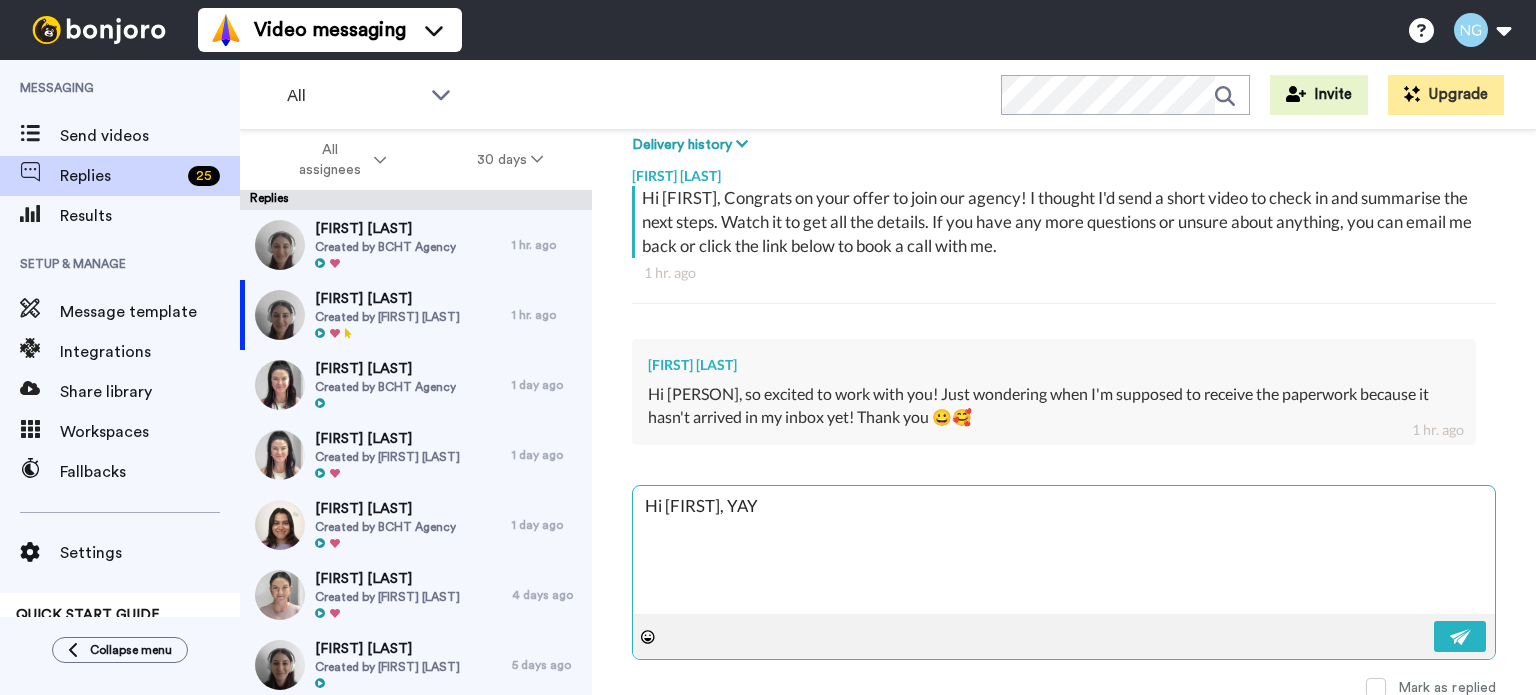 type on "x" 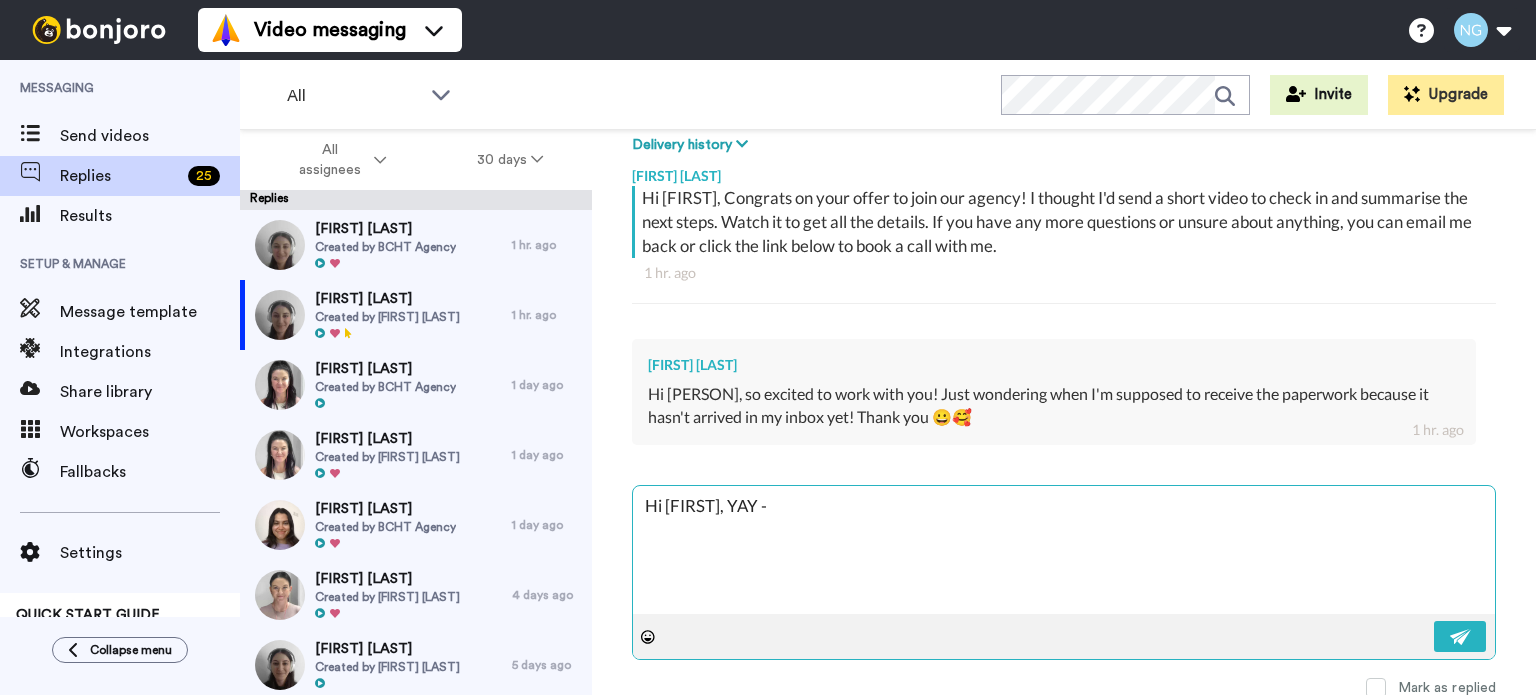 type on "x" 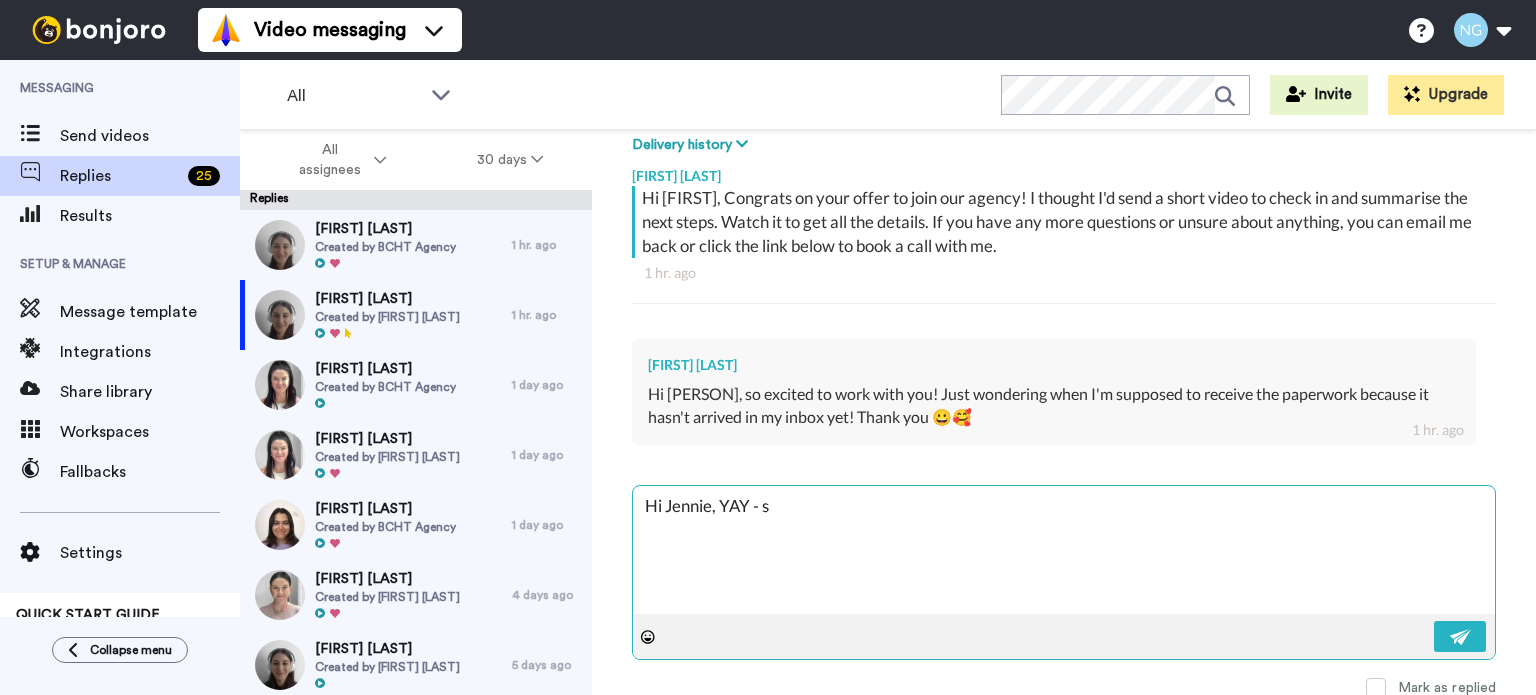 type on "x" 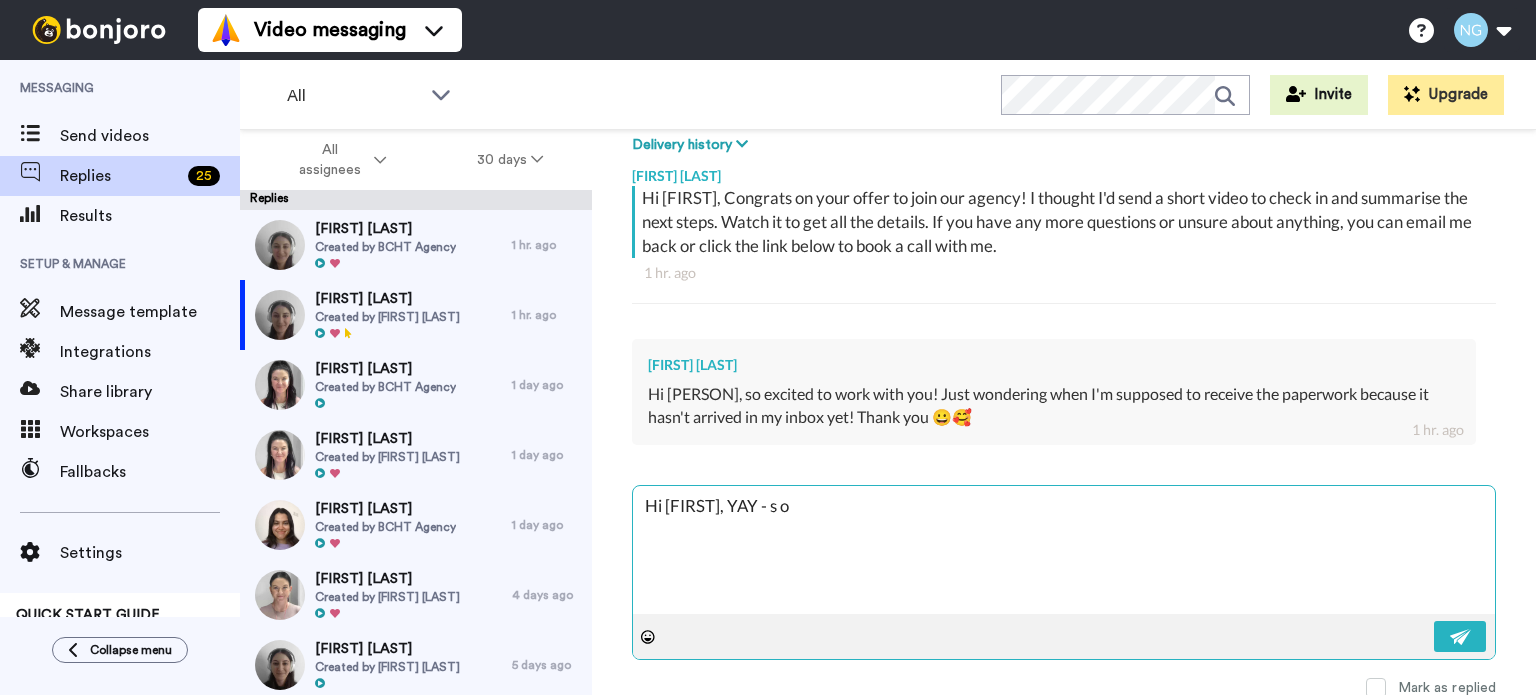 type on "x" 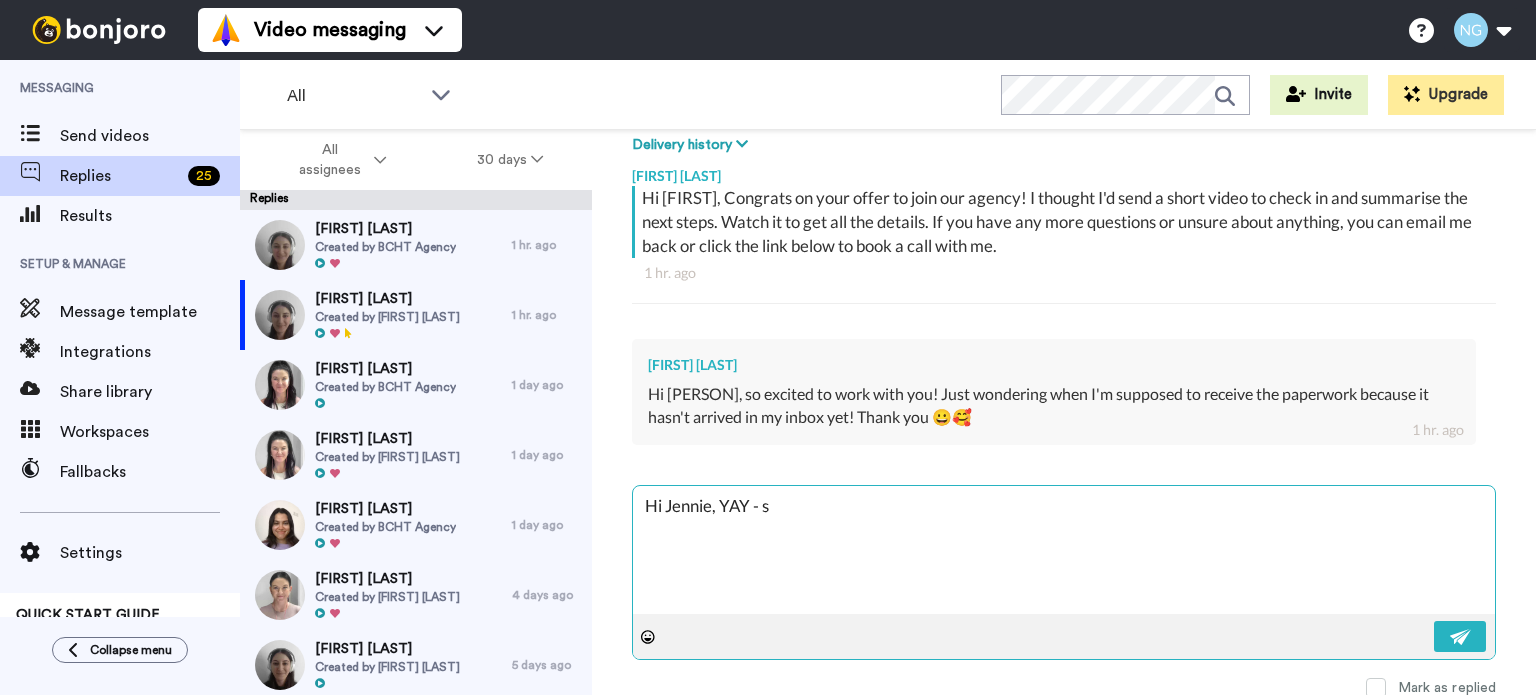 type on "x" 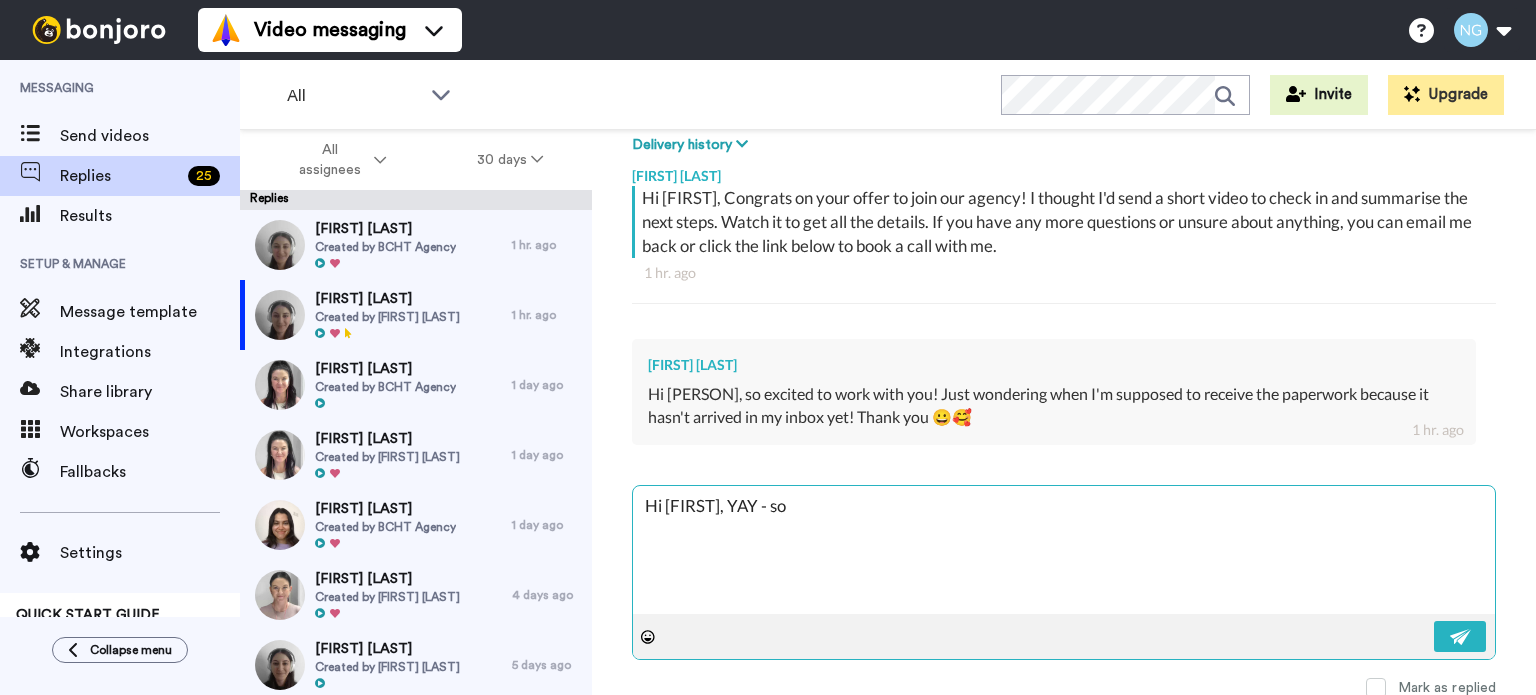 type on "x" 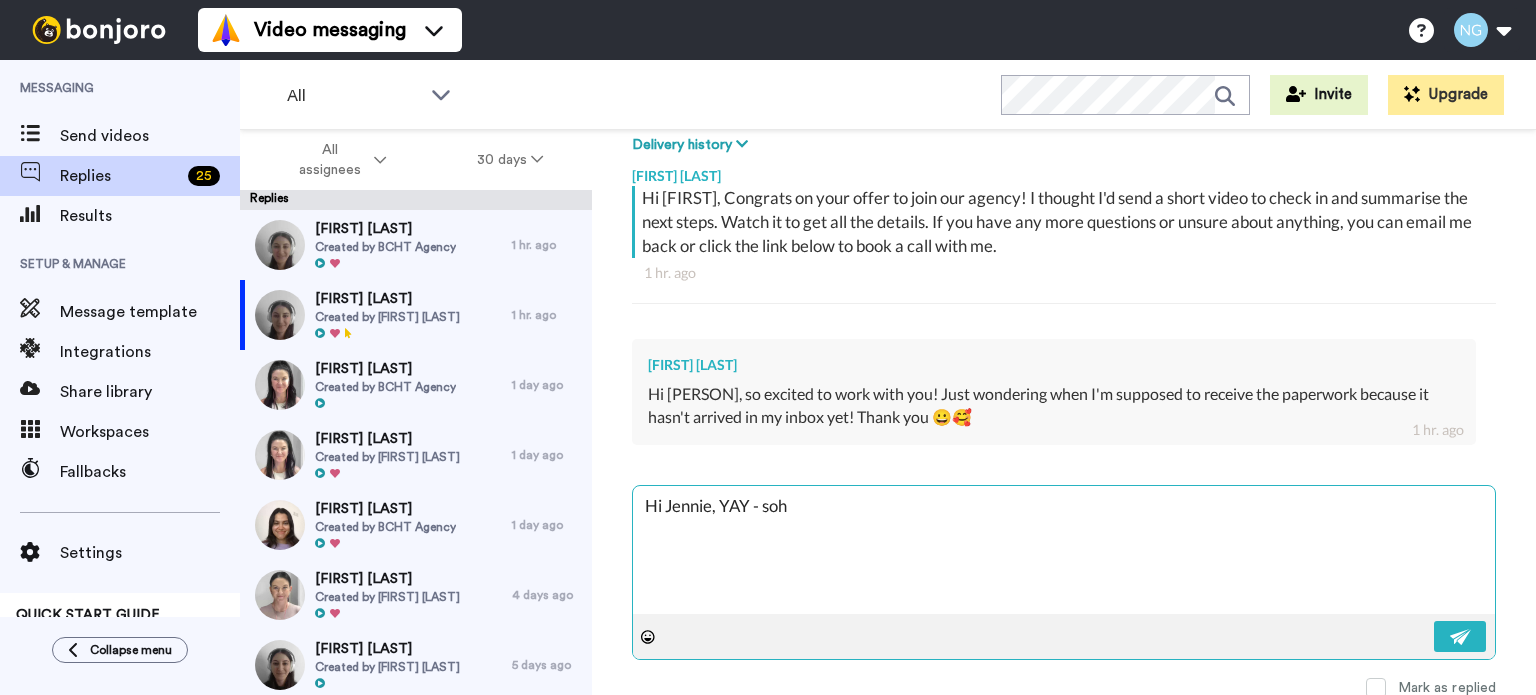 type on "x" 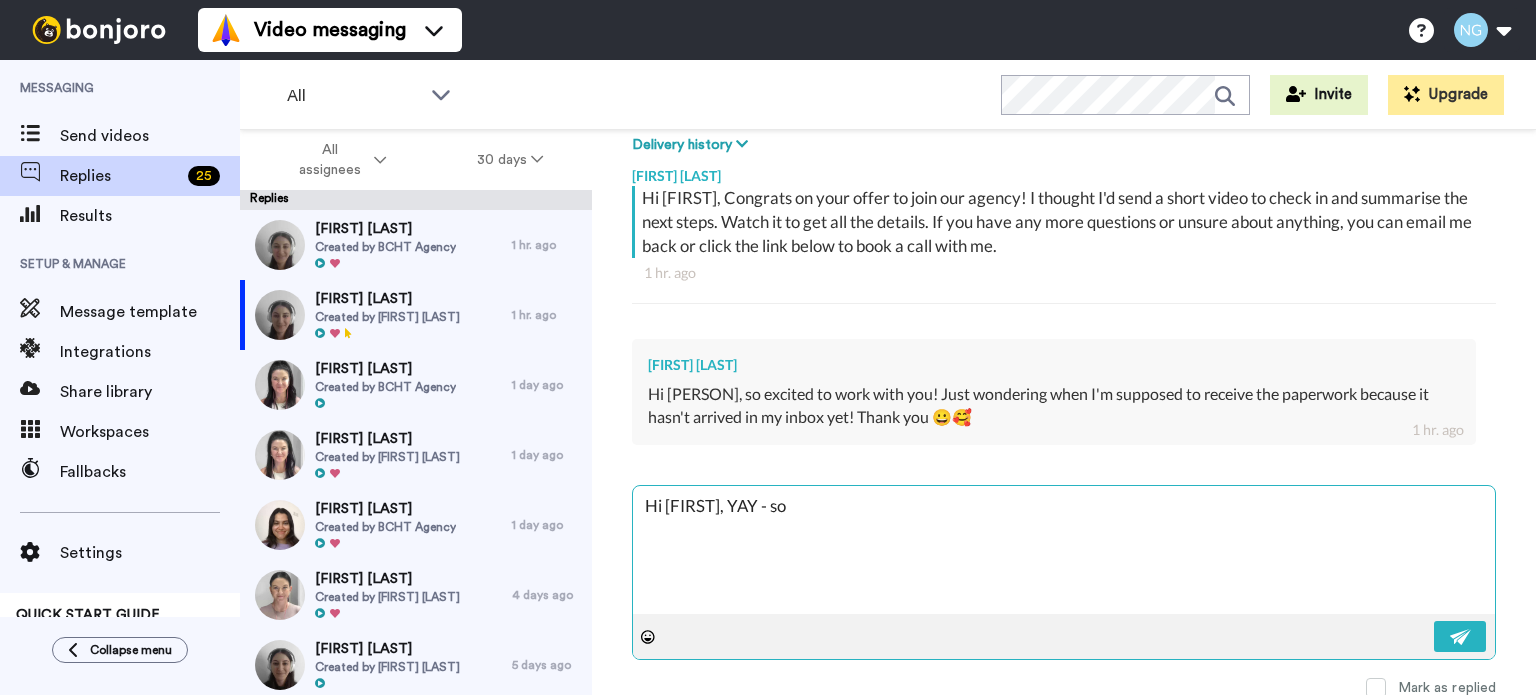 type on "x" 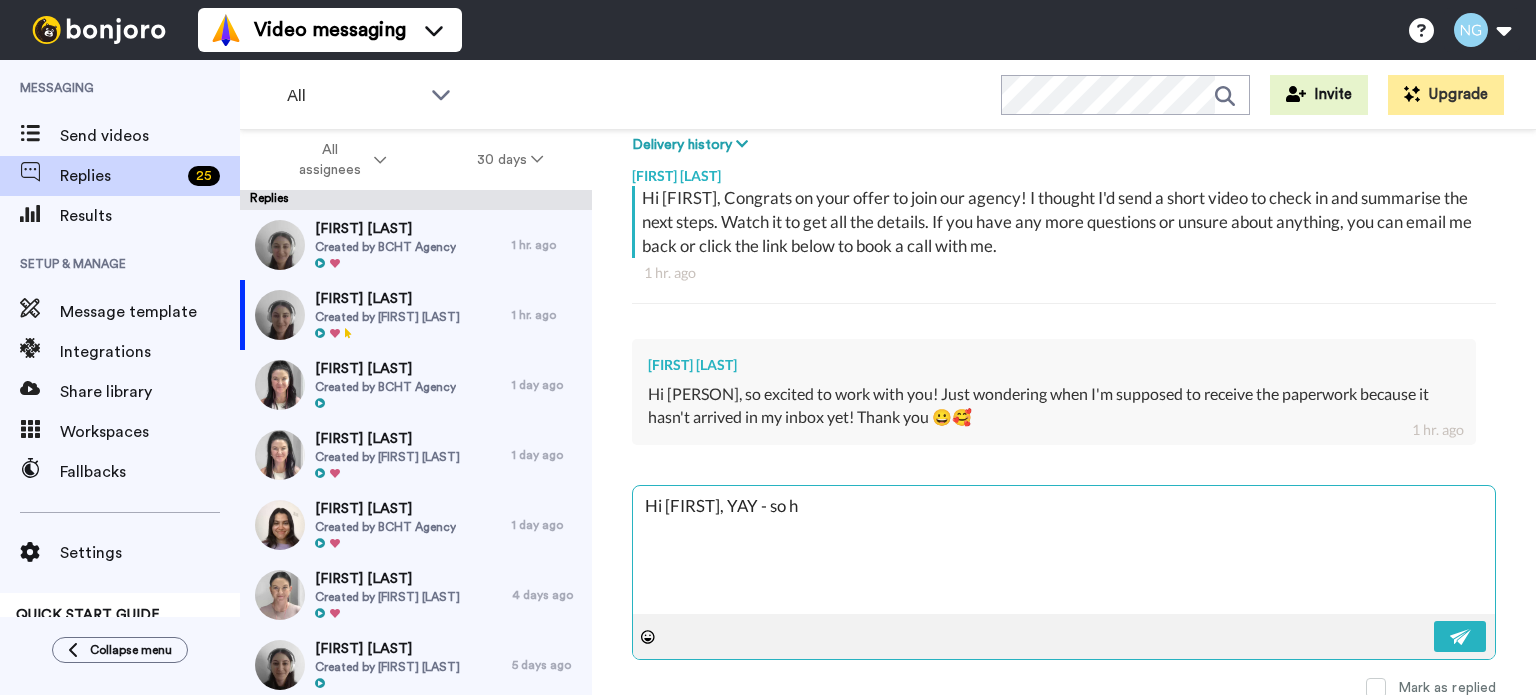 type on "x" 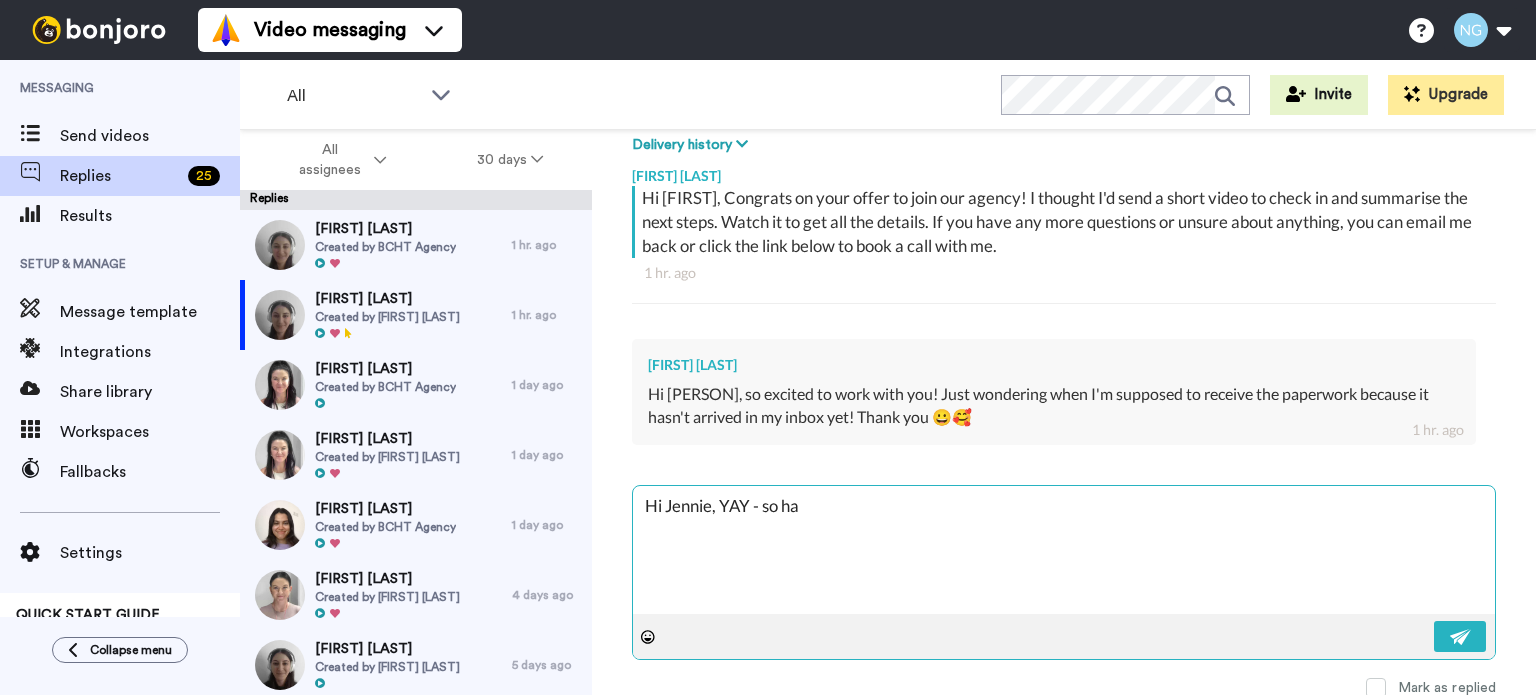 type on "x" 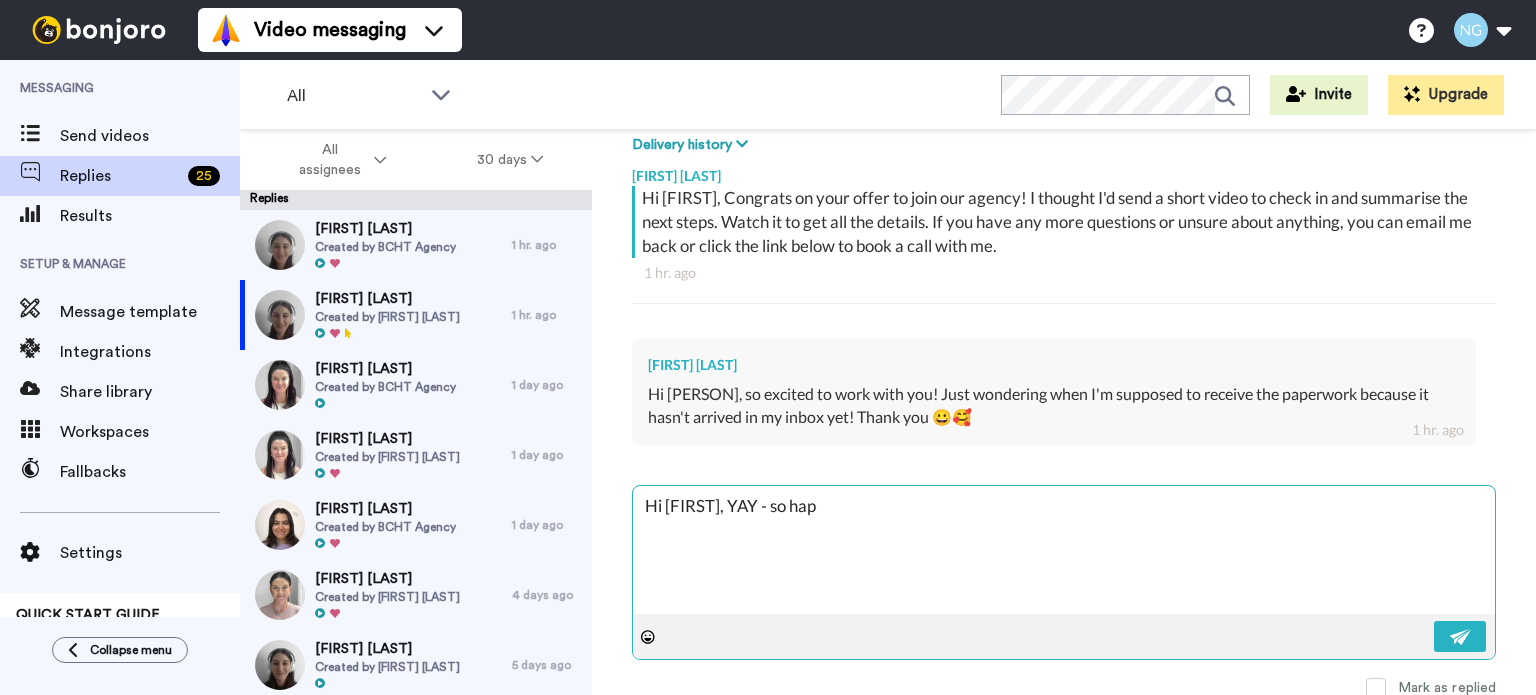 type on "x" 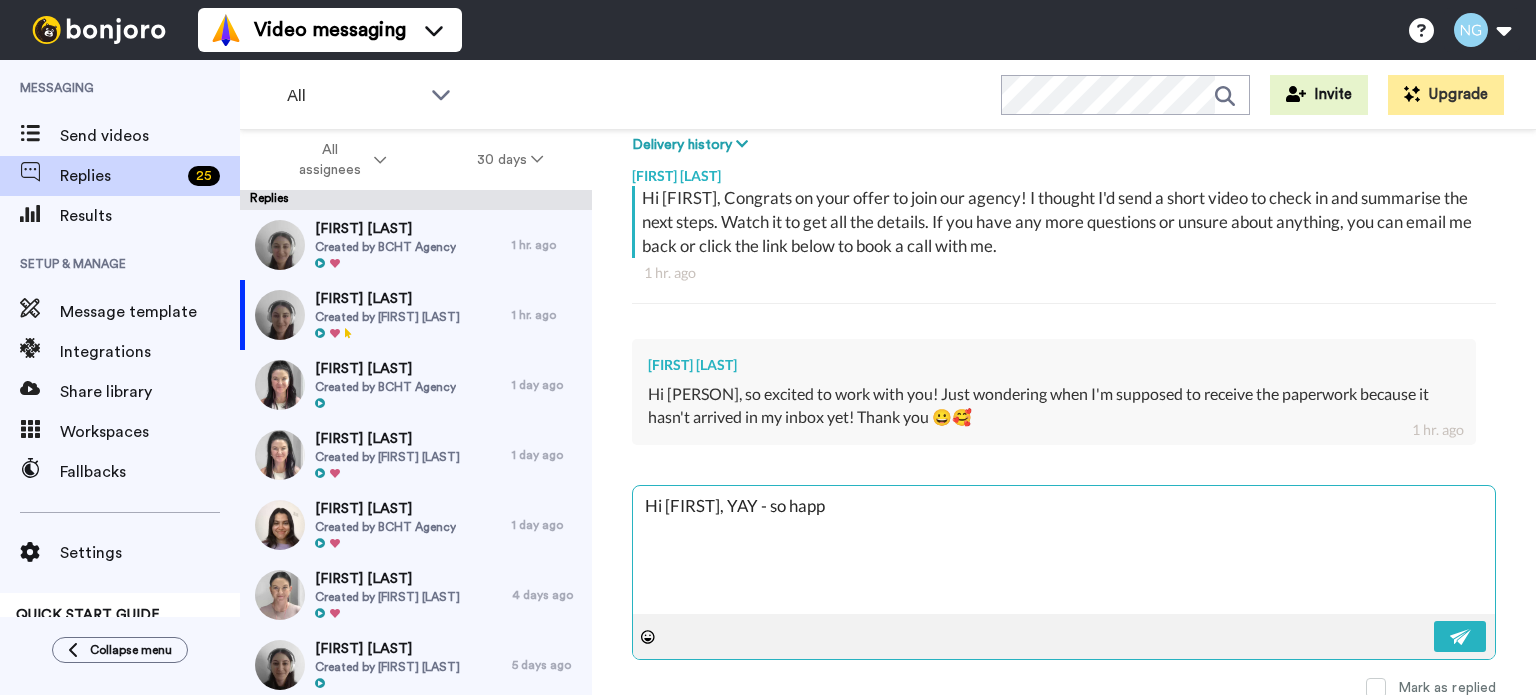 type on "x" 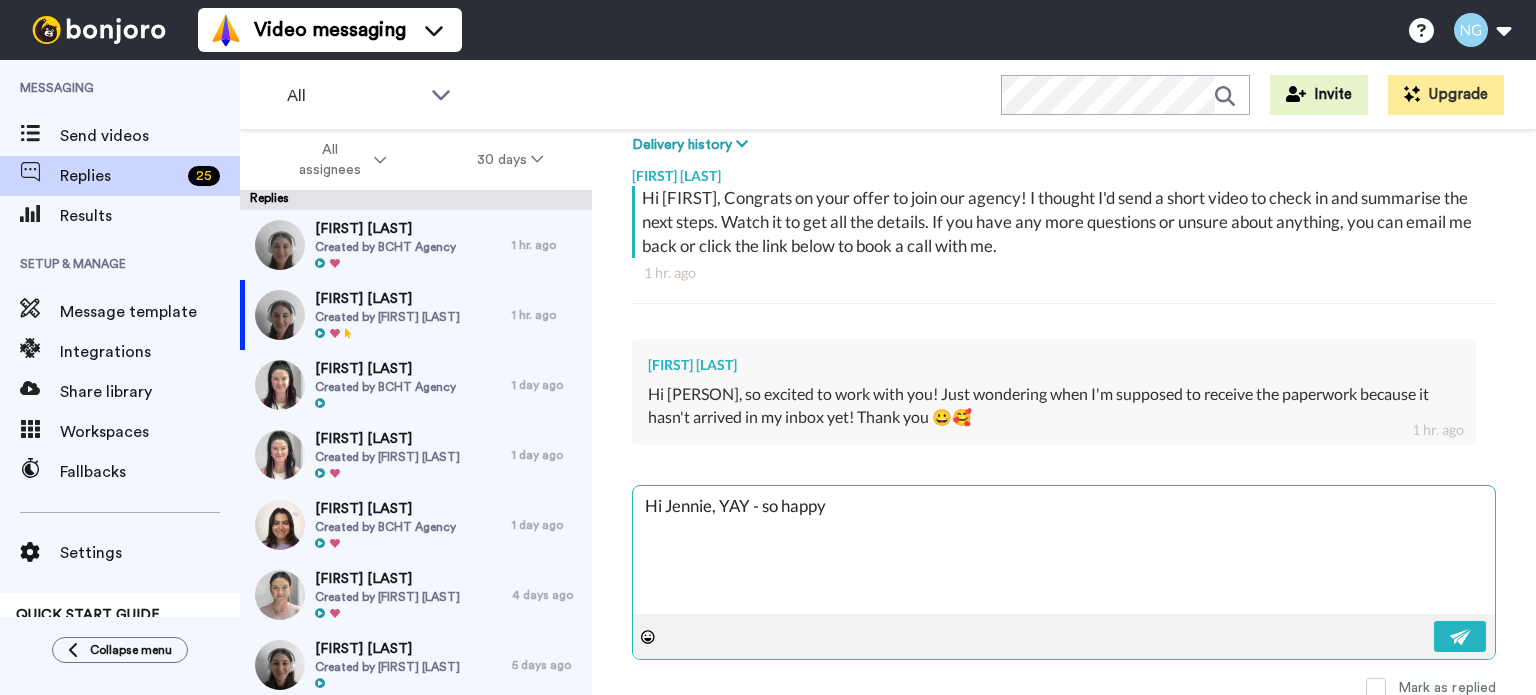 type on "x" 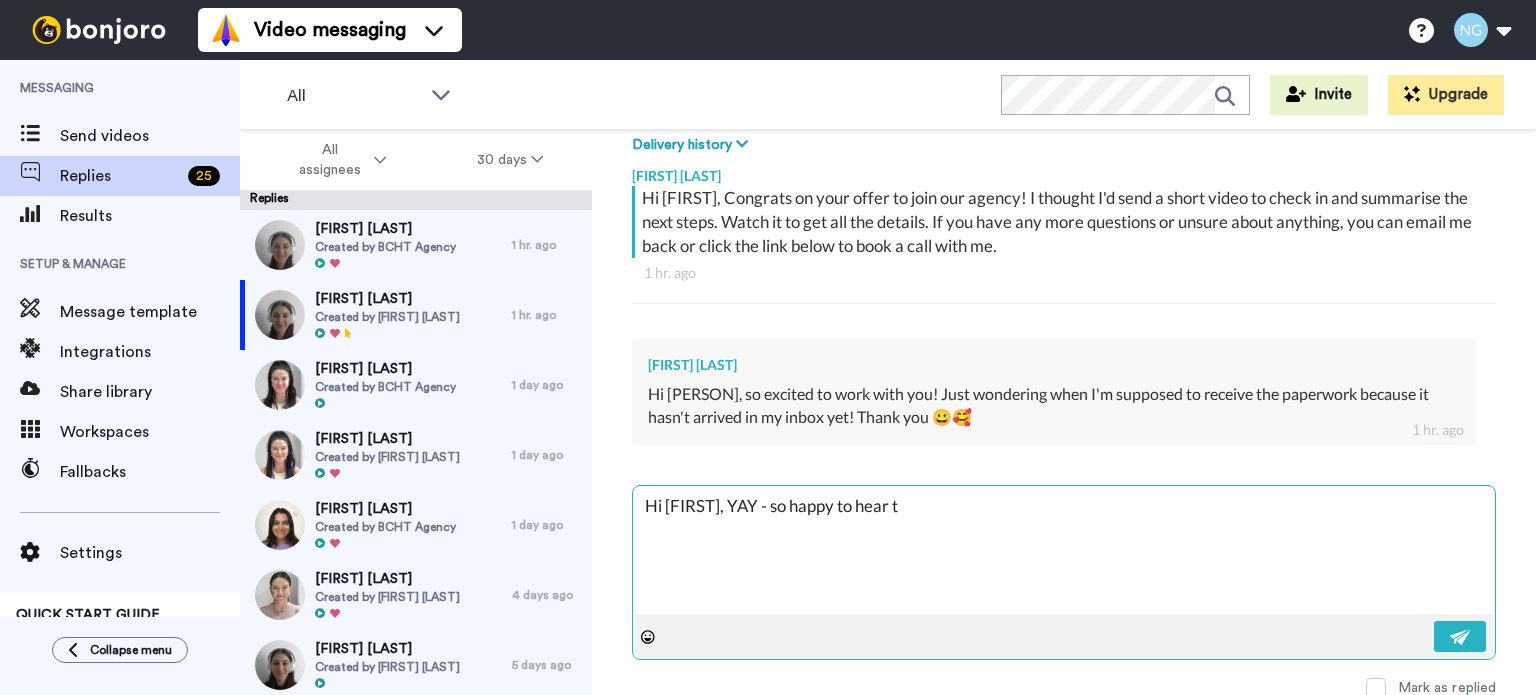 type on "x" 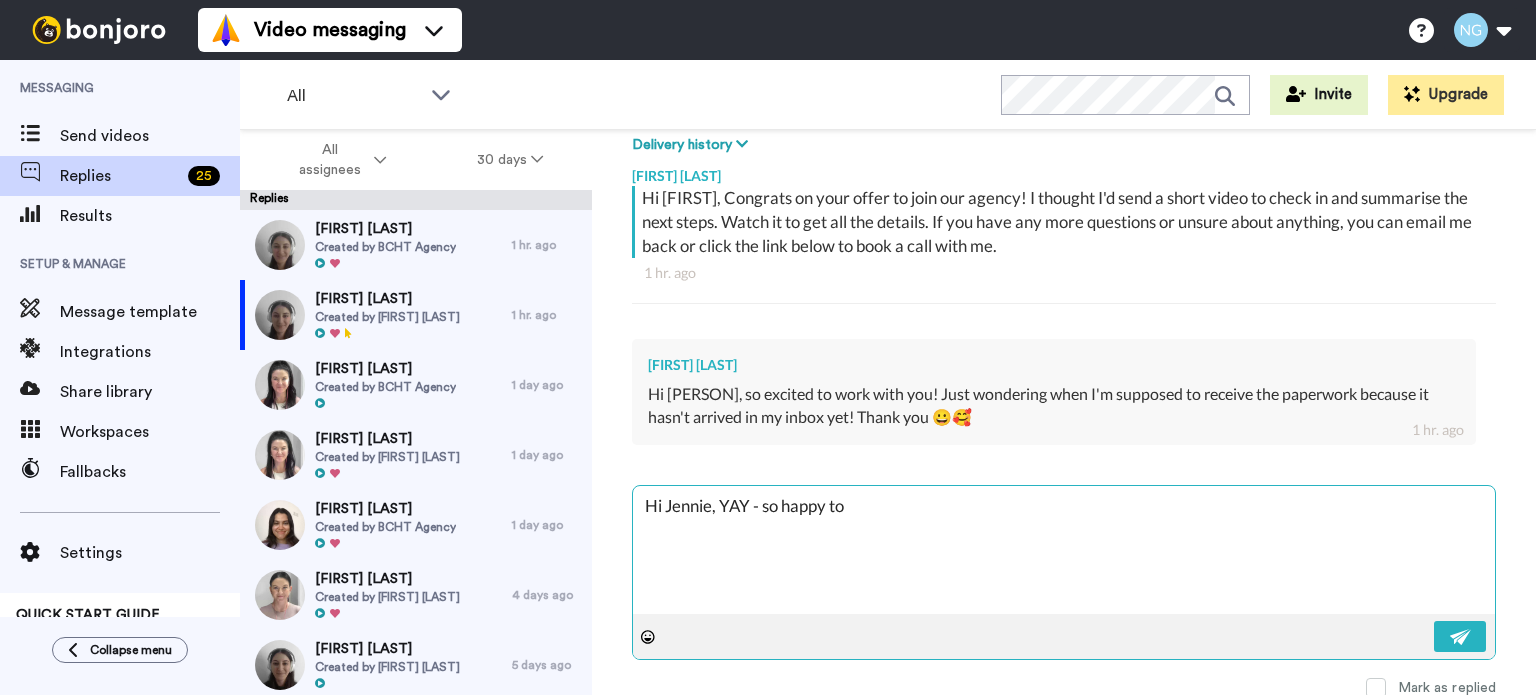 type on "x" 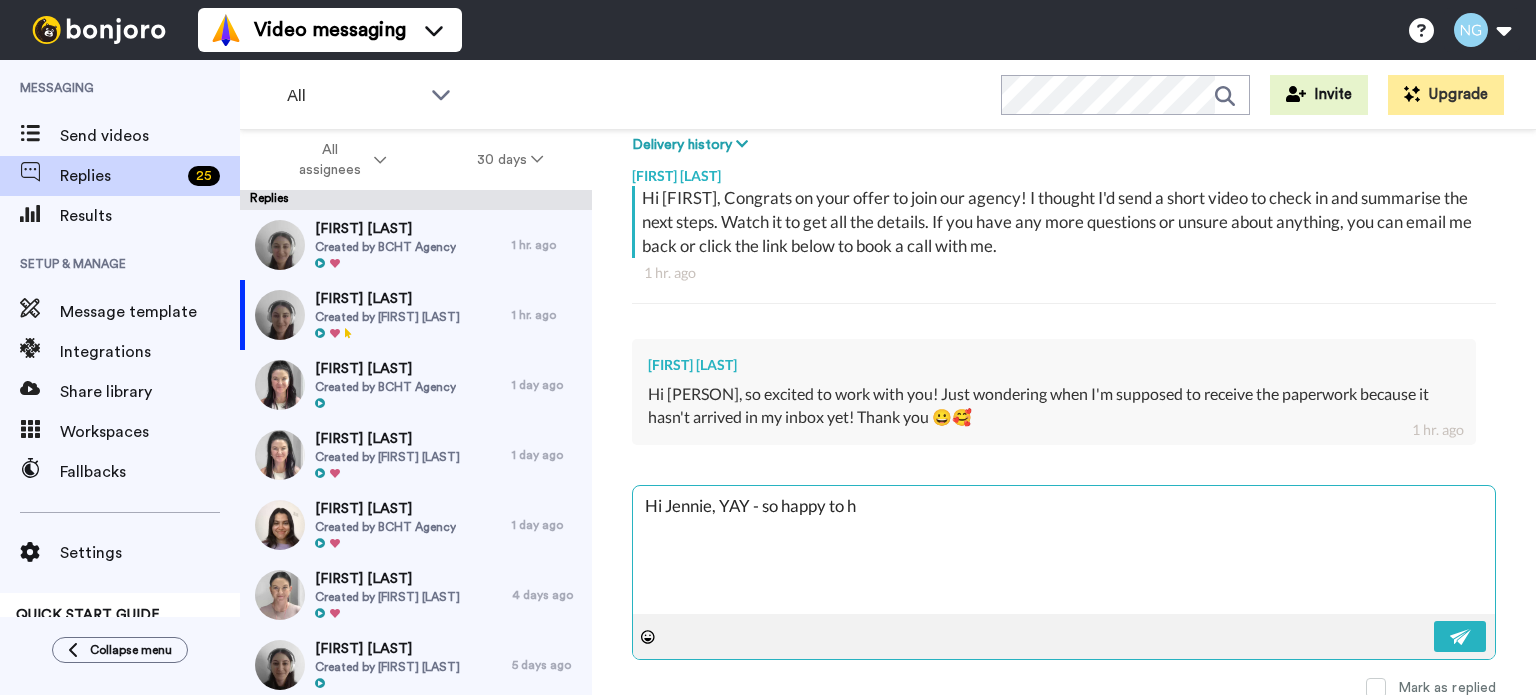 type on "Hi Jennie, YAY - so happy to he" 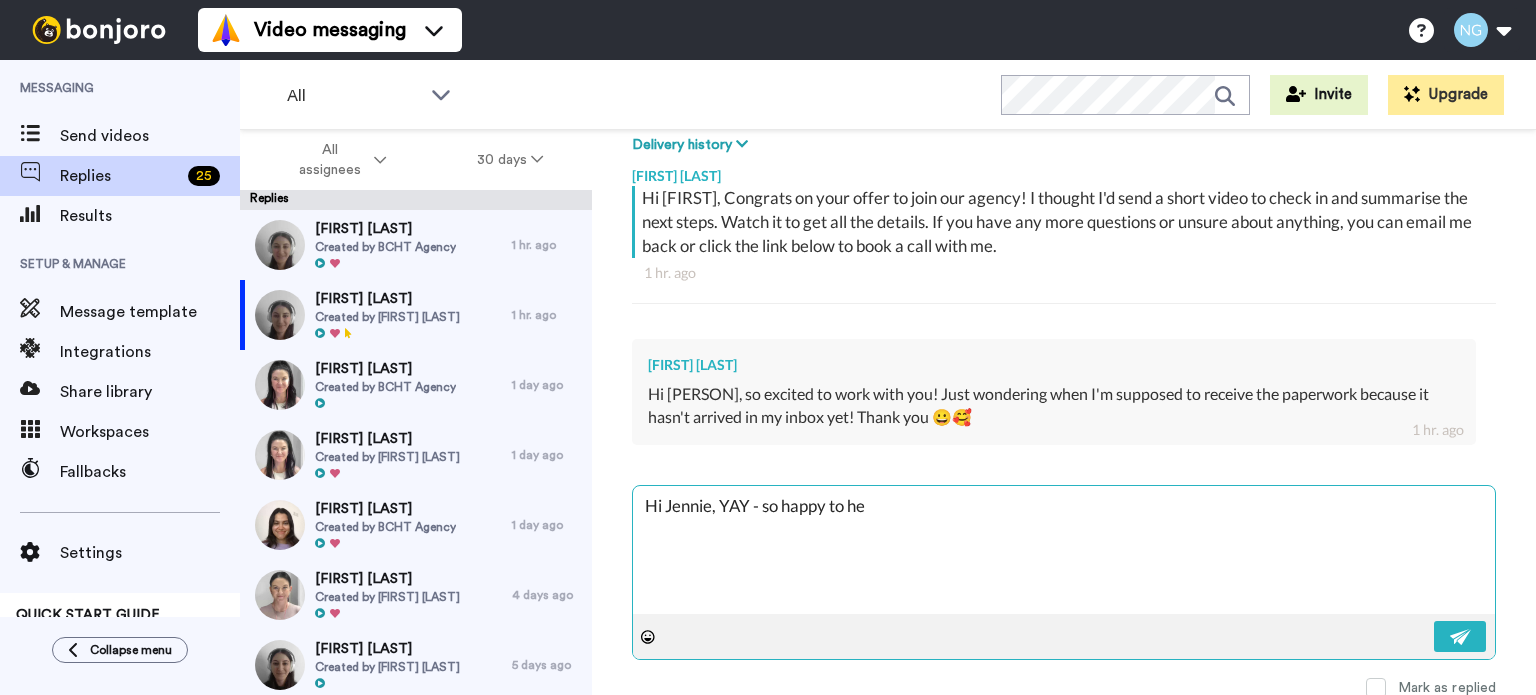 type on "x" 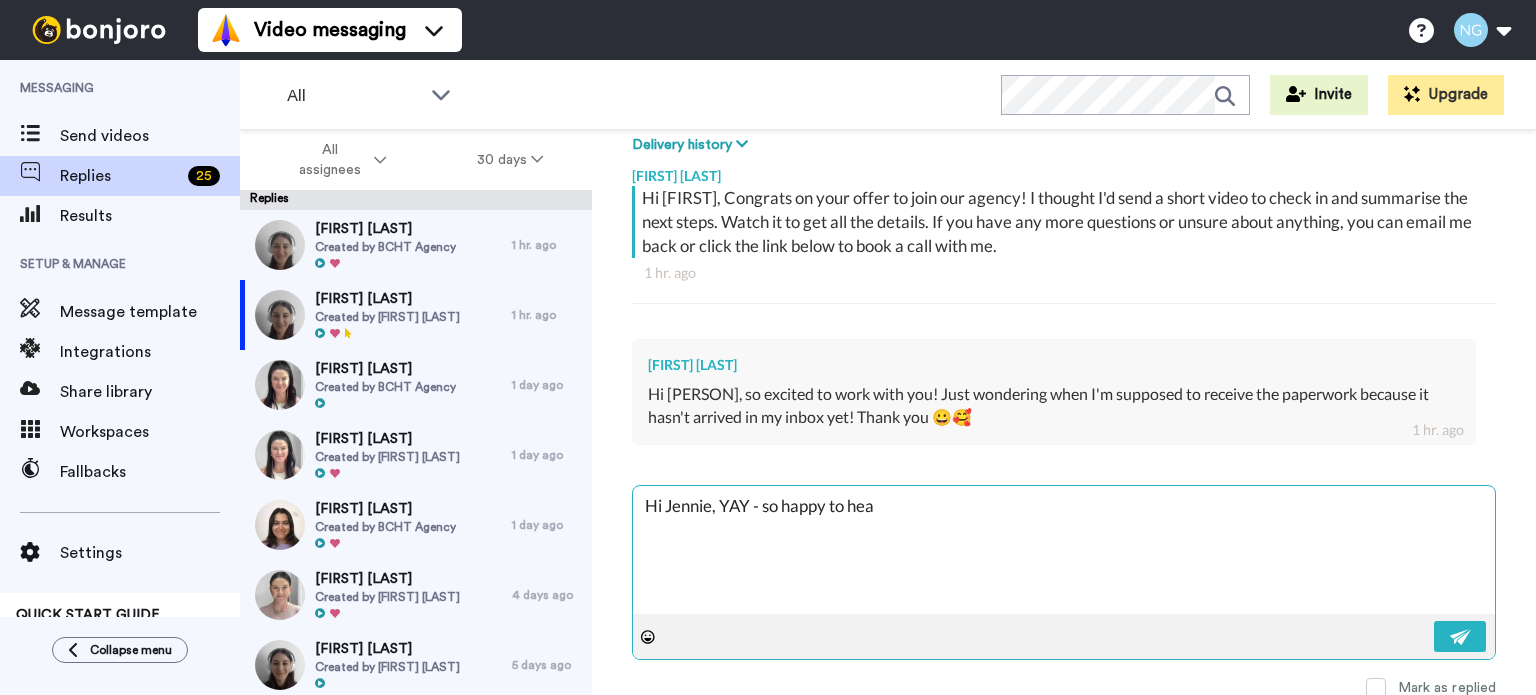 type on "x" 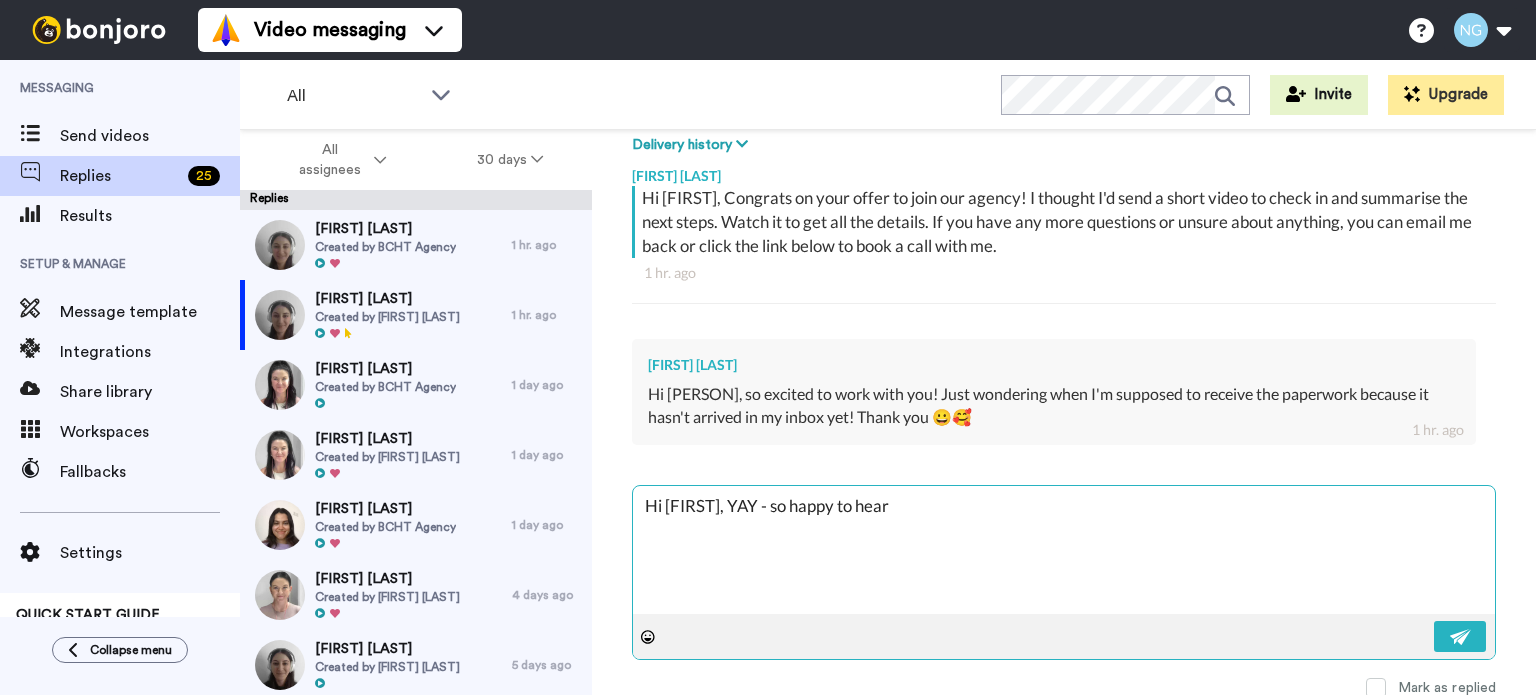 type on "x" 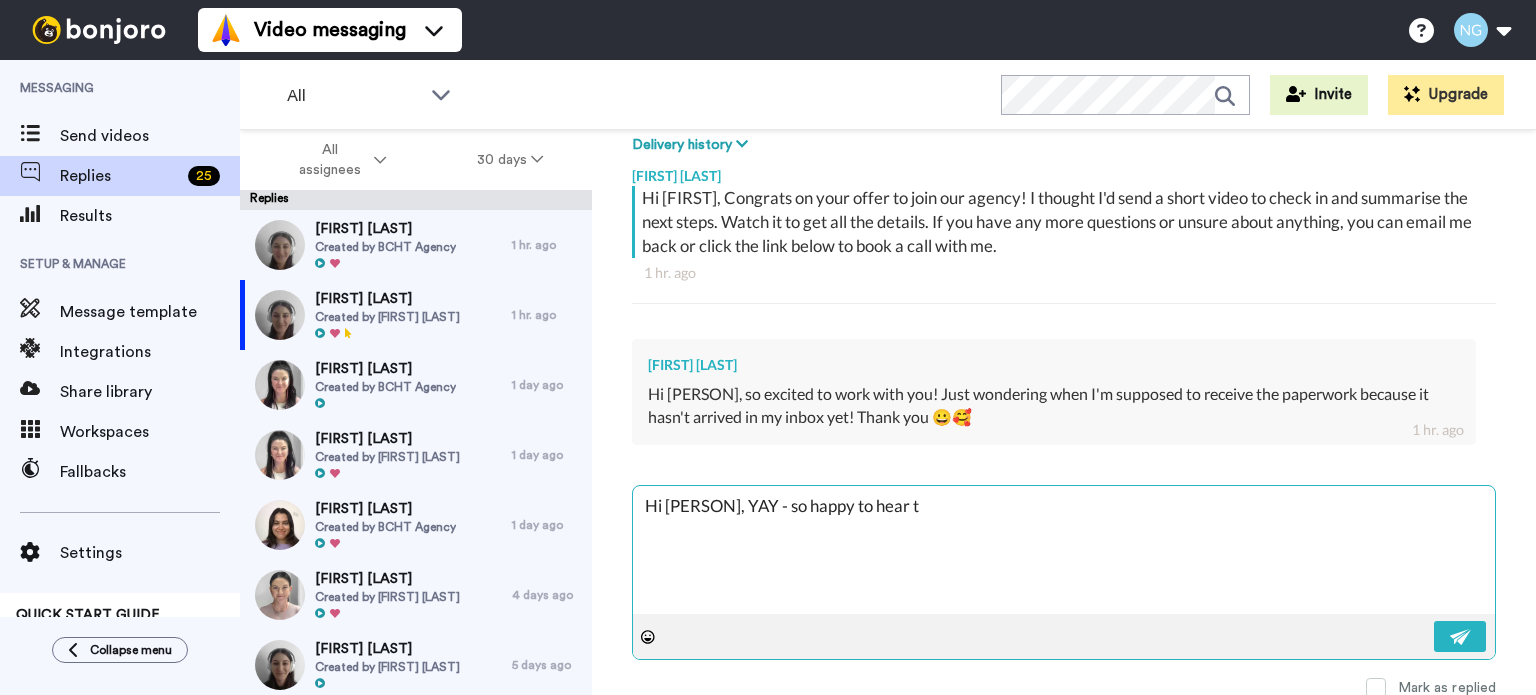type on "x" 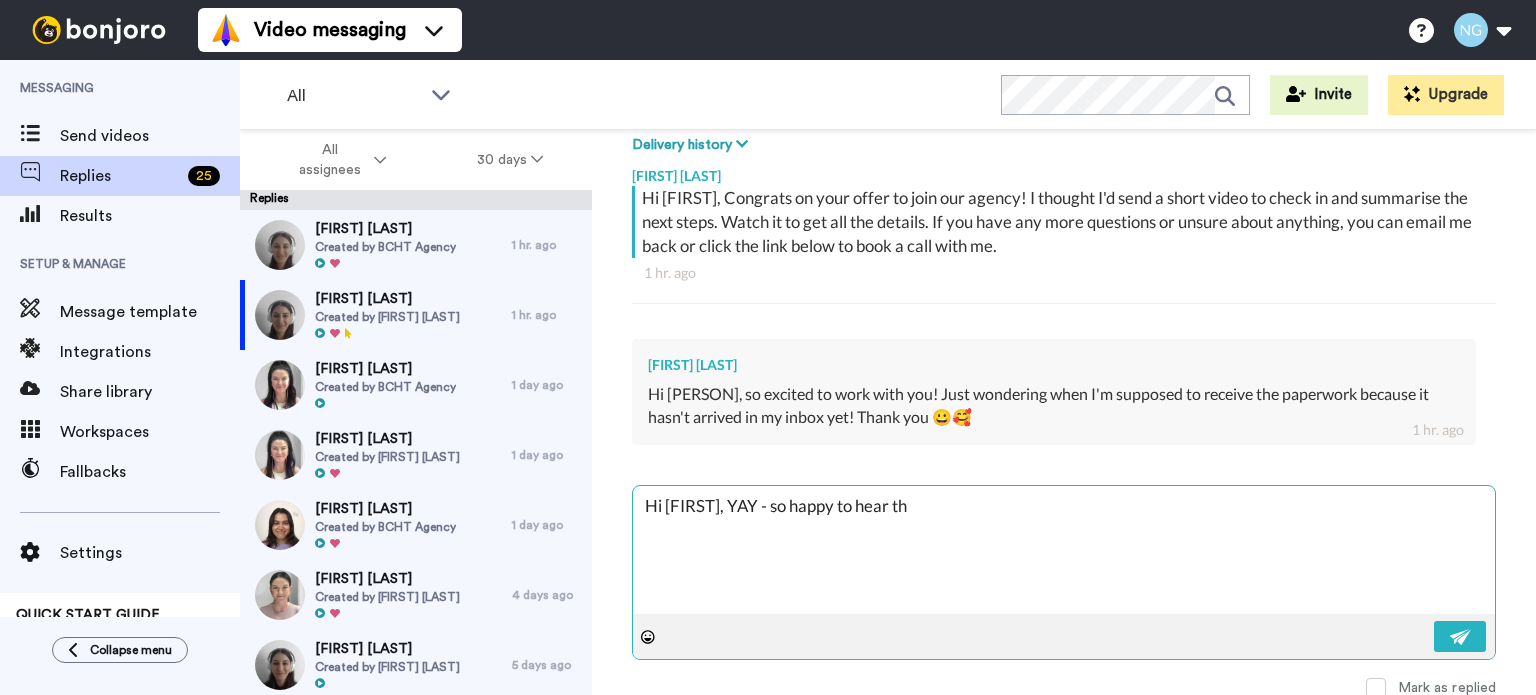 type on "x" 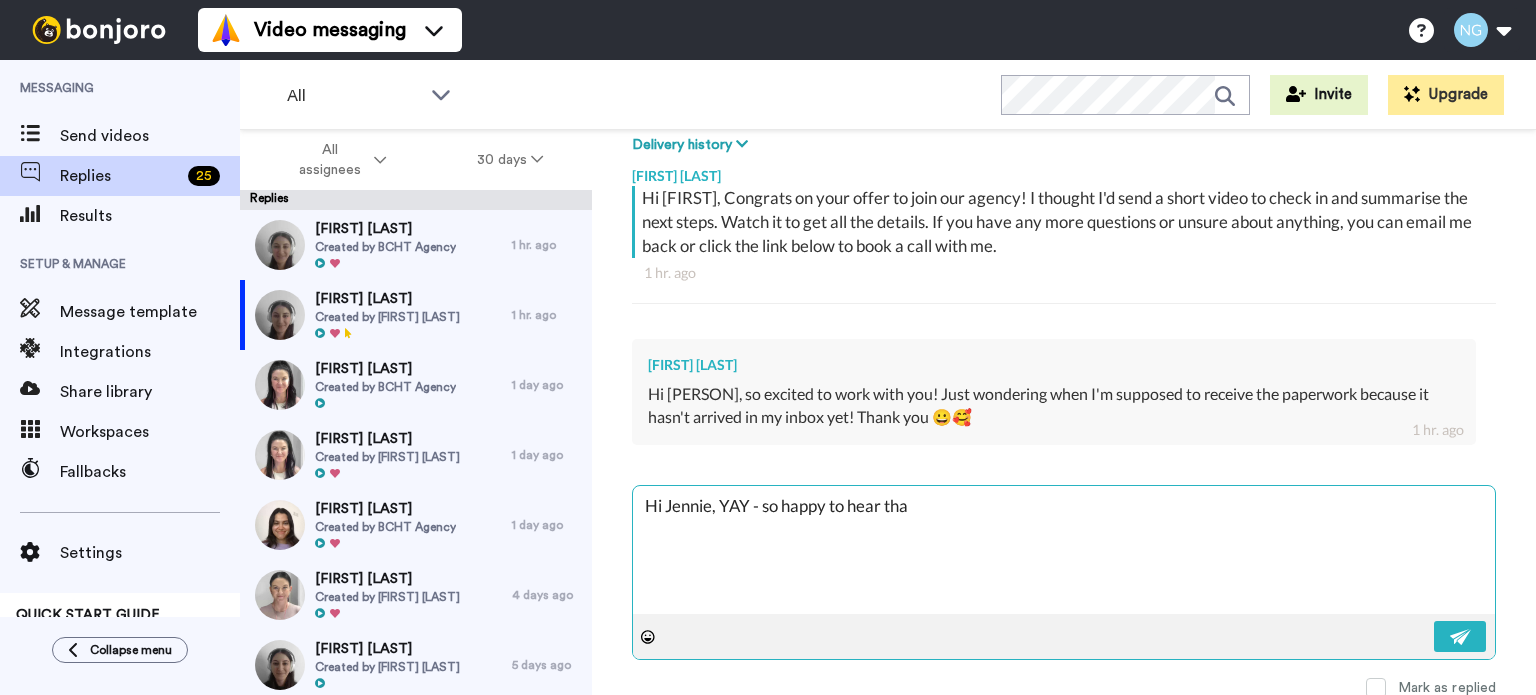 type on "x" 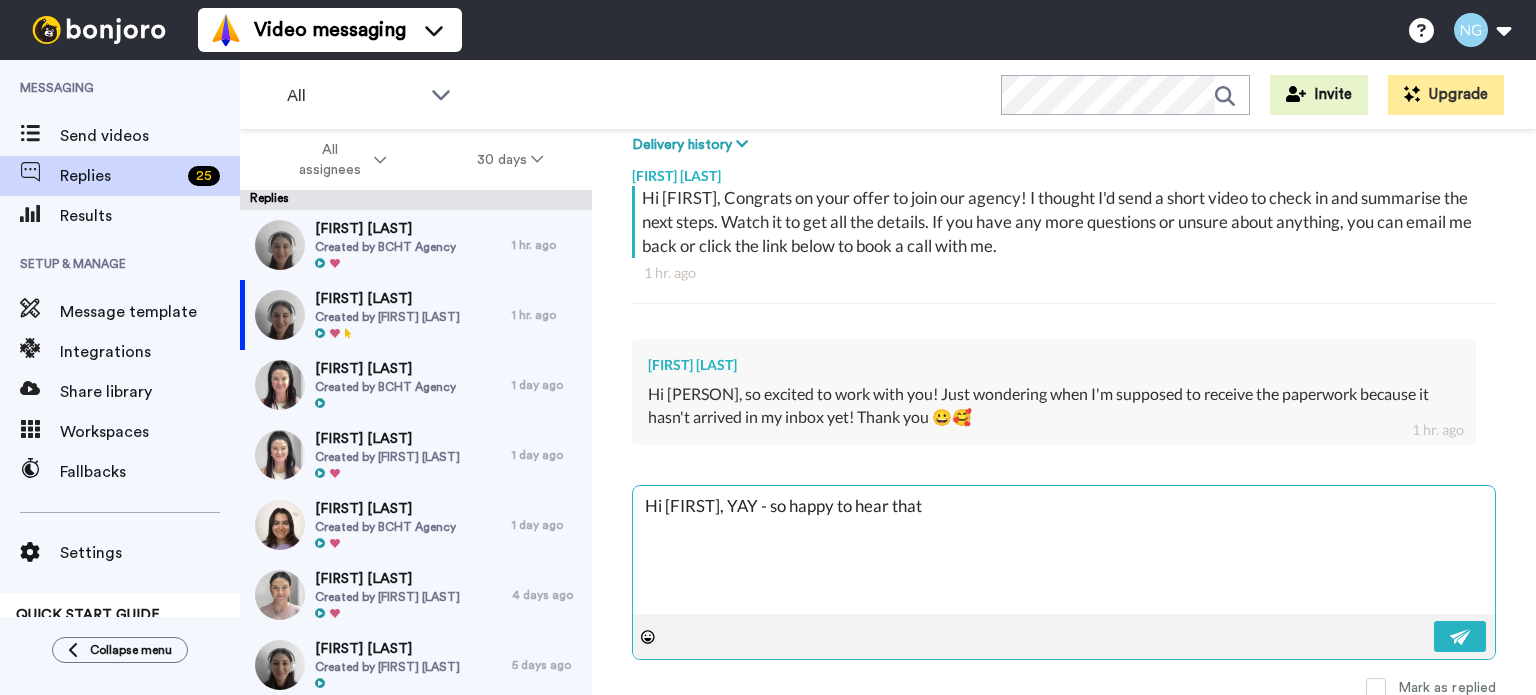 type on "x" 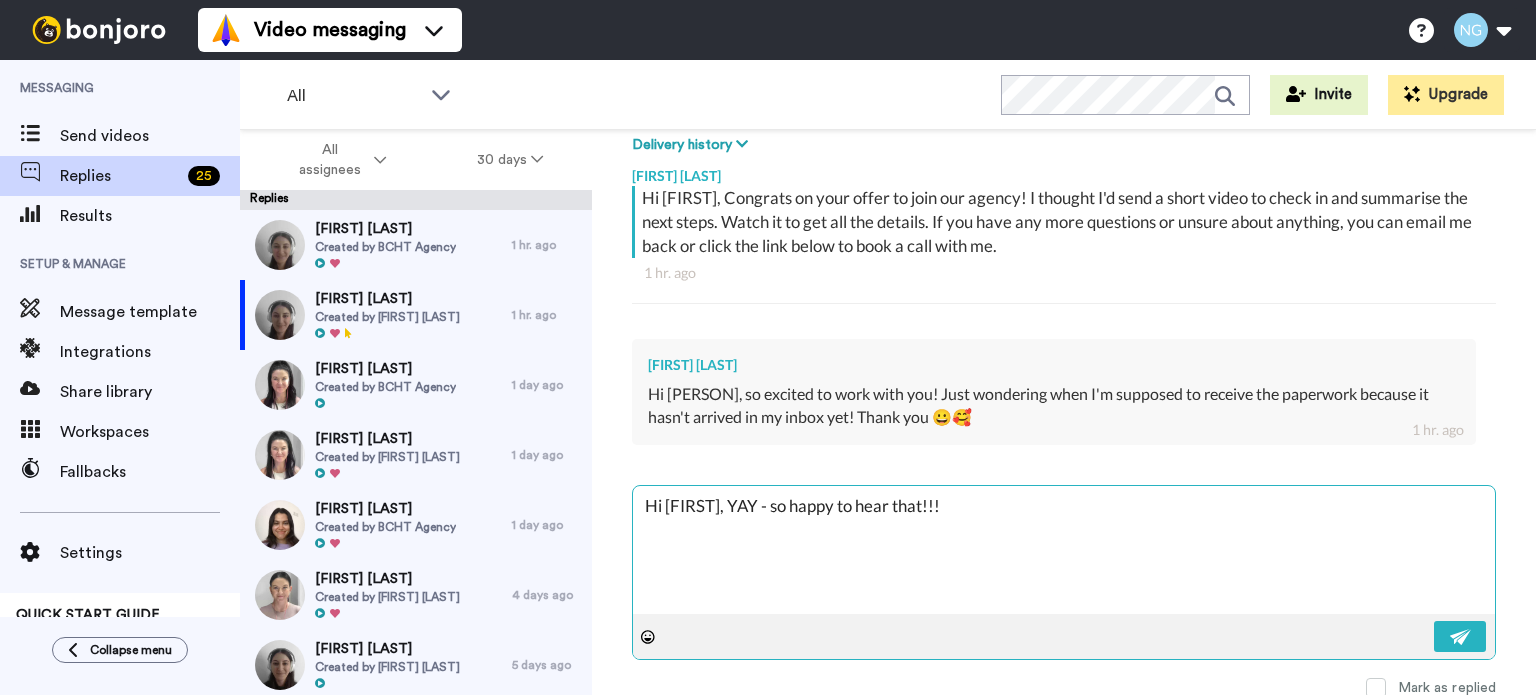 type on "x" 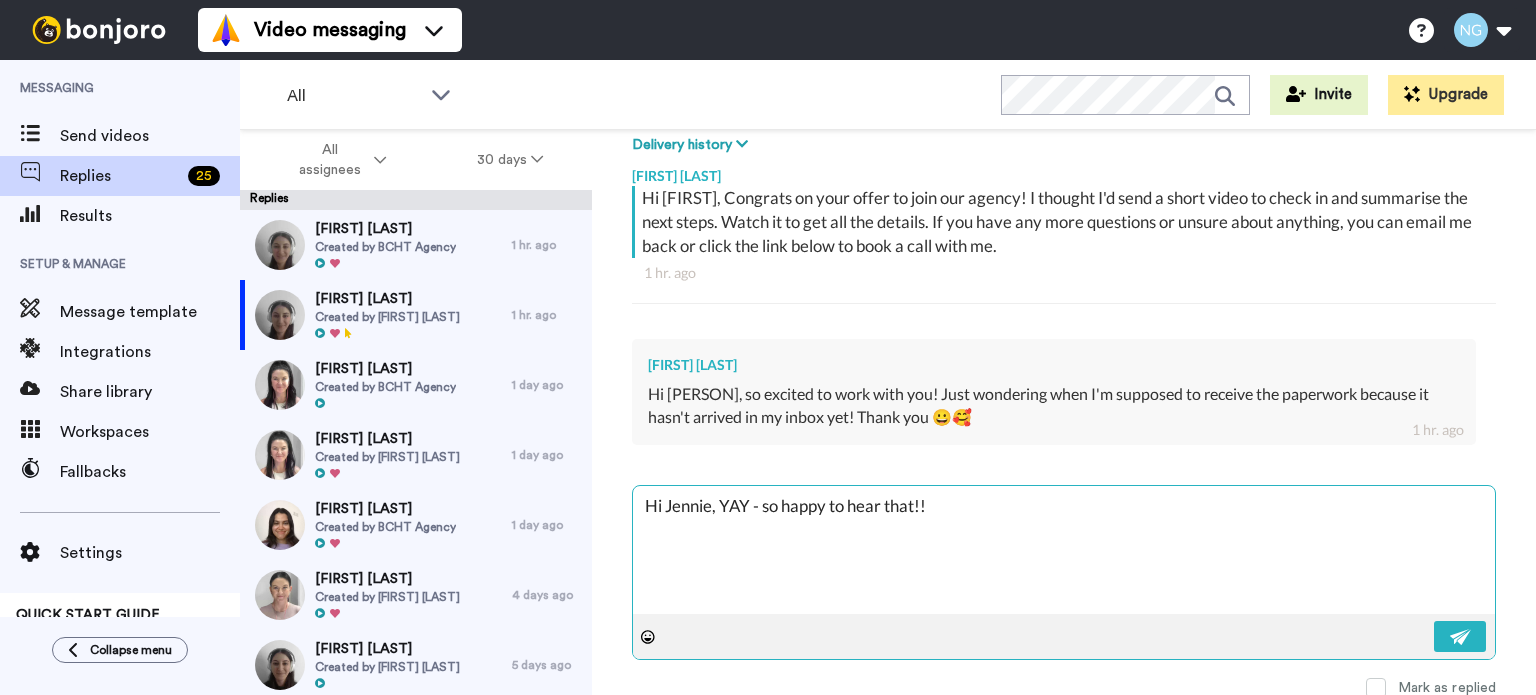 type on "x" 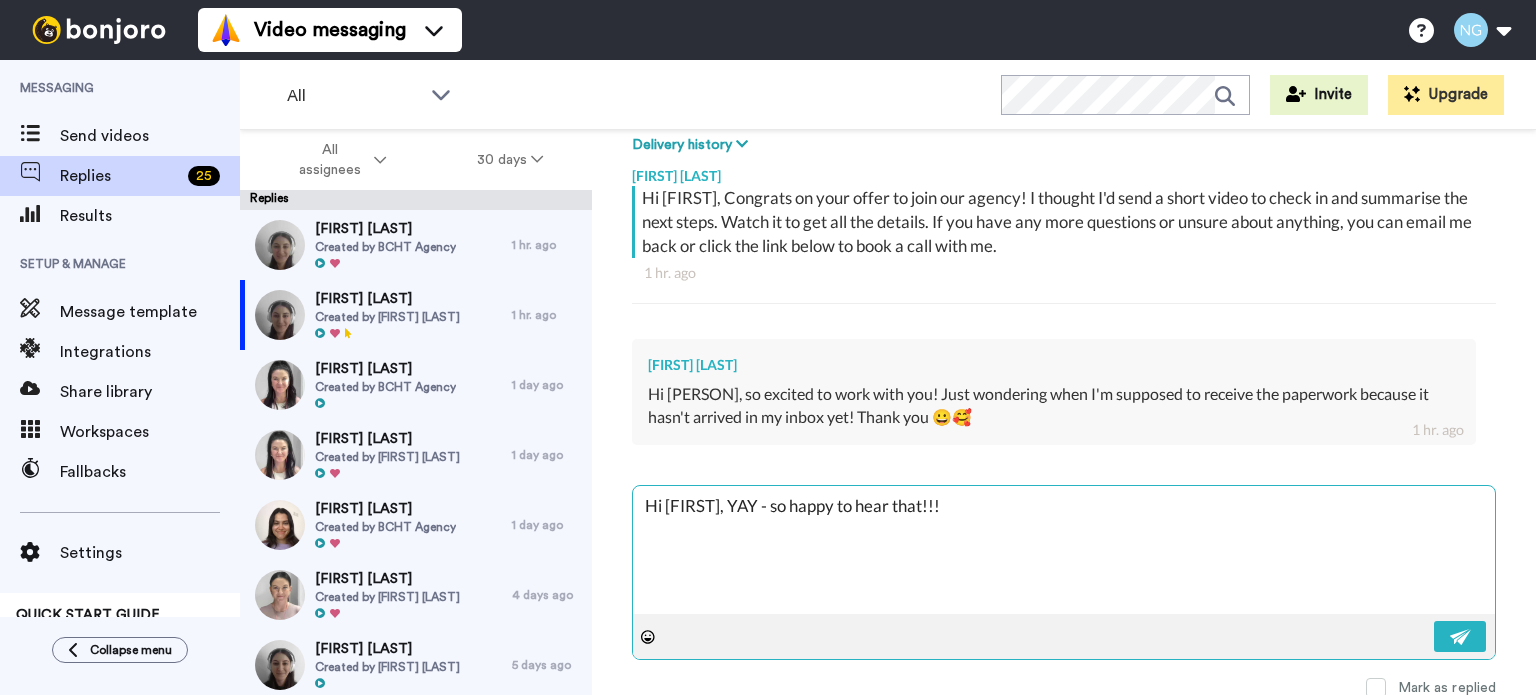 type on "x" 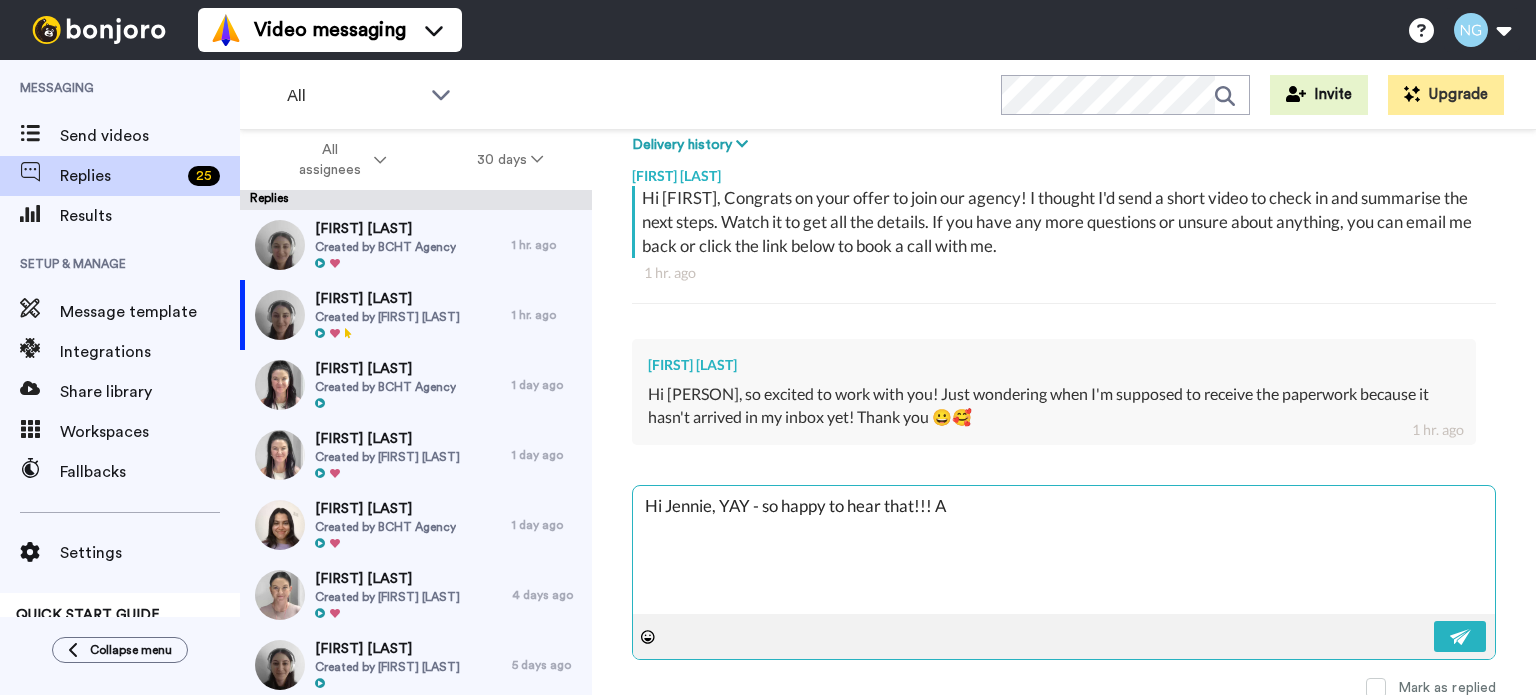 type on "x" 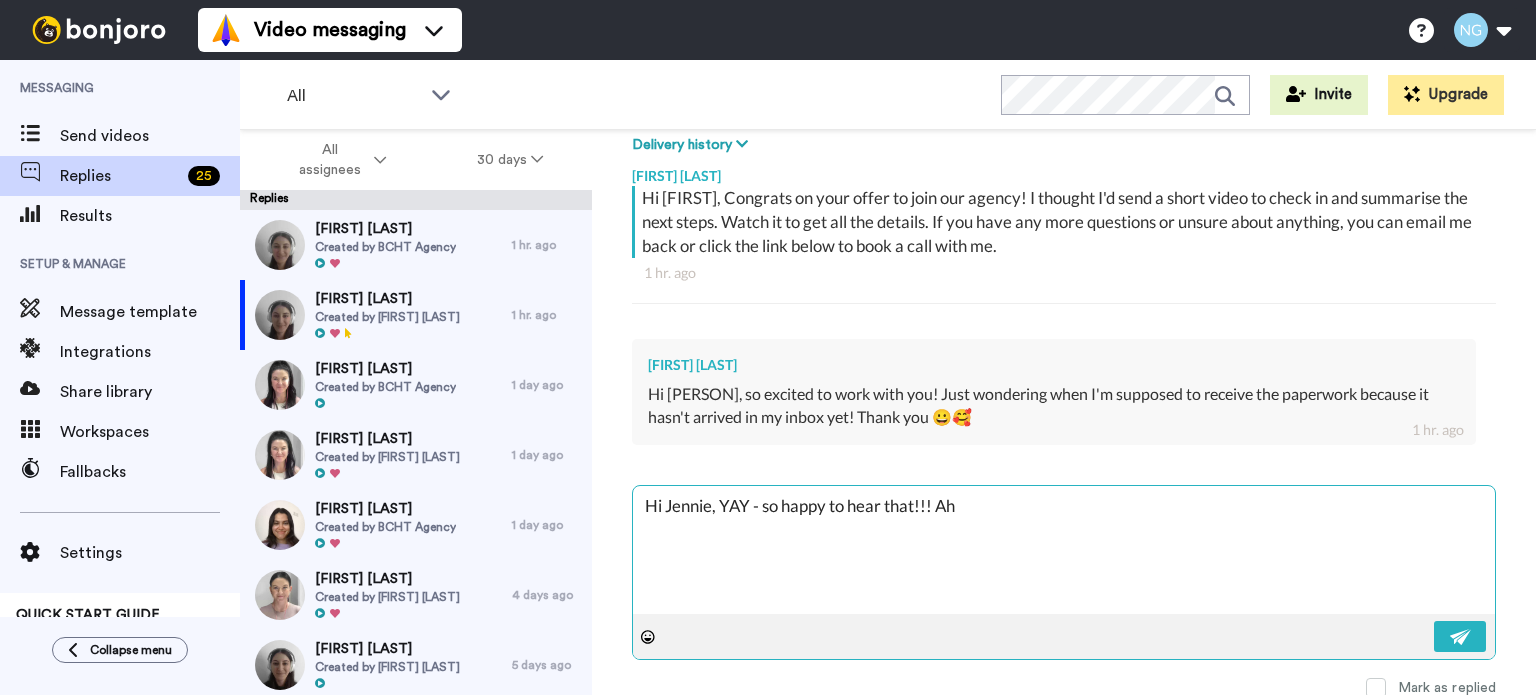 type on "x" 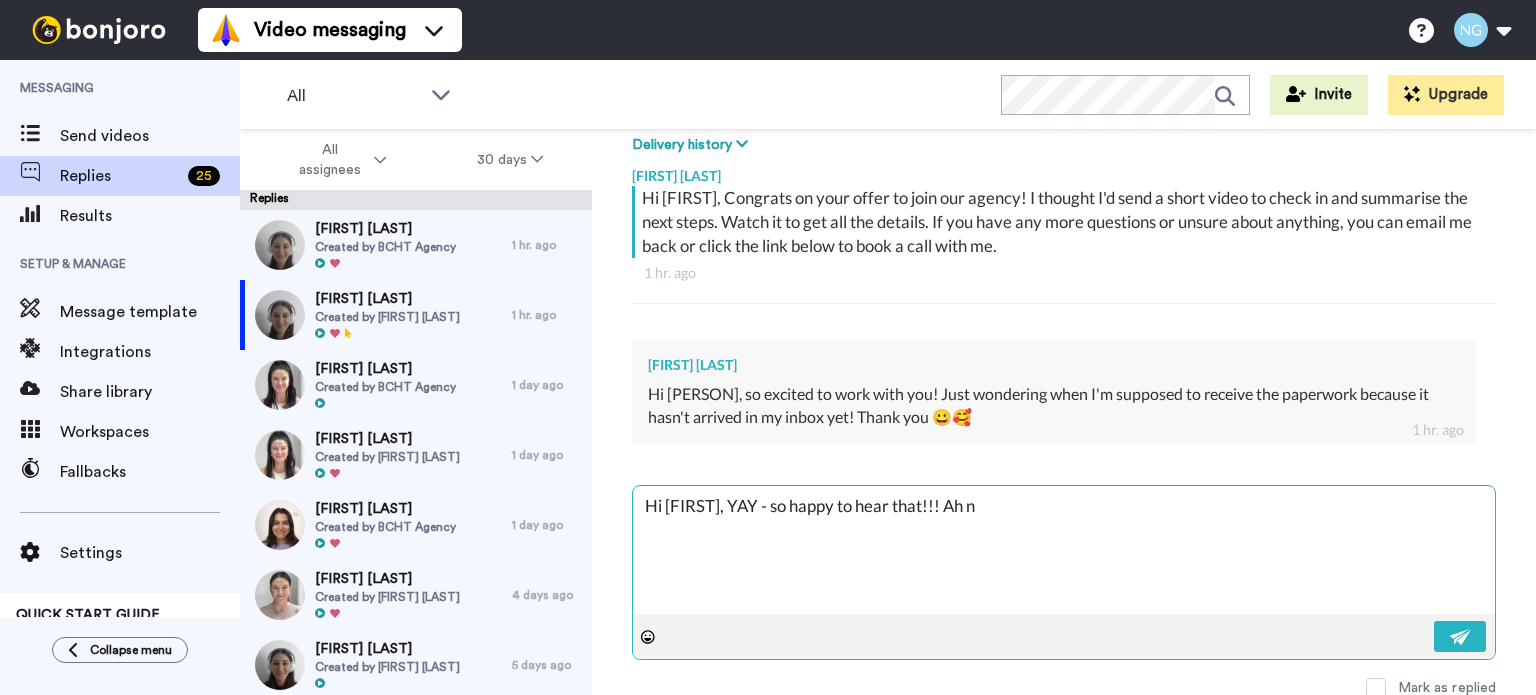 type on "x" 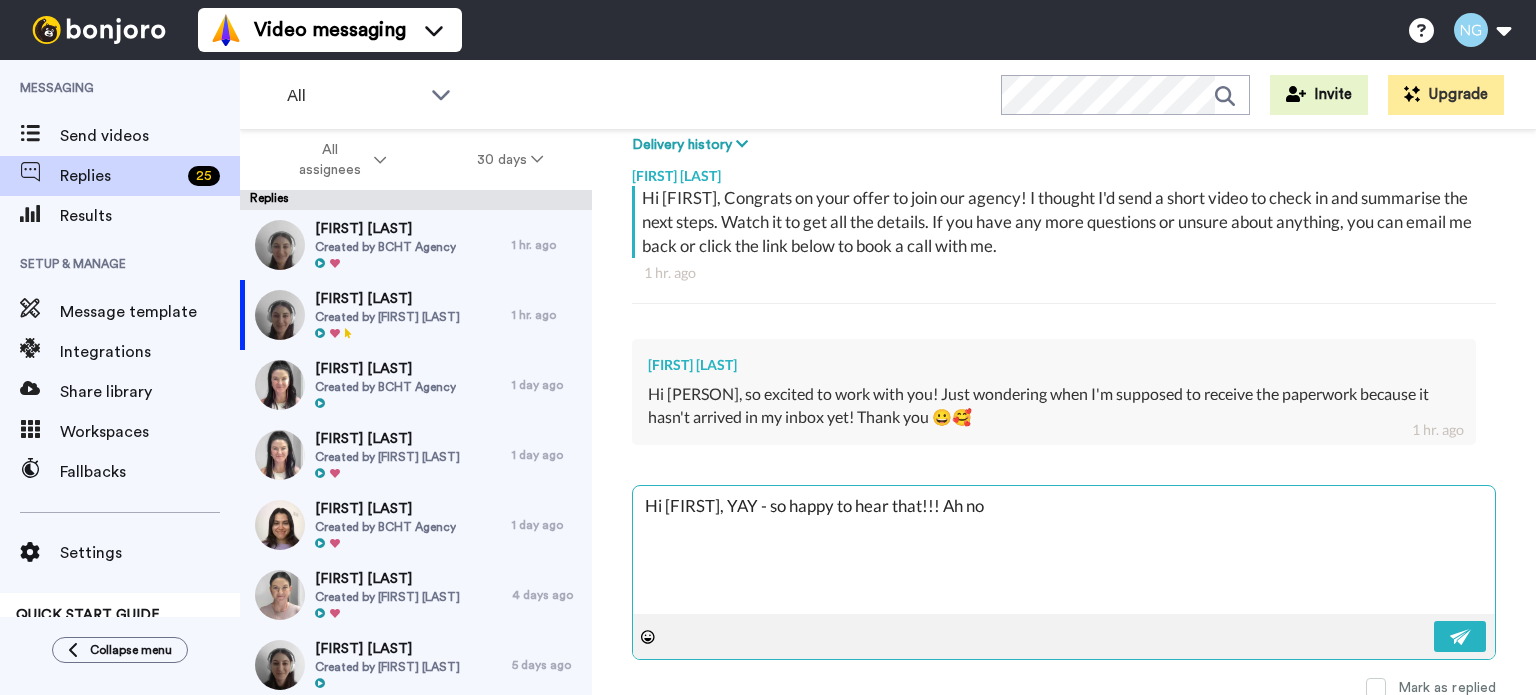 type on "x" 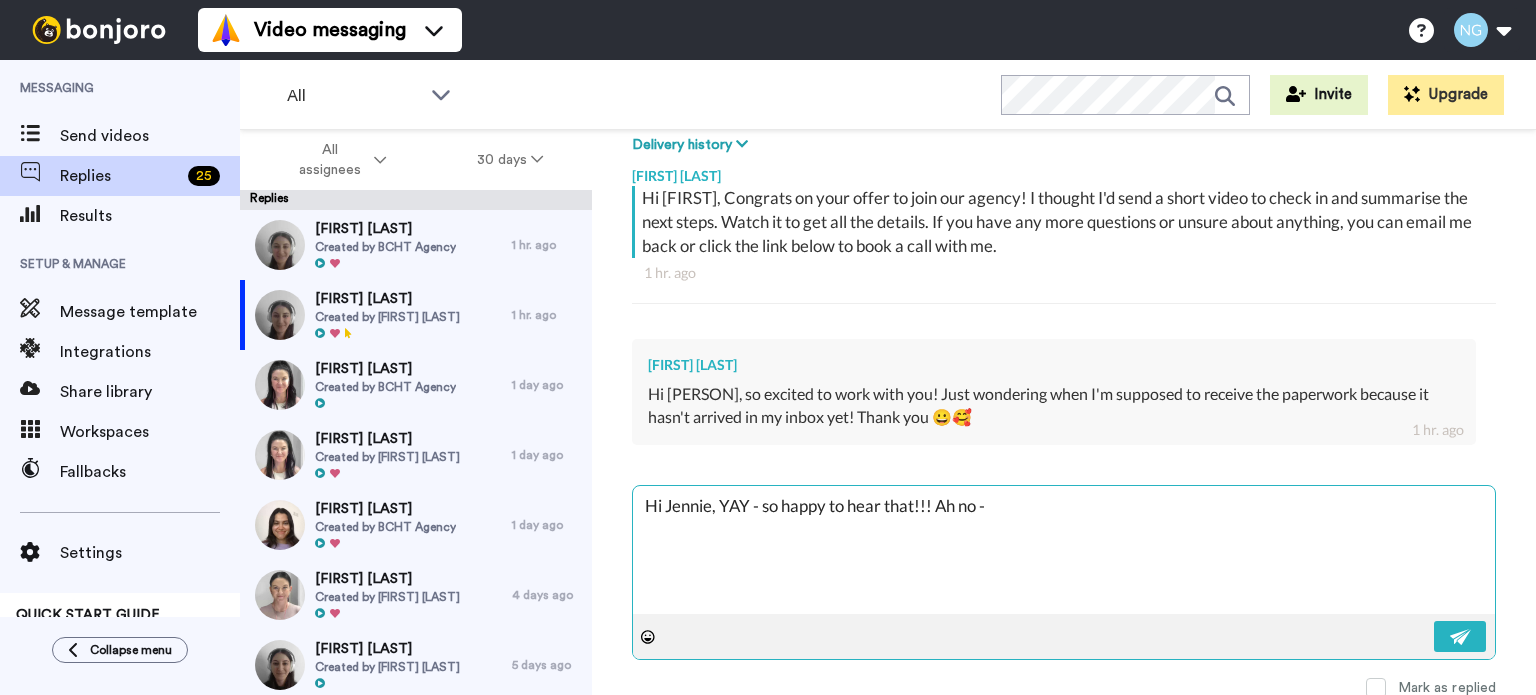 type on "x" 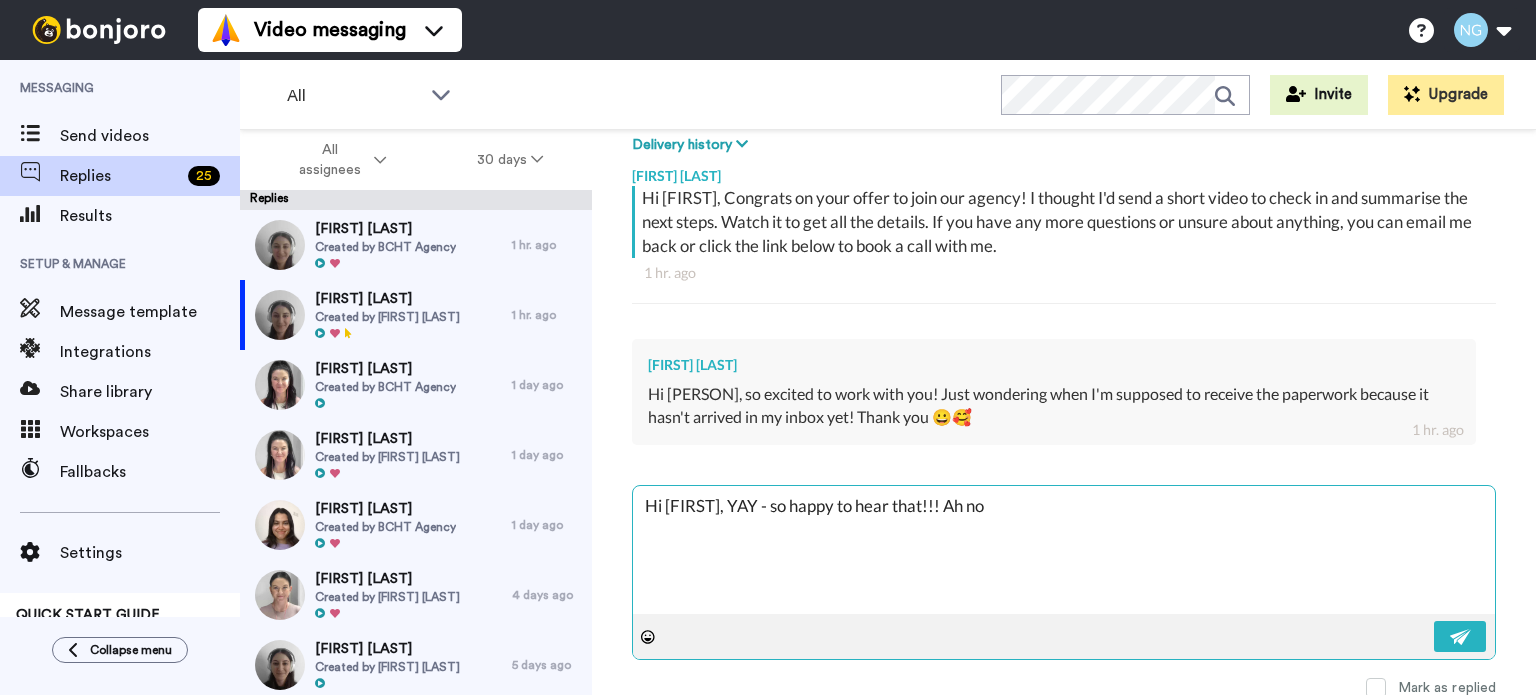 type on "x" 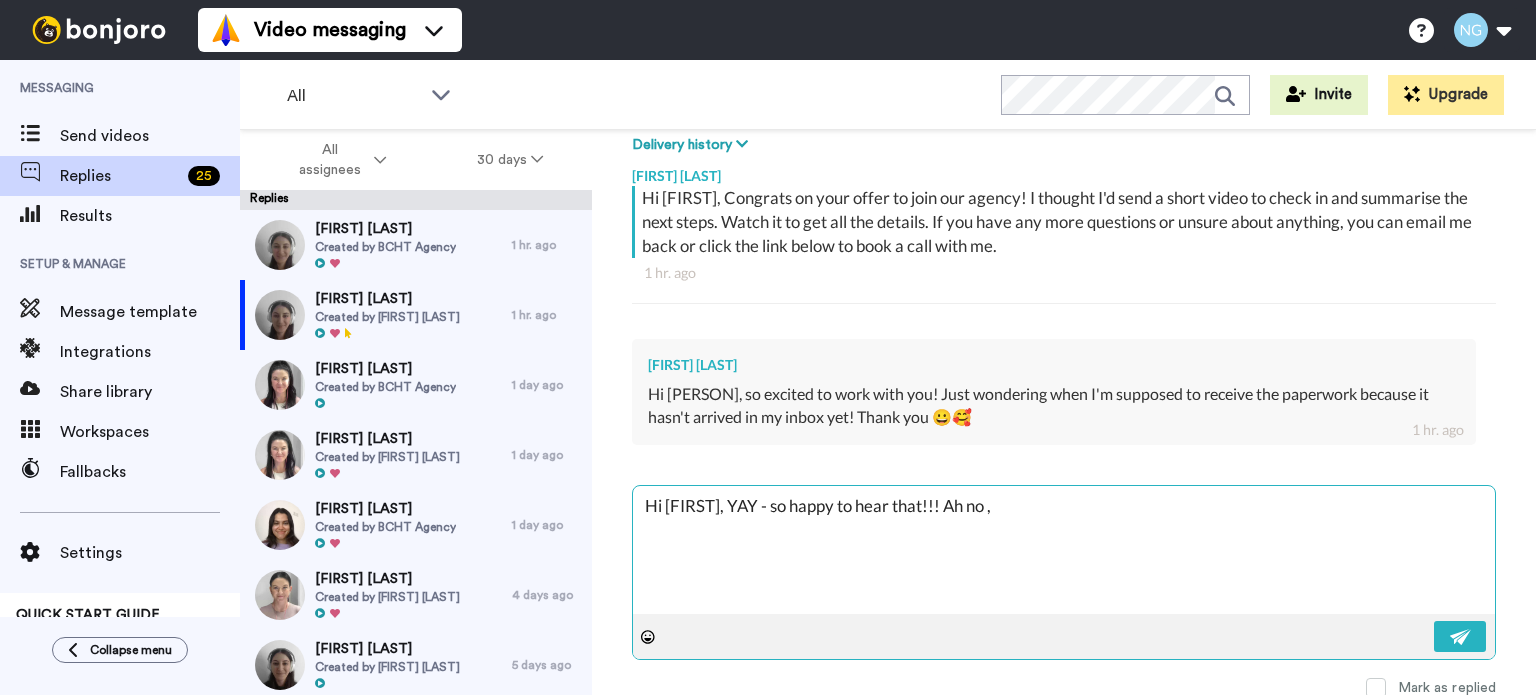 type on "x" 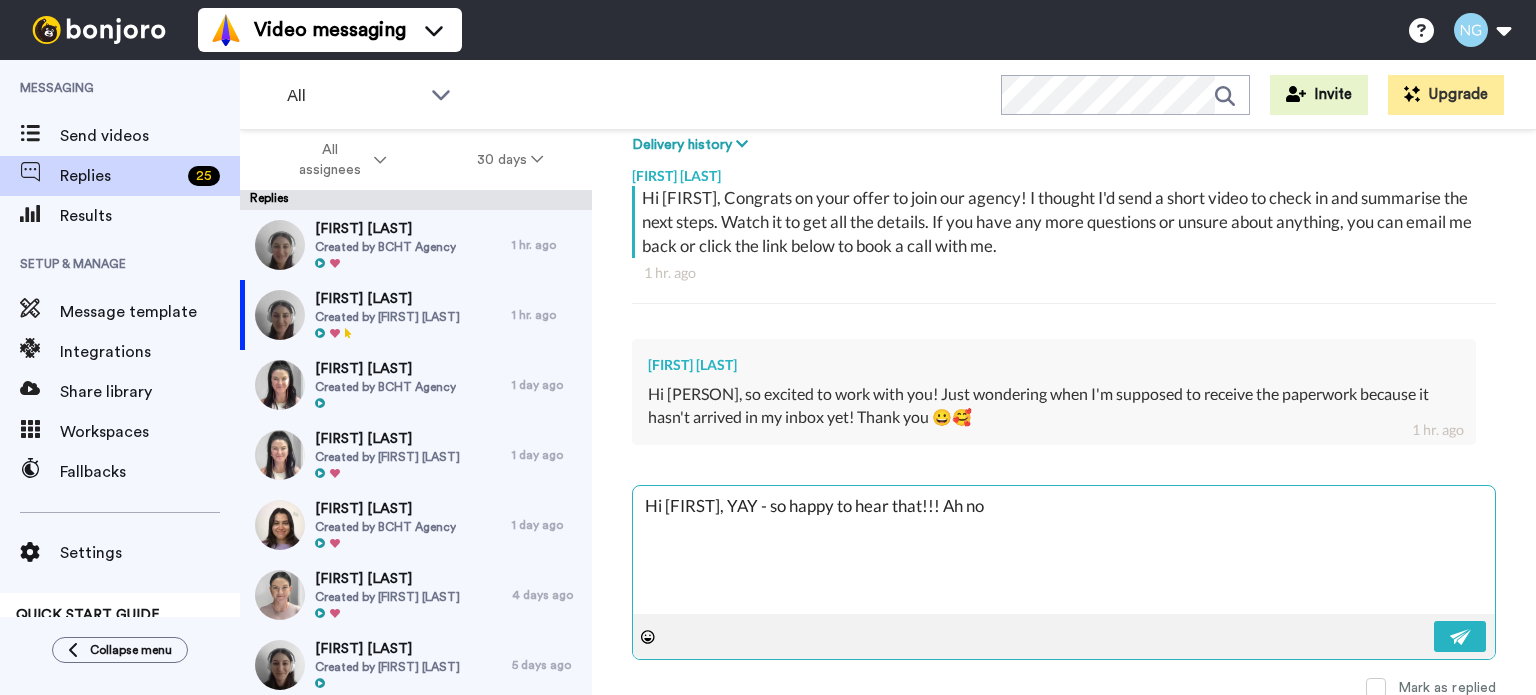 type on "x" 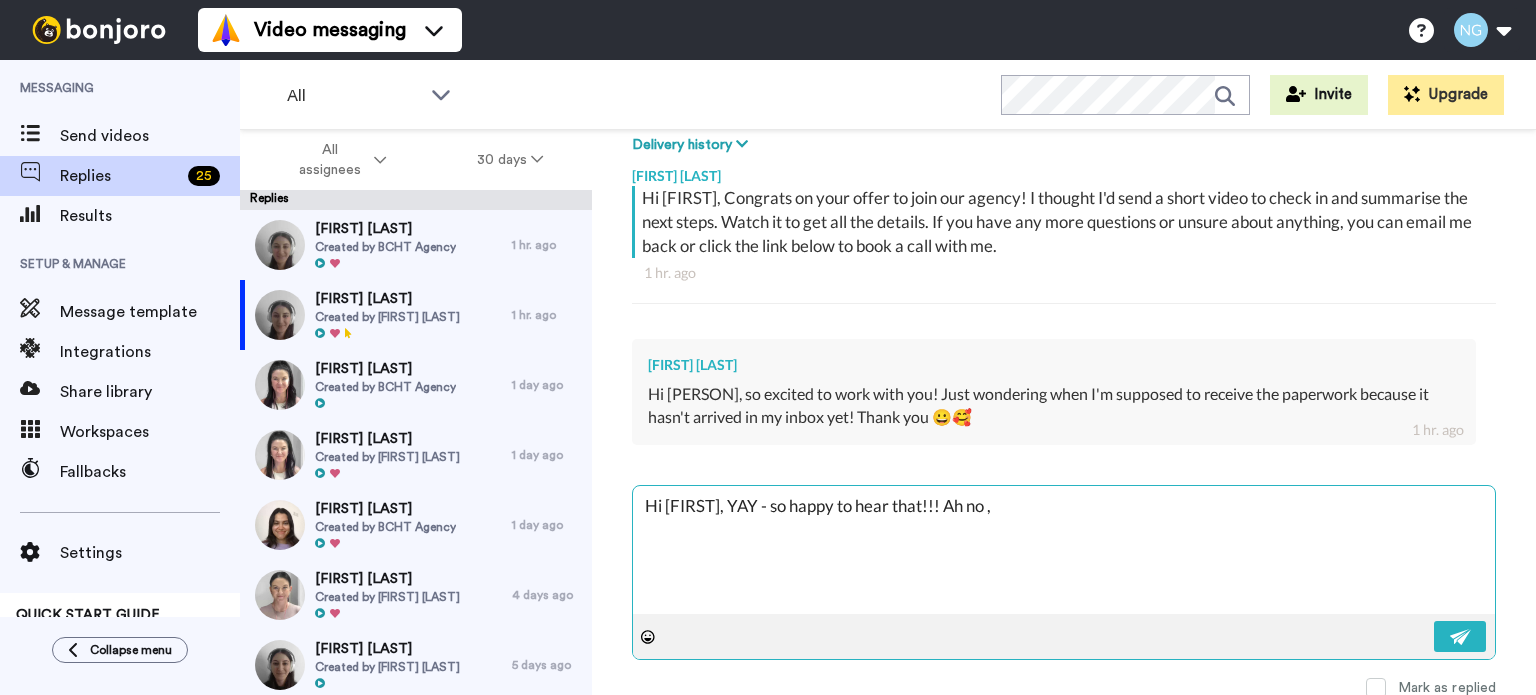 type on "x" 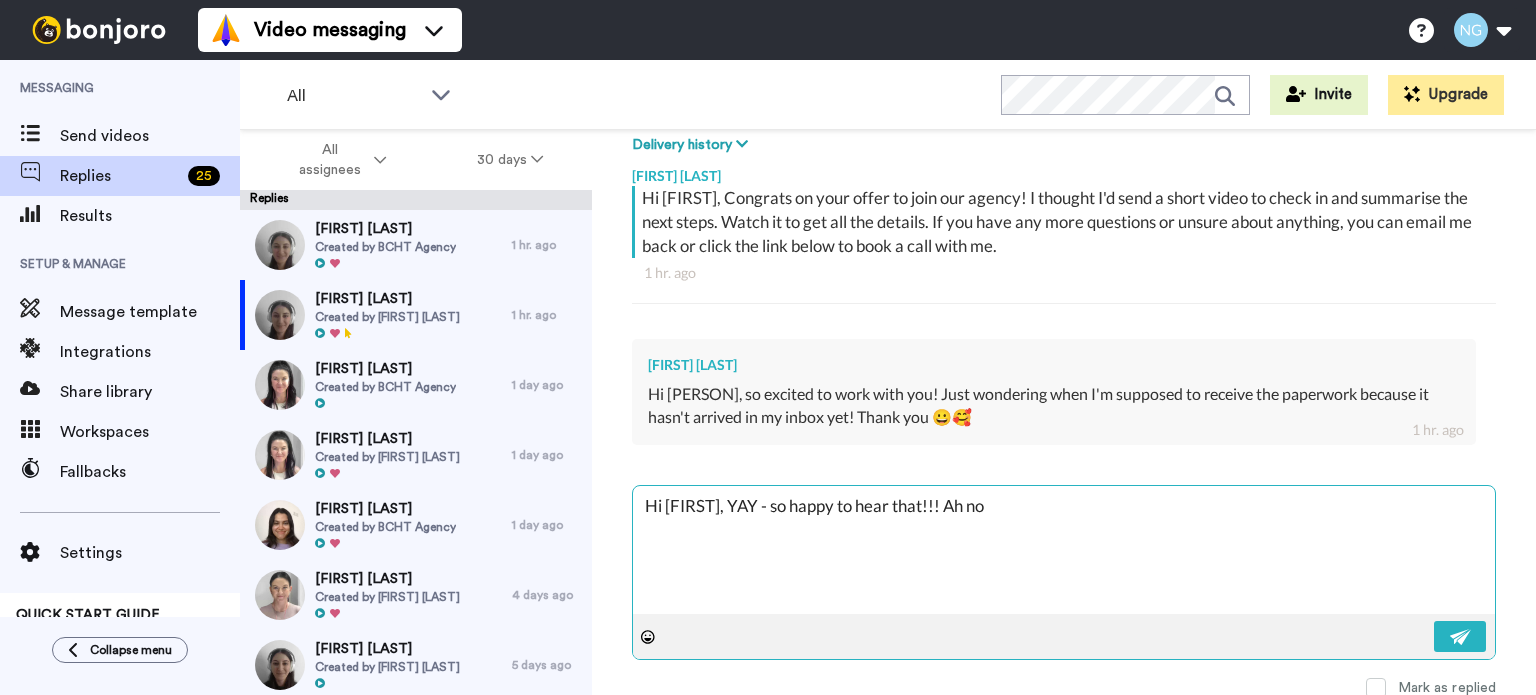 type on "x" 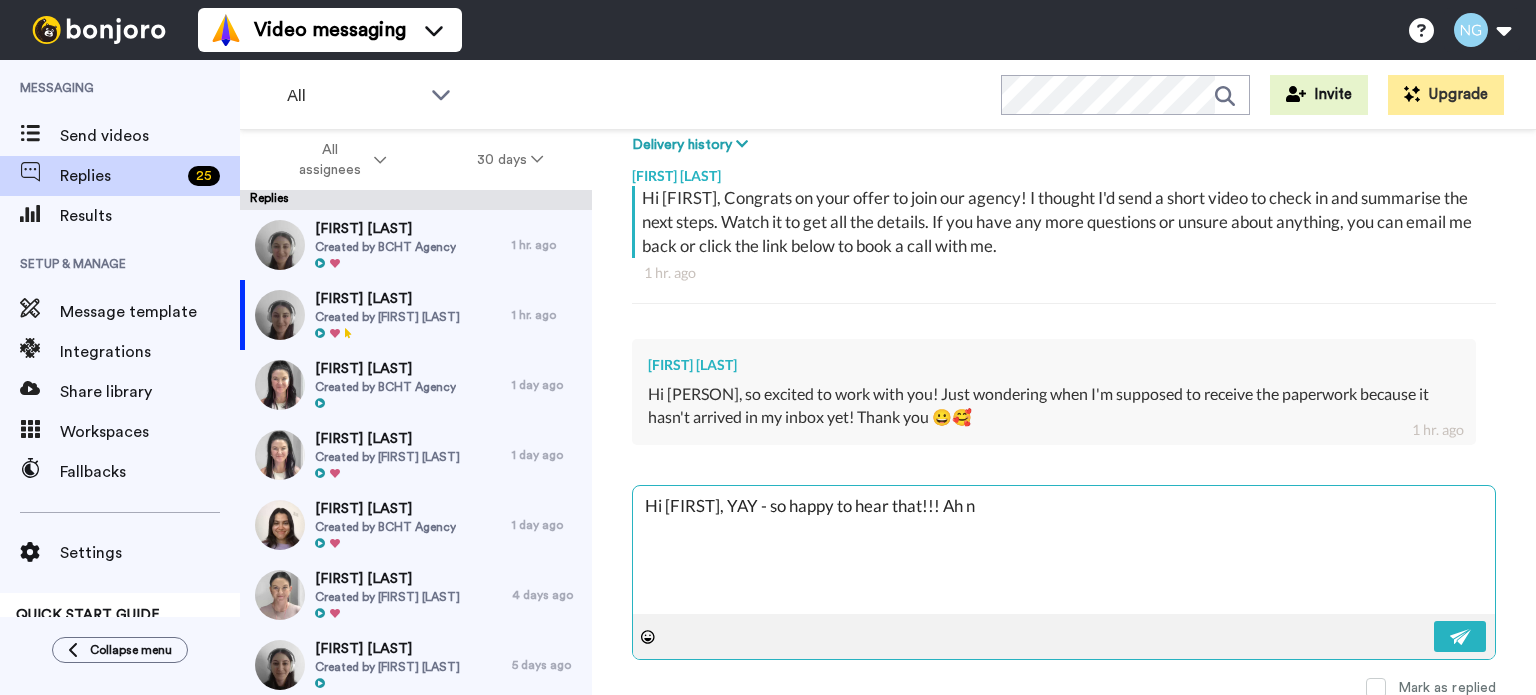 type on "x" 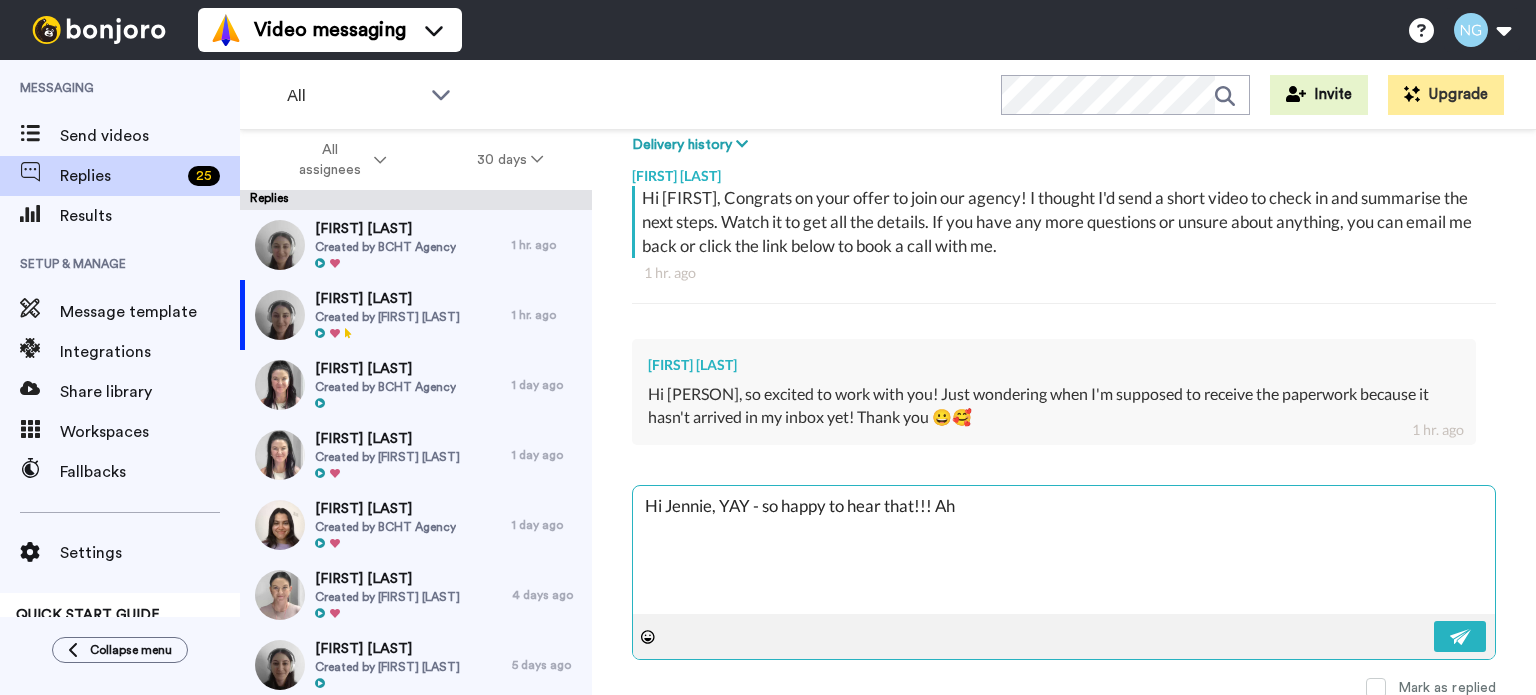 type on "x" 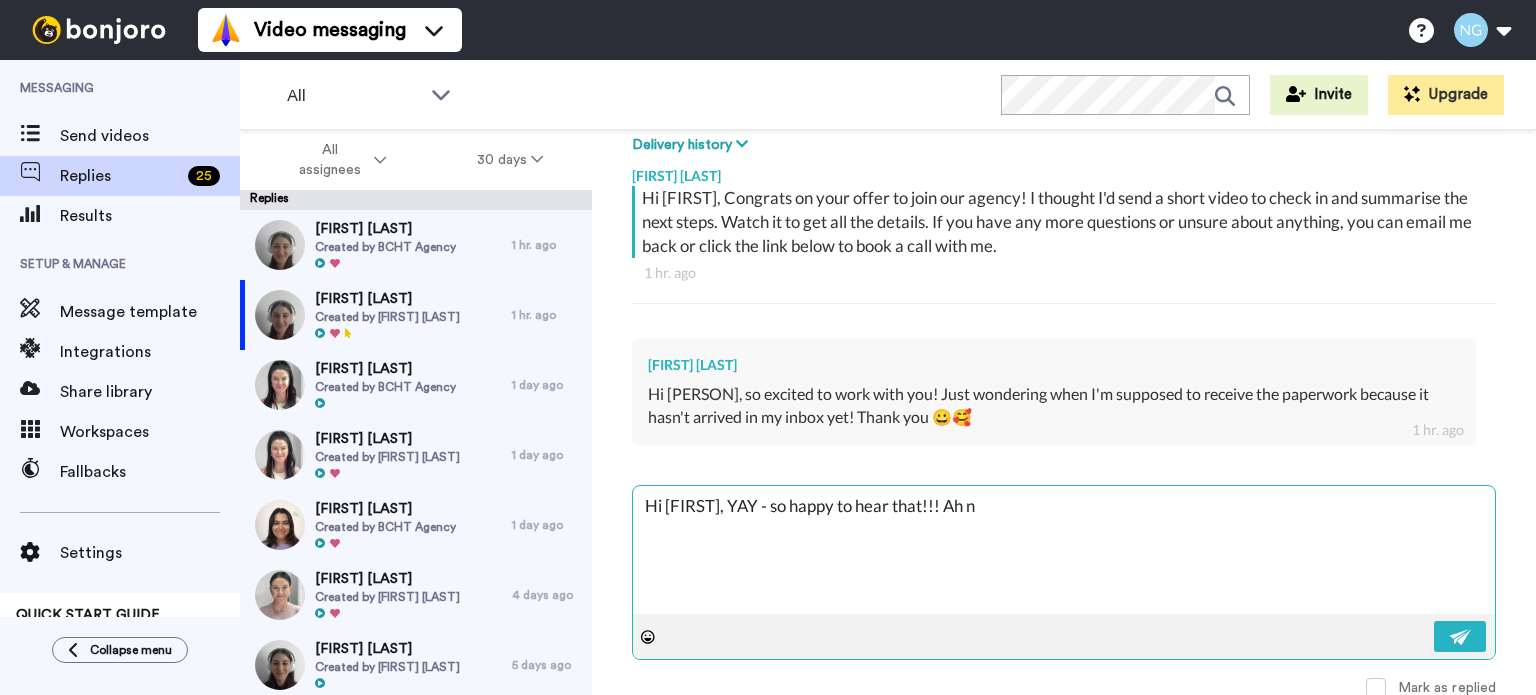type on "x" 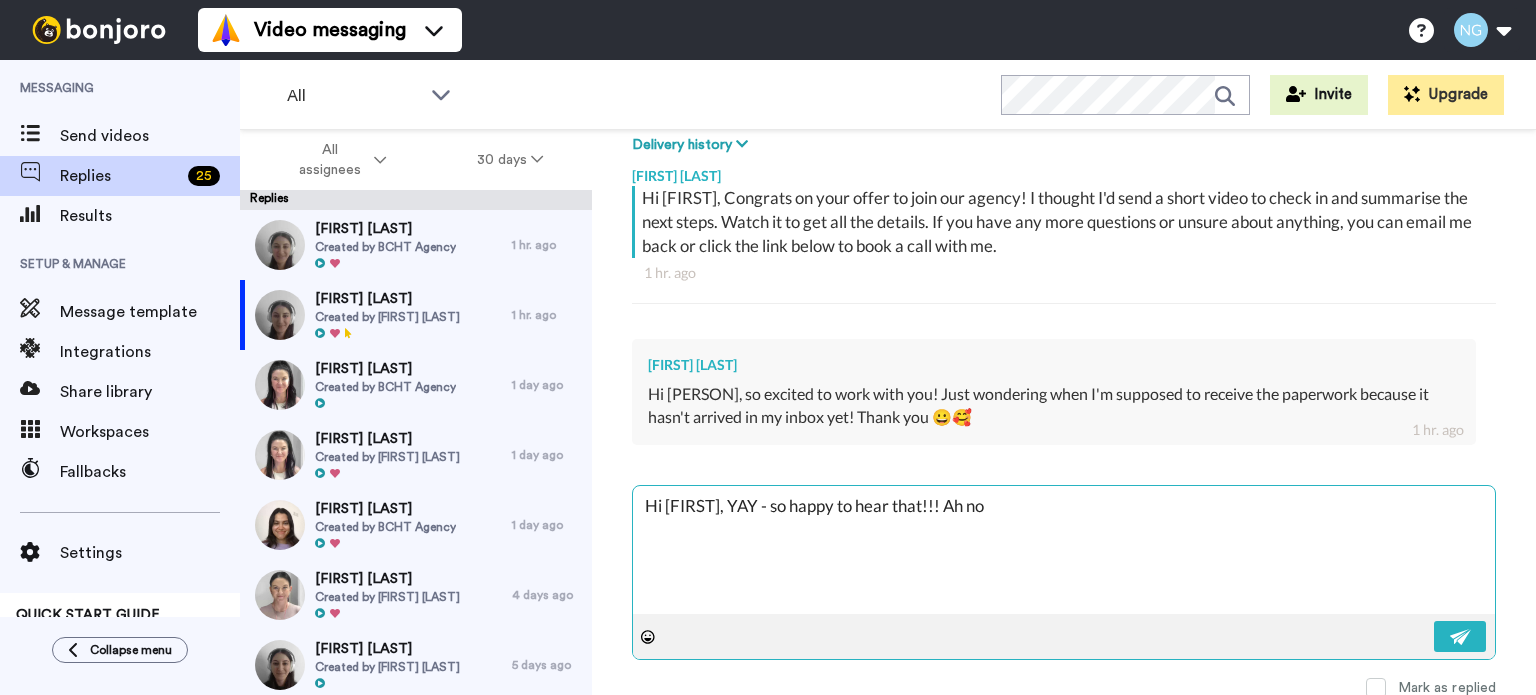 type on "x" 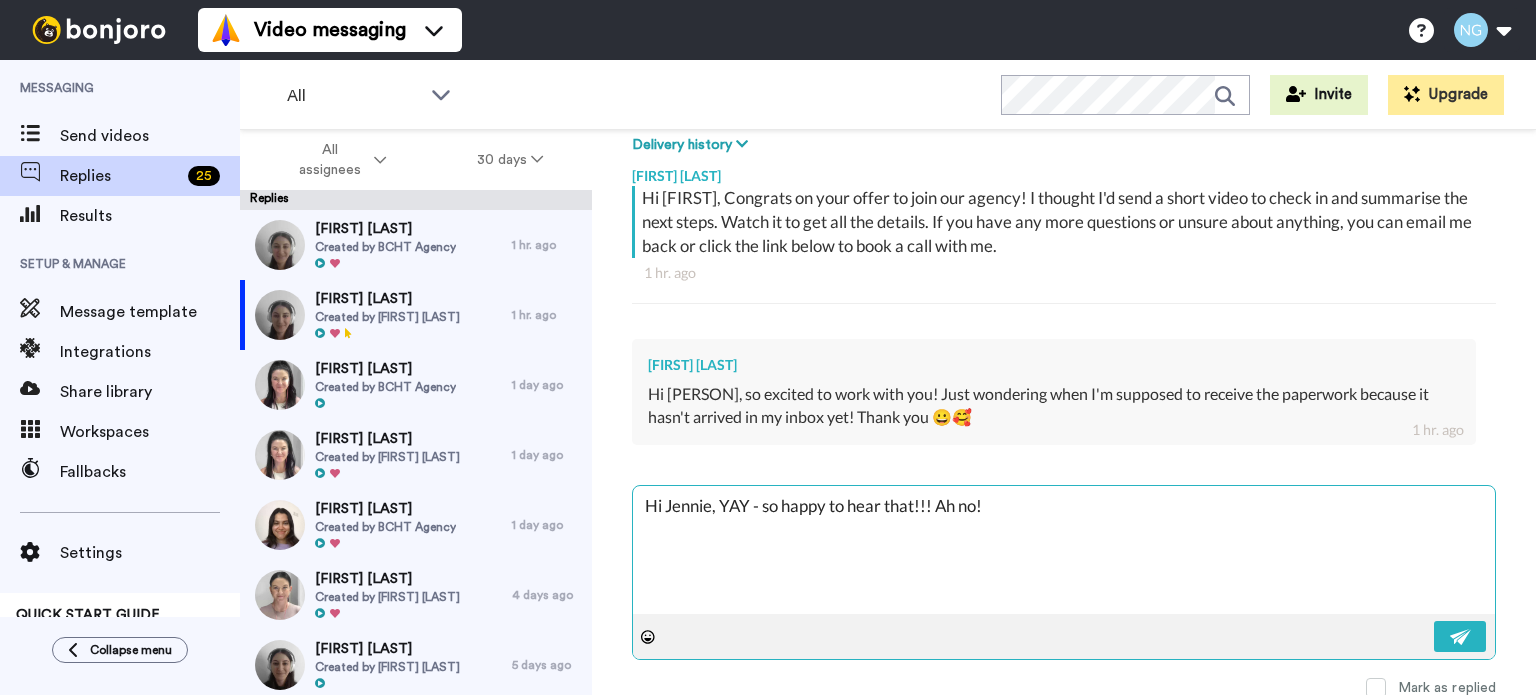type on "x" 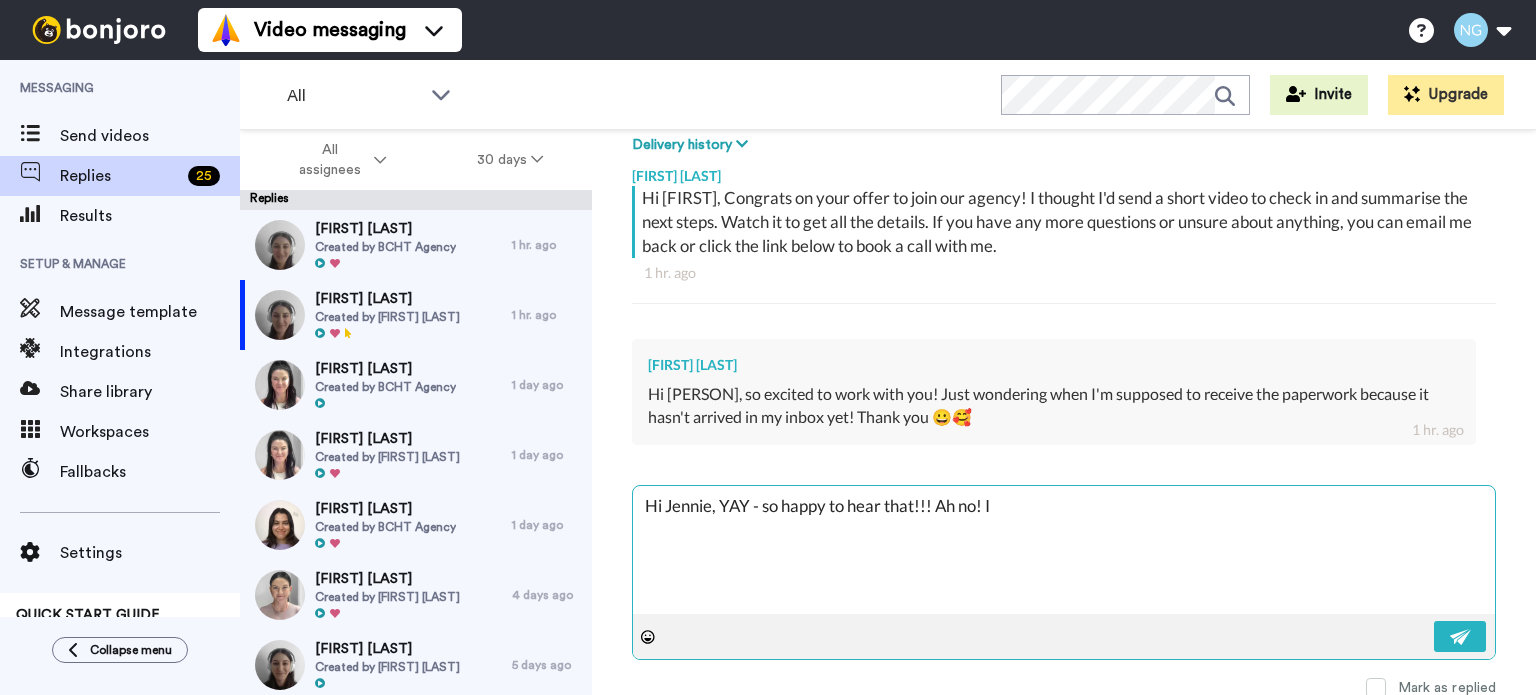 type on "x" 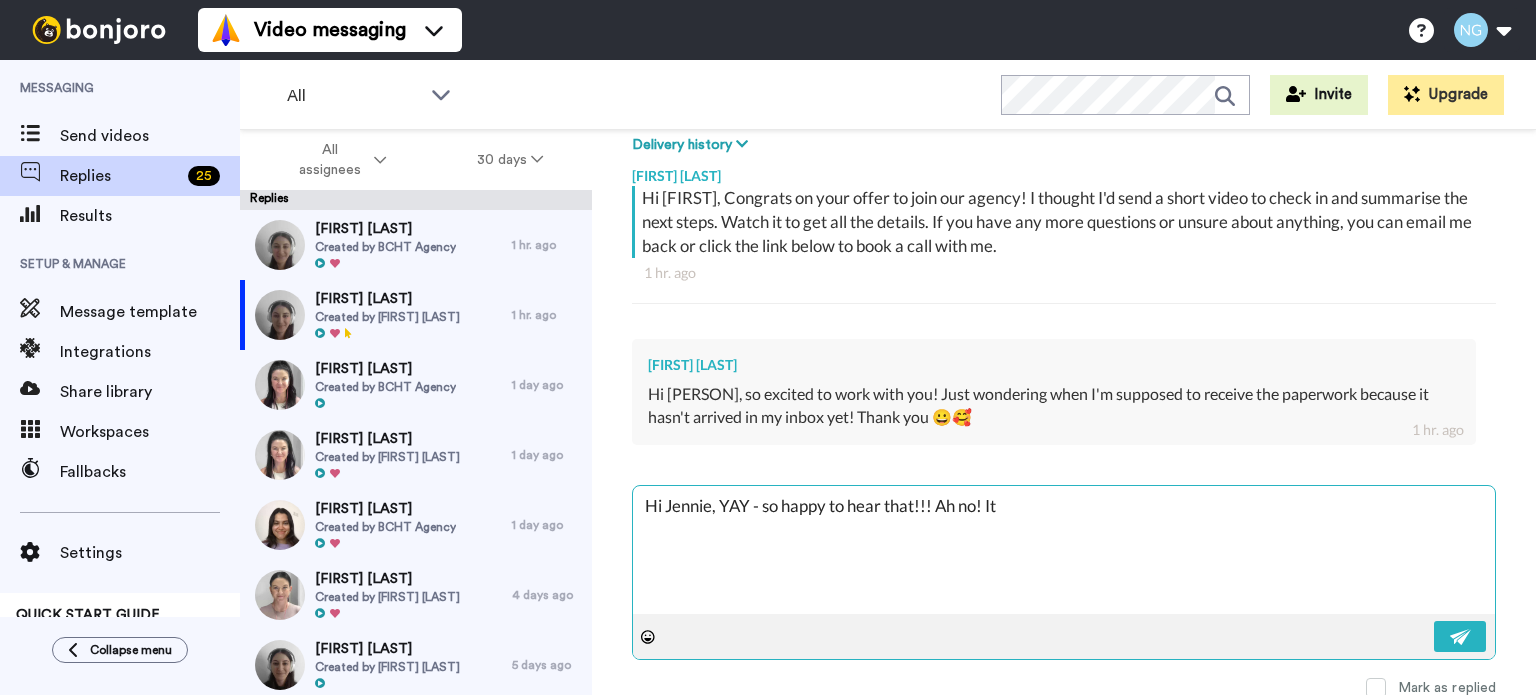 type on "x" 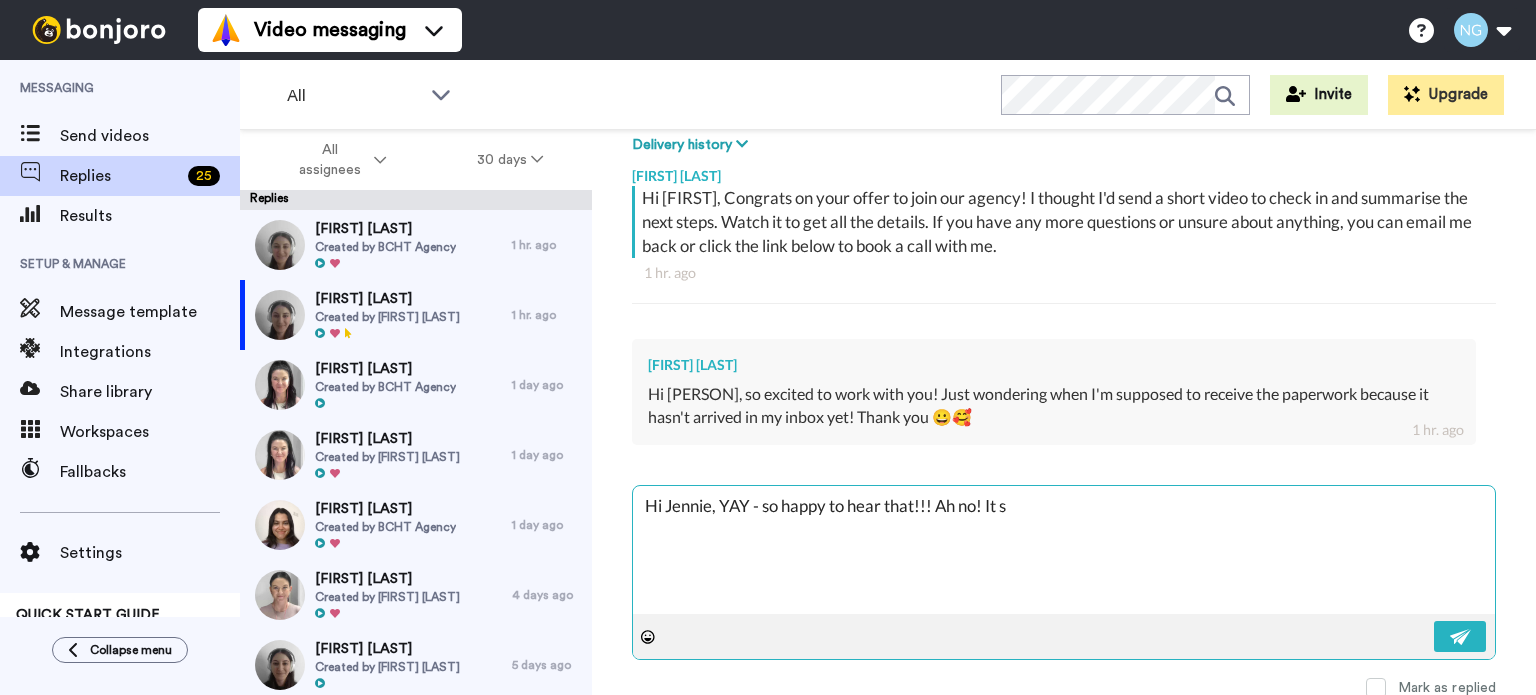 type on "x" 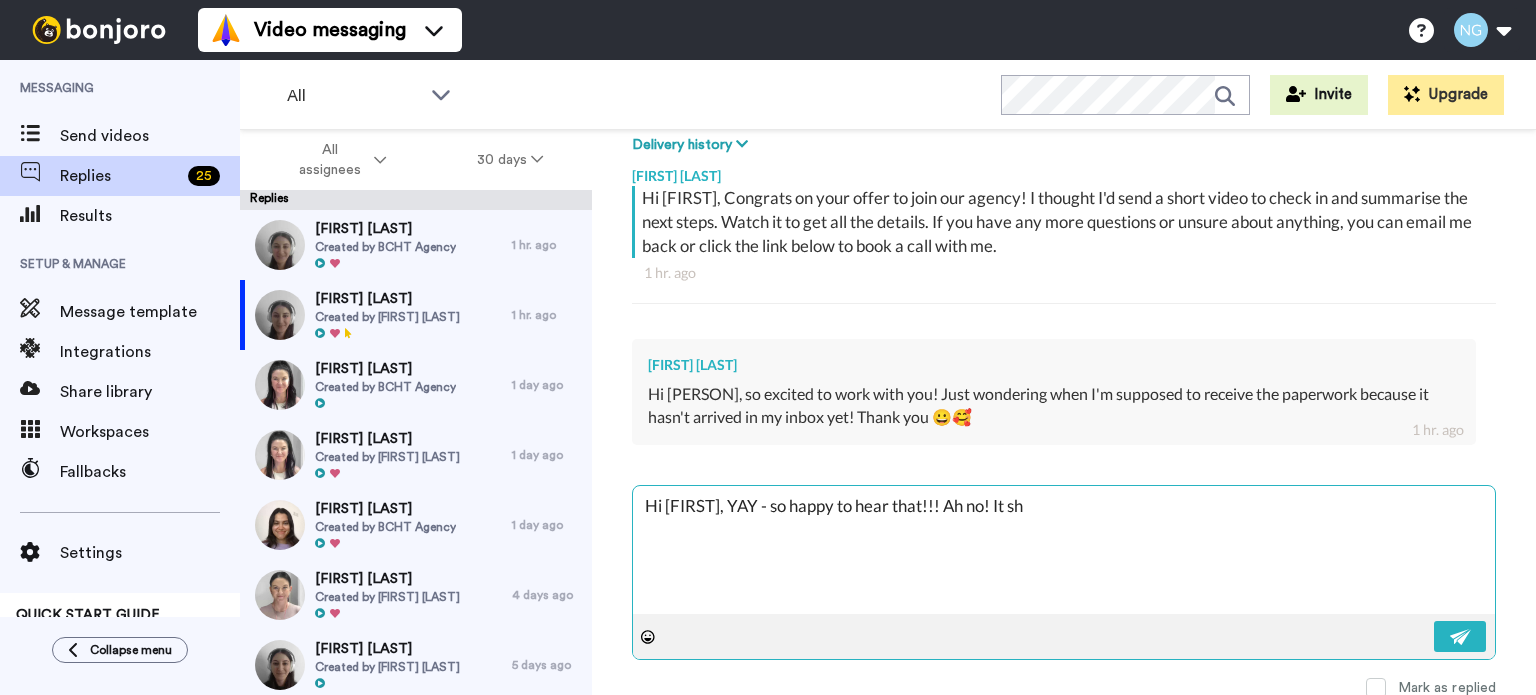 type on "x" 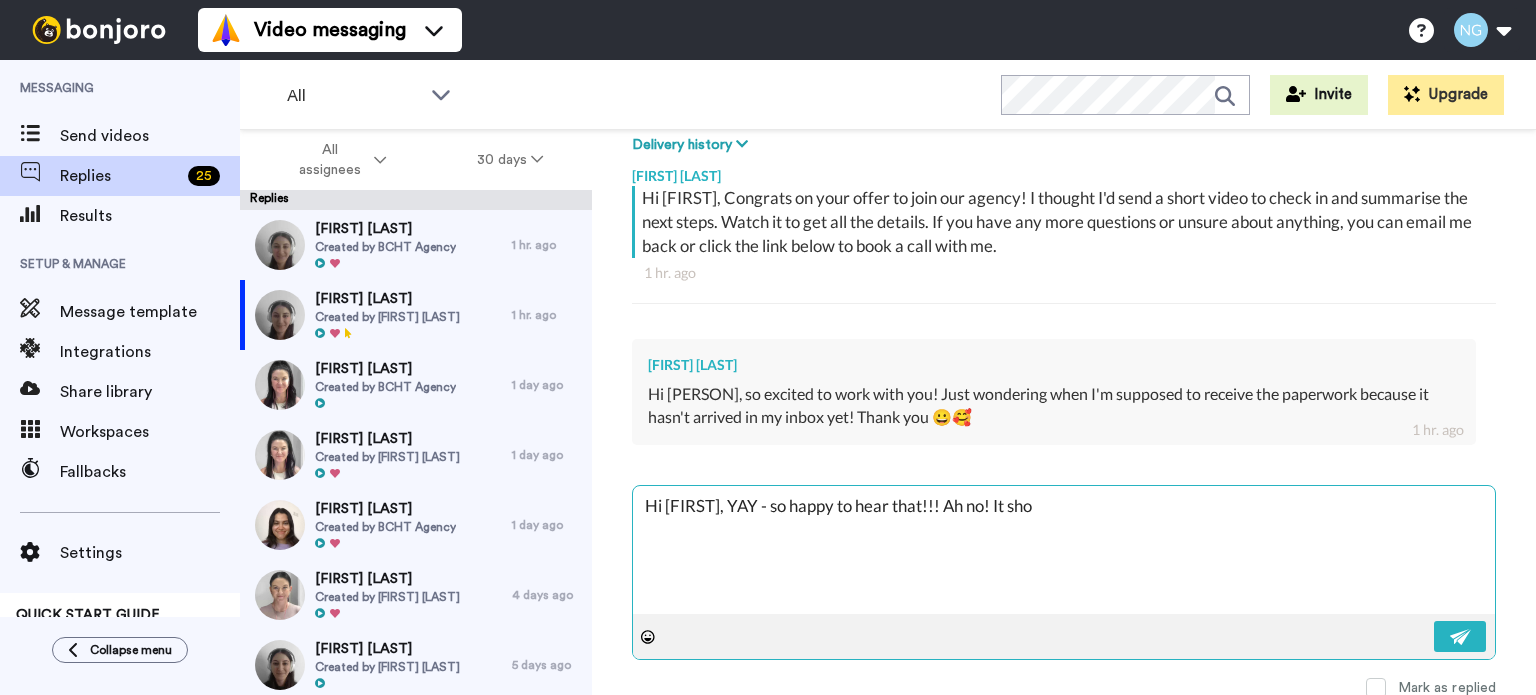 type on "x" 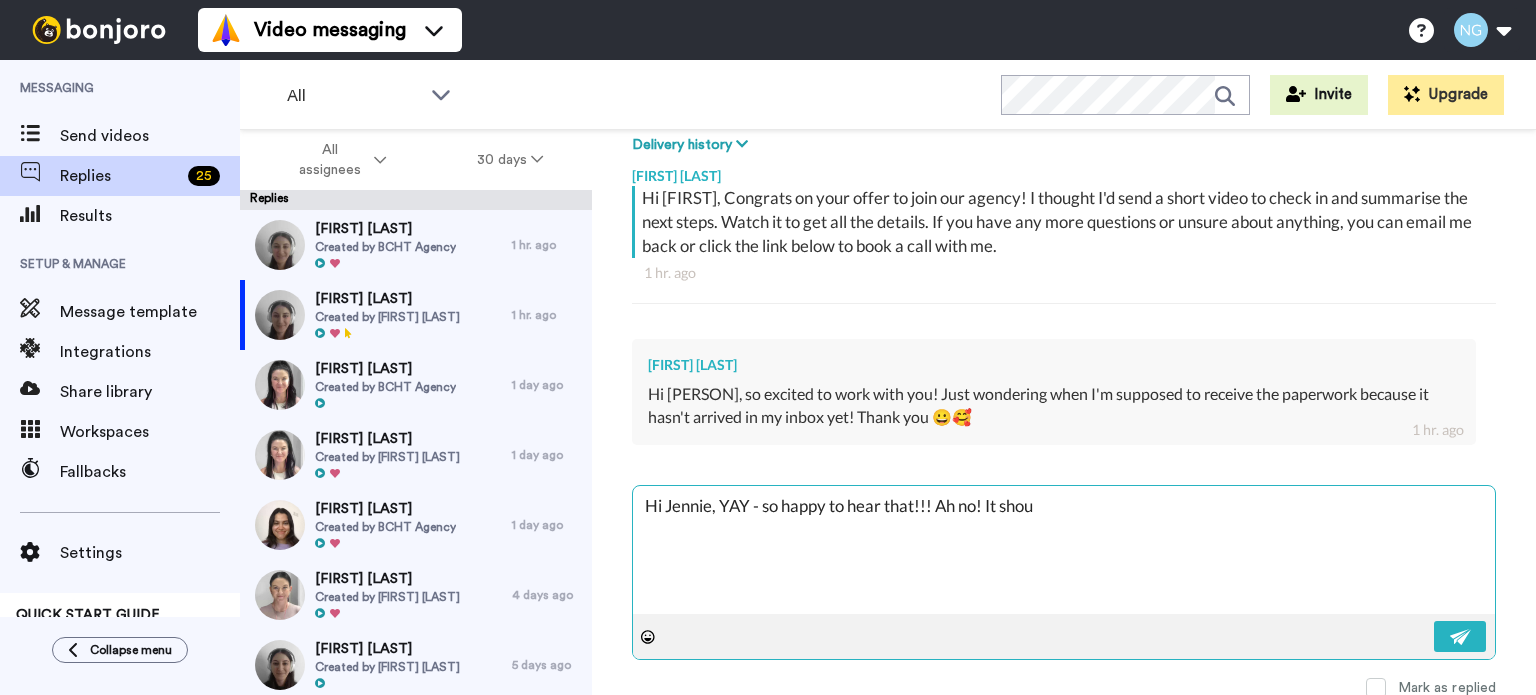 type on "x" 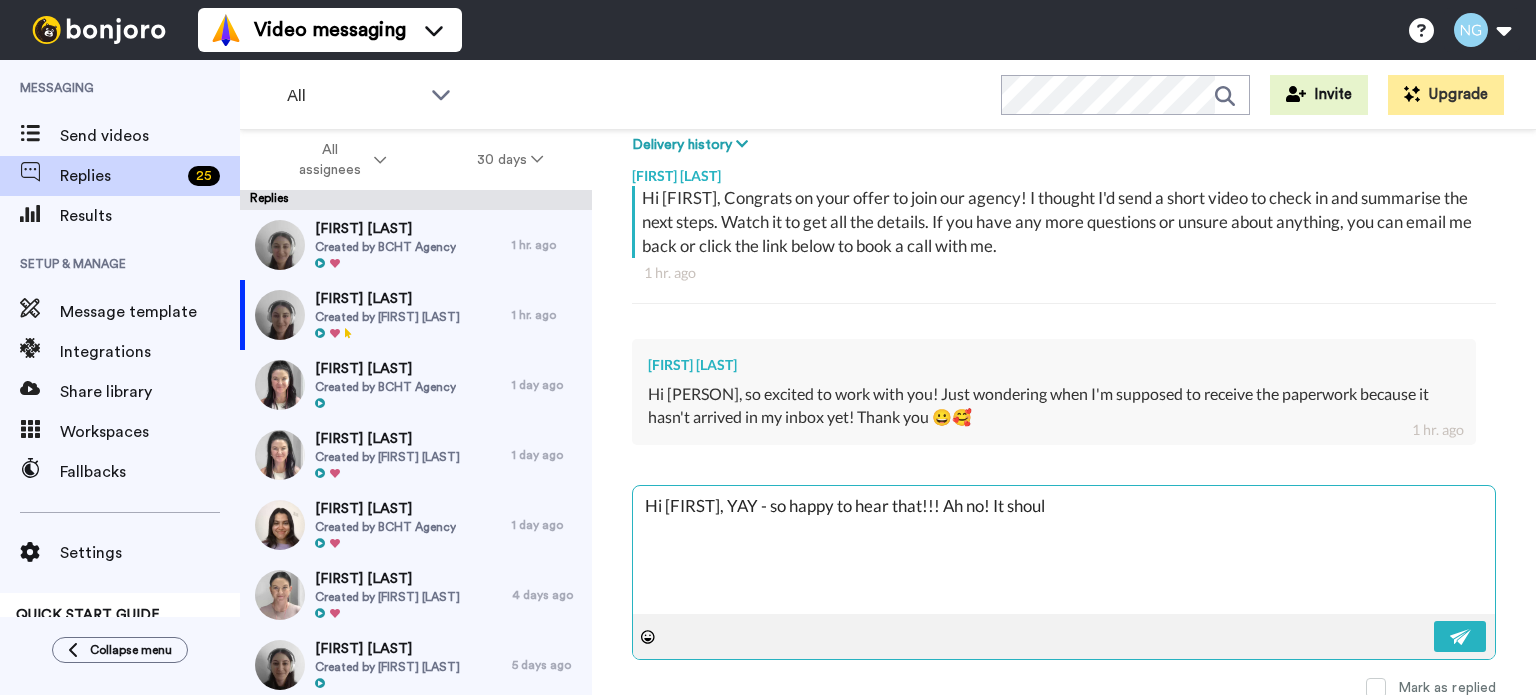 type on "Hi Jennie, YAY - so happy to hear that!!! Ah no! It should" 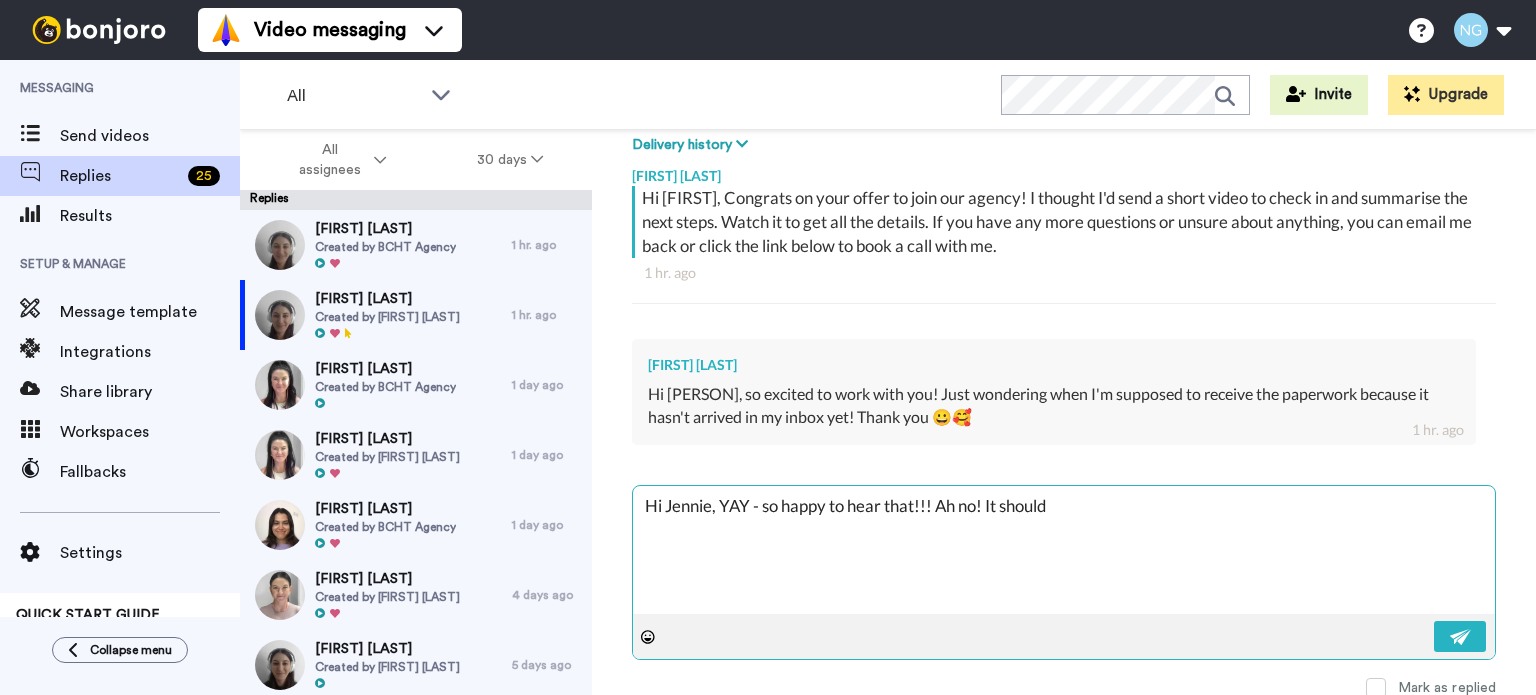 type on "x" 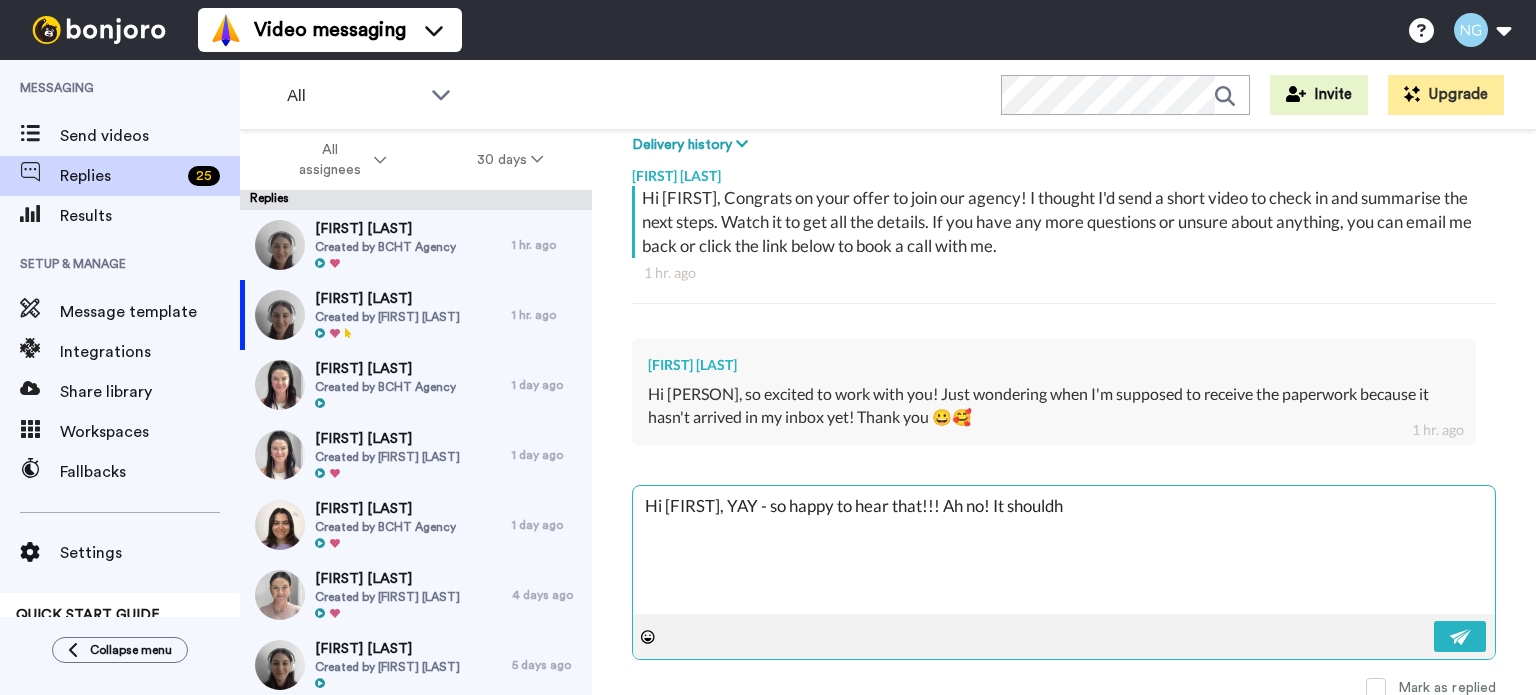 type on "x" 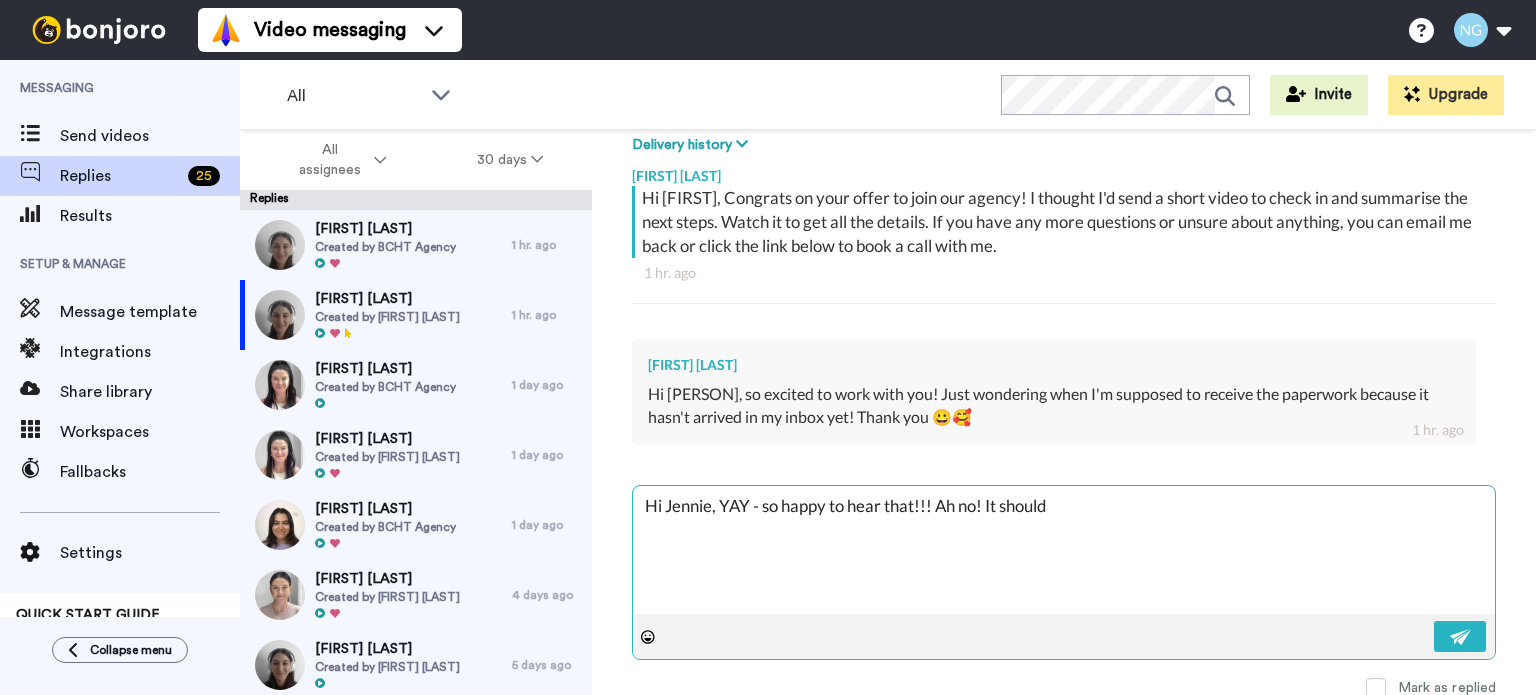 type on "x" 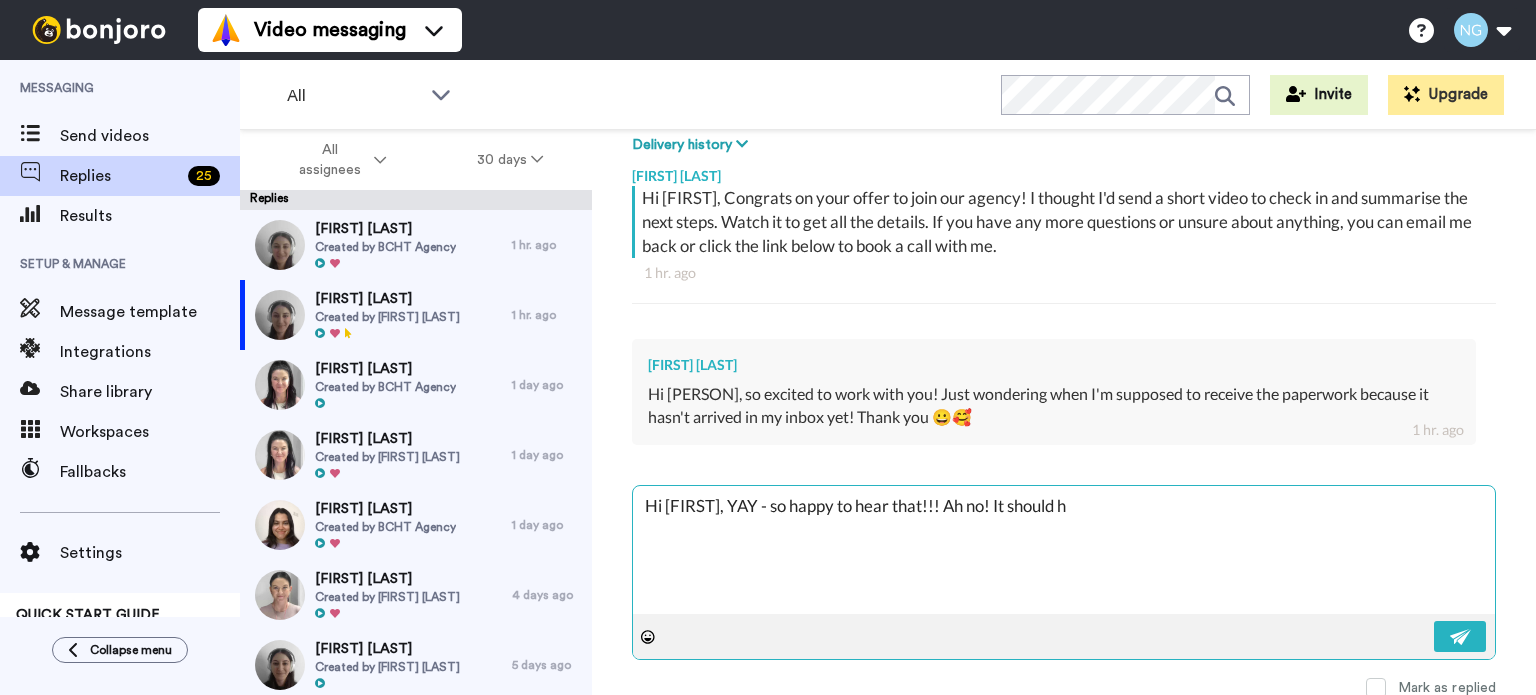type on "x" 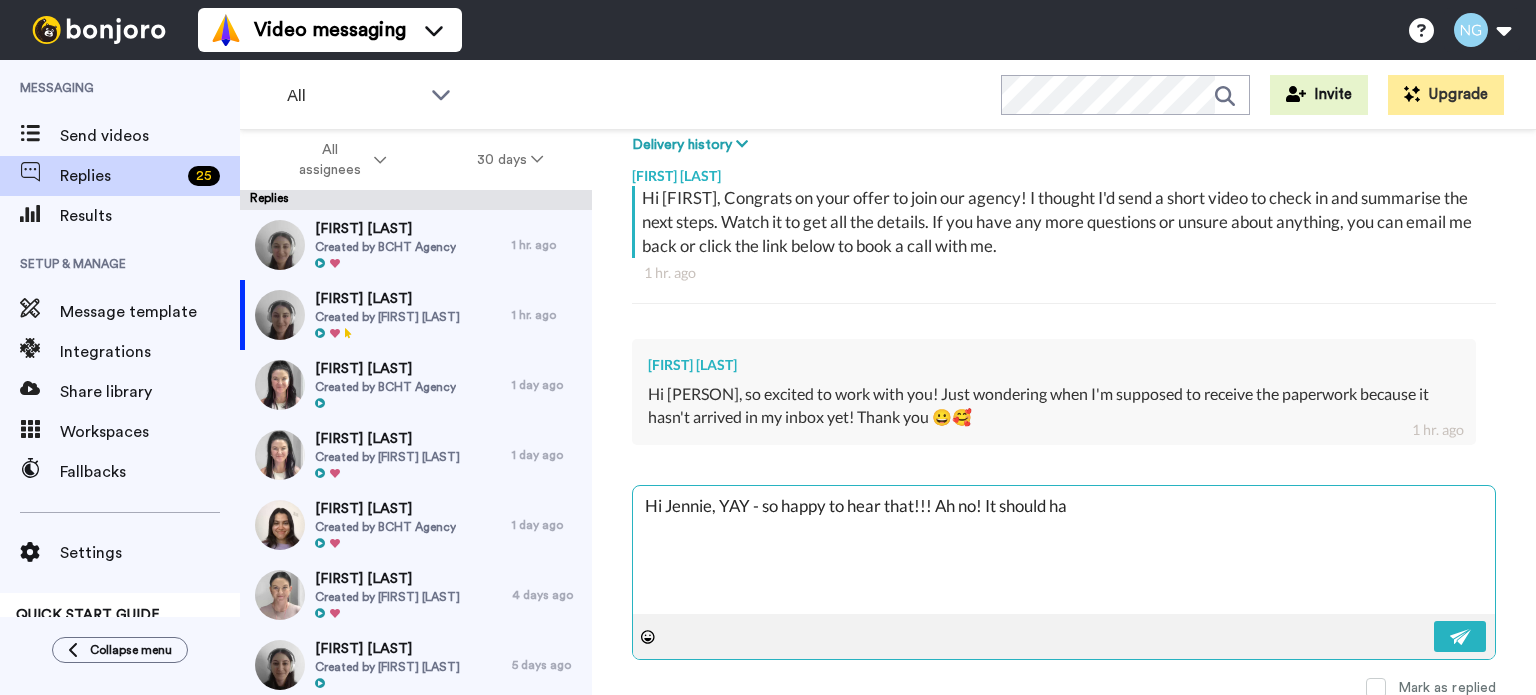 type on "x" 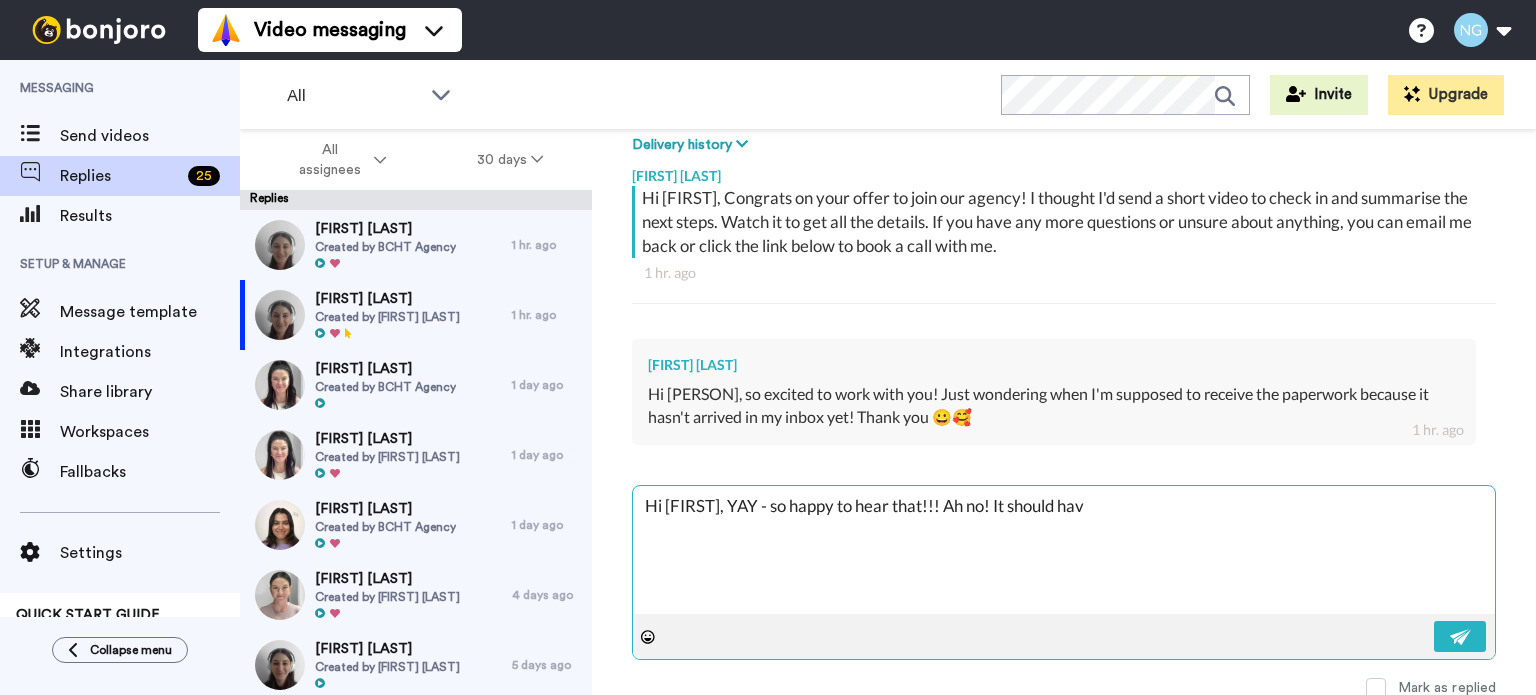 type on "x" 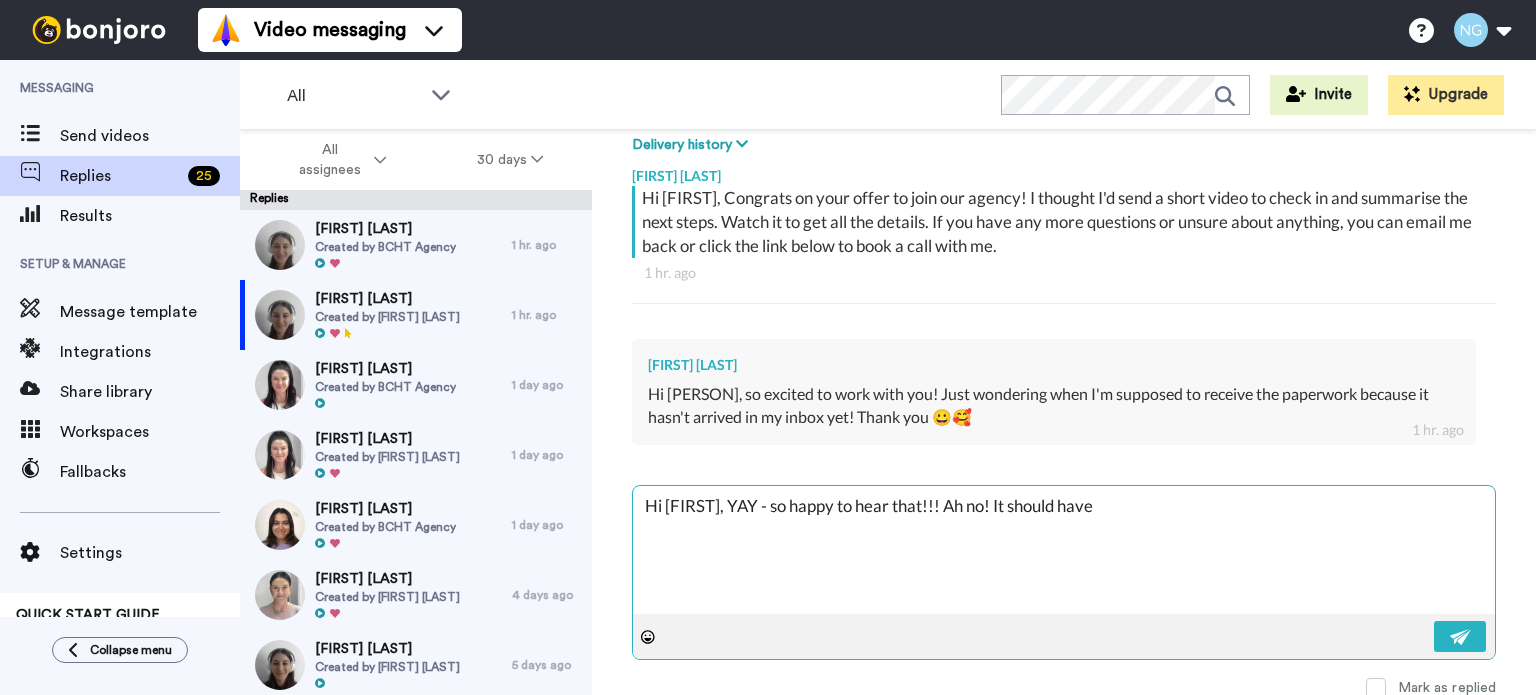 type on "x" 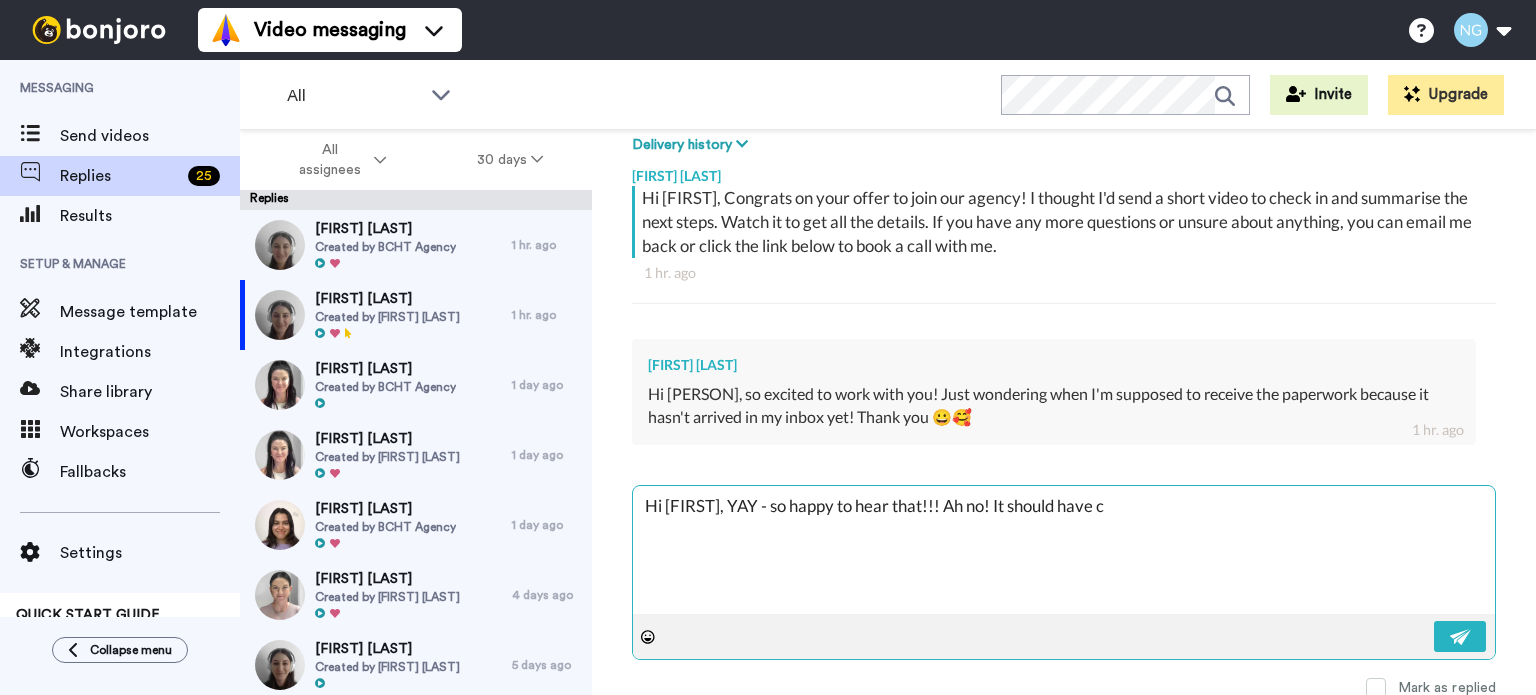 type on "x" 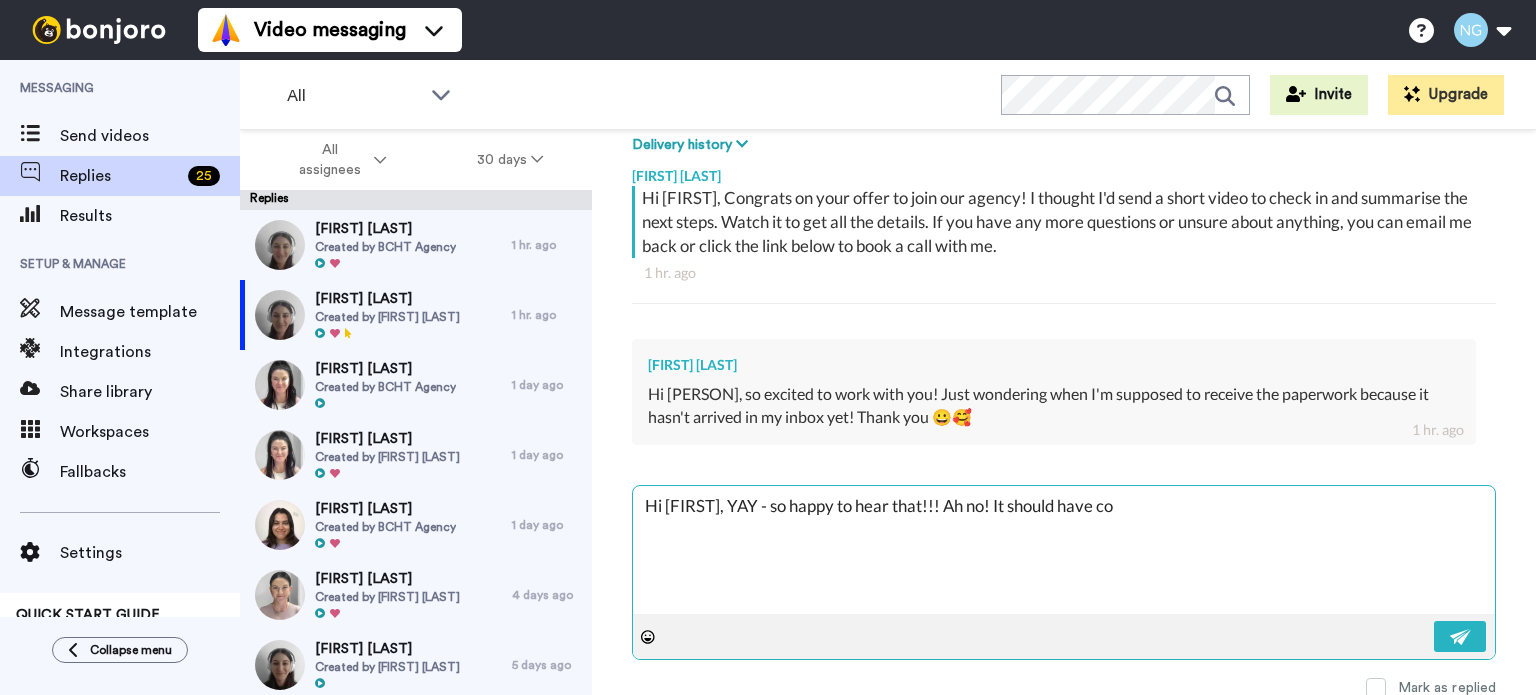 type on "x" 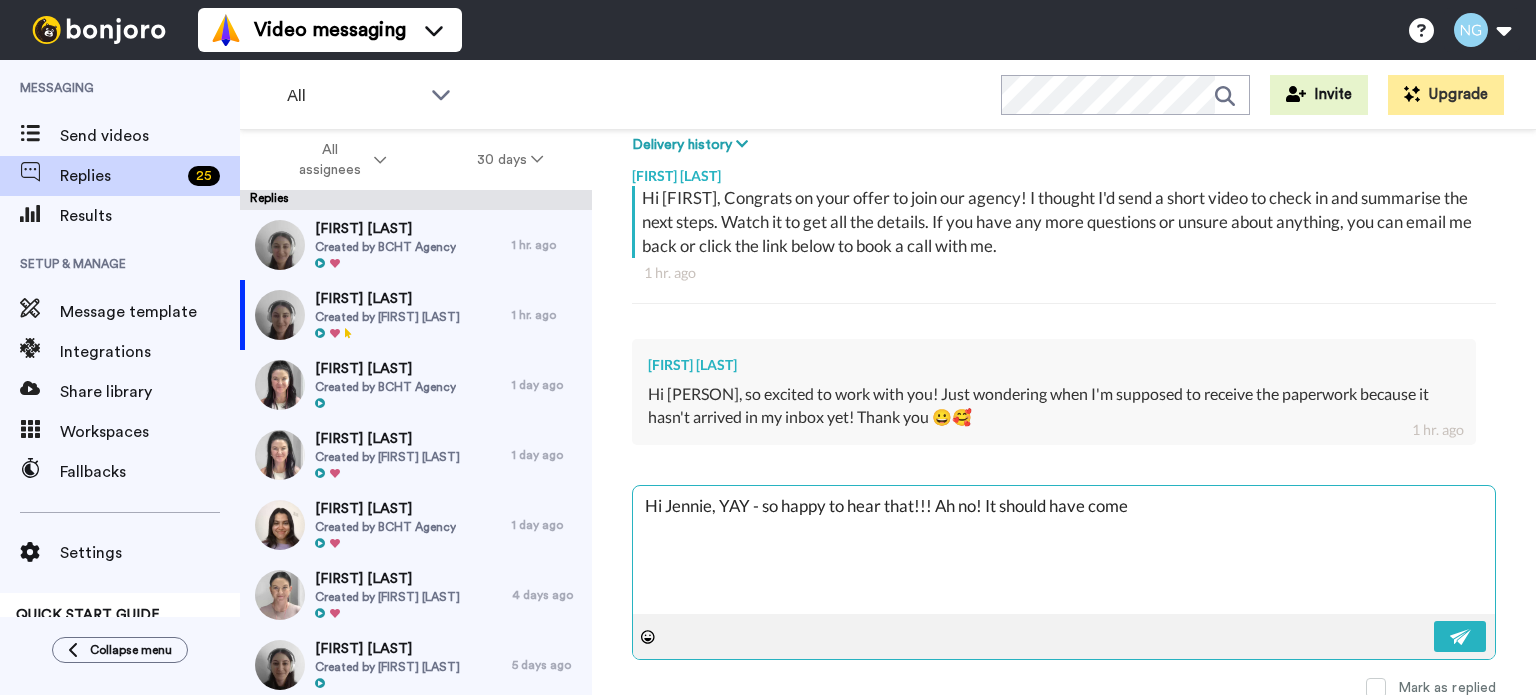 type on "Hi Jennie, YAY - so happy to hear that!!! Ah no! It should have come" 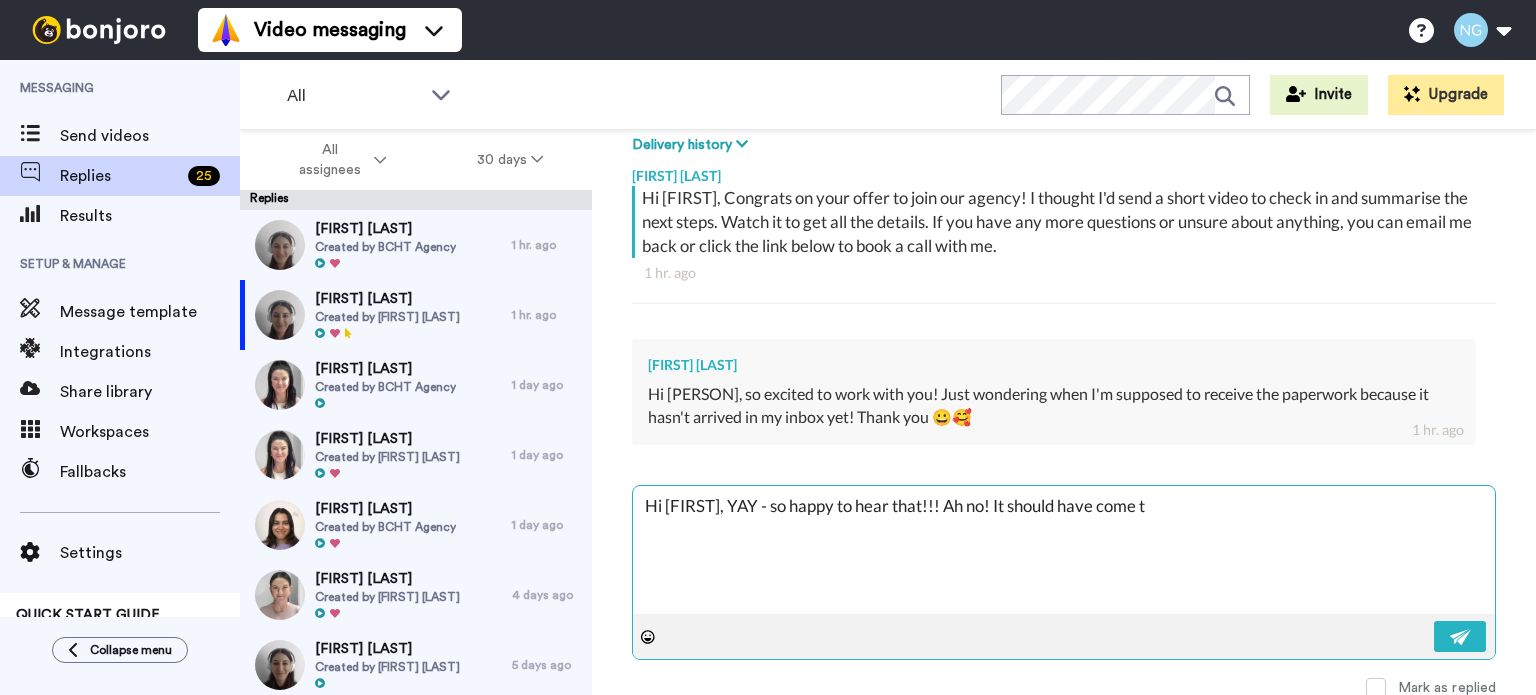 type on "x" 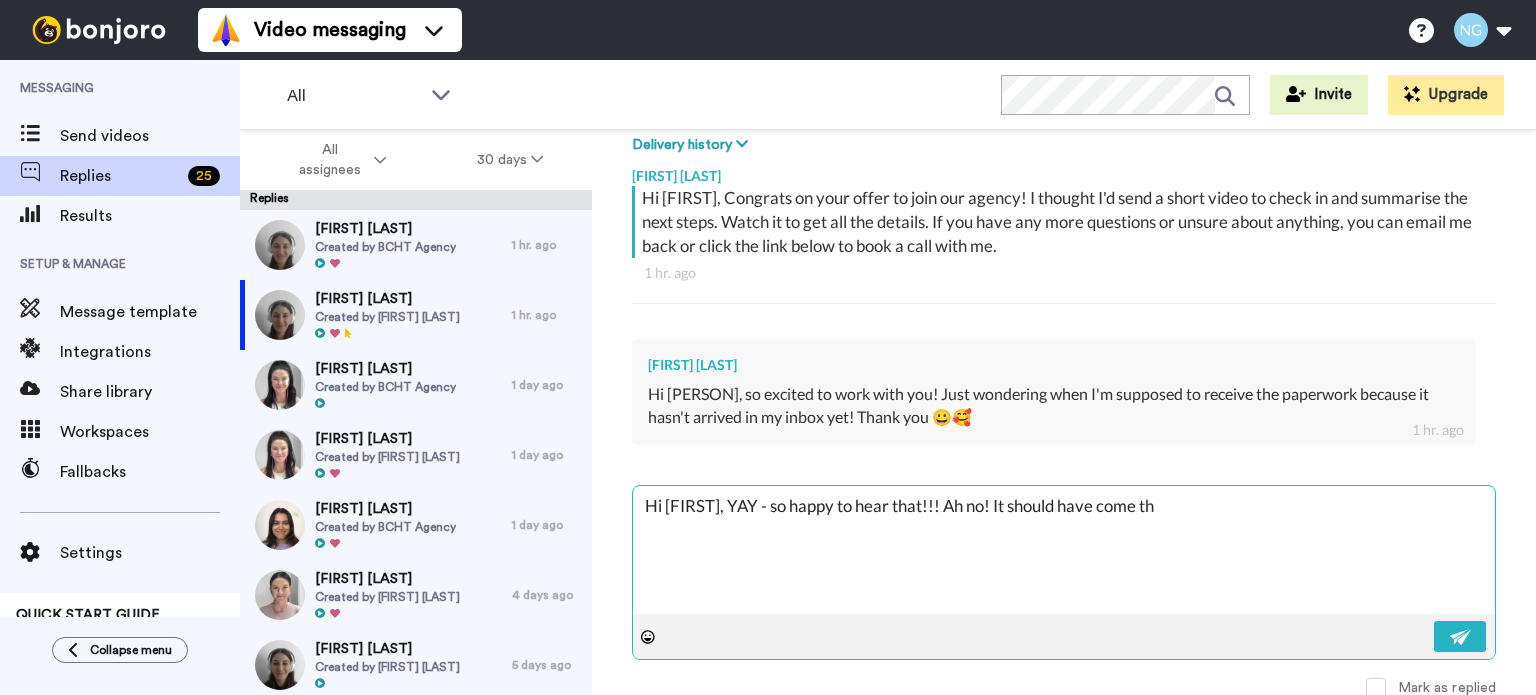 type on "x" 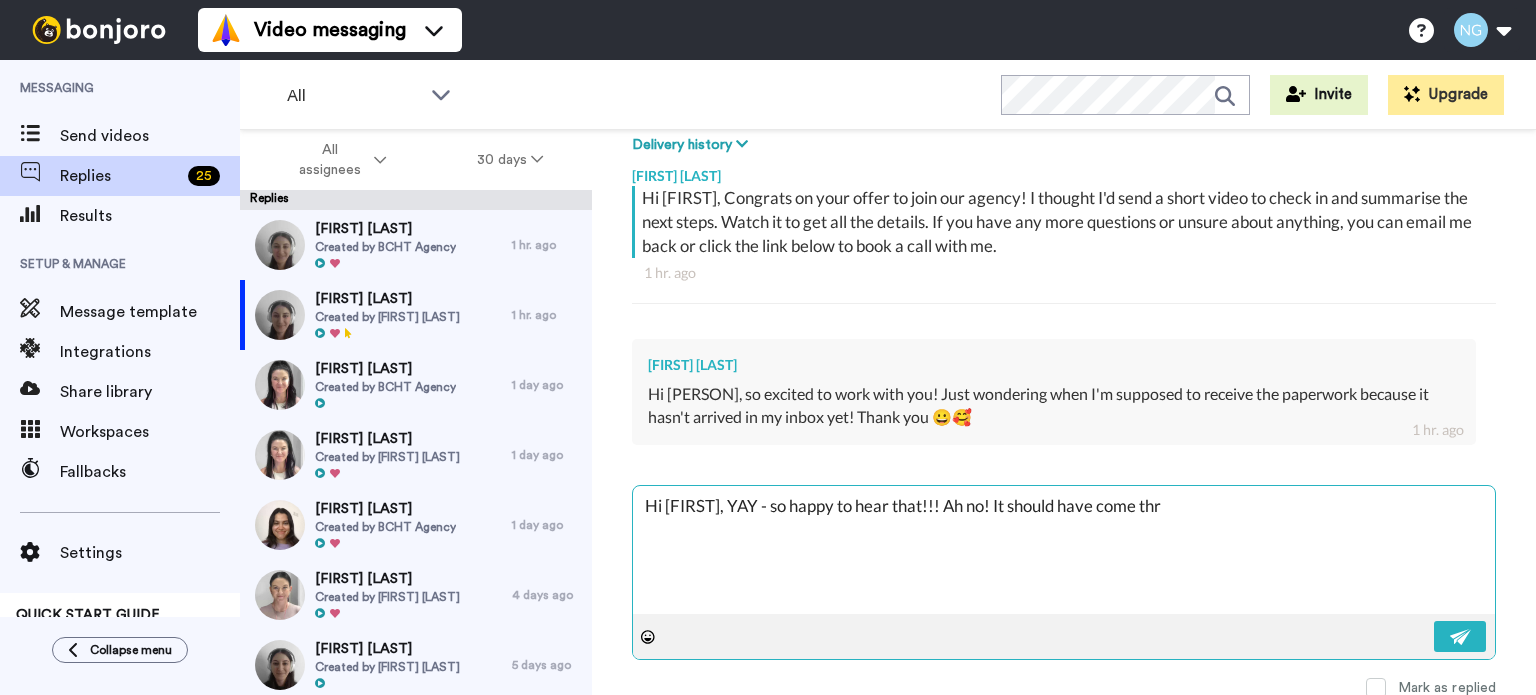 type on "x" 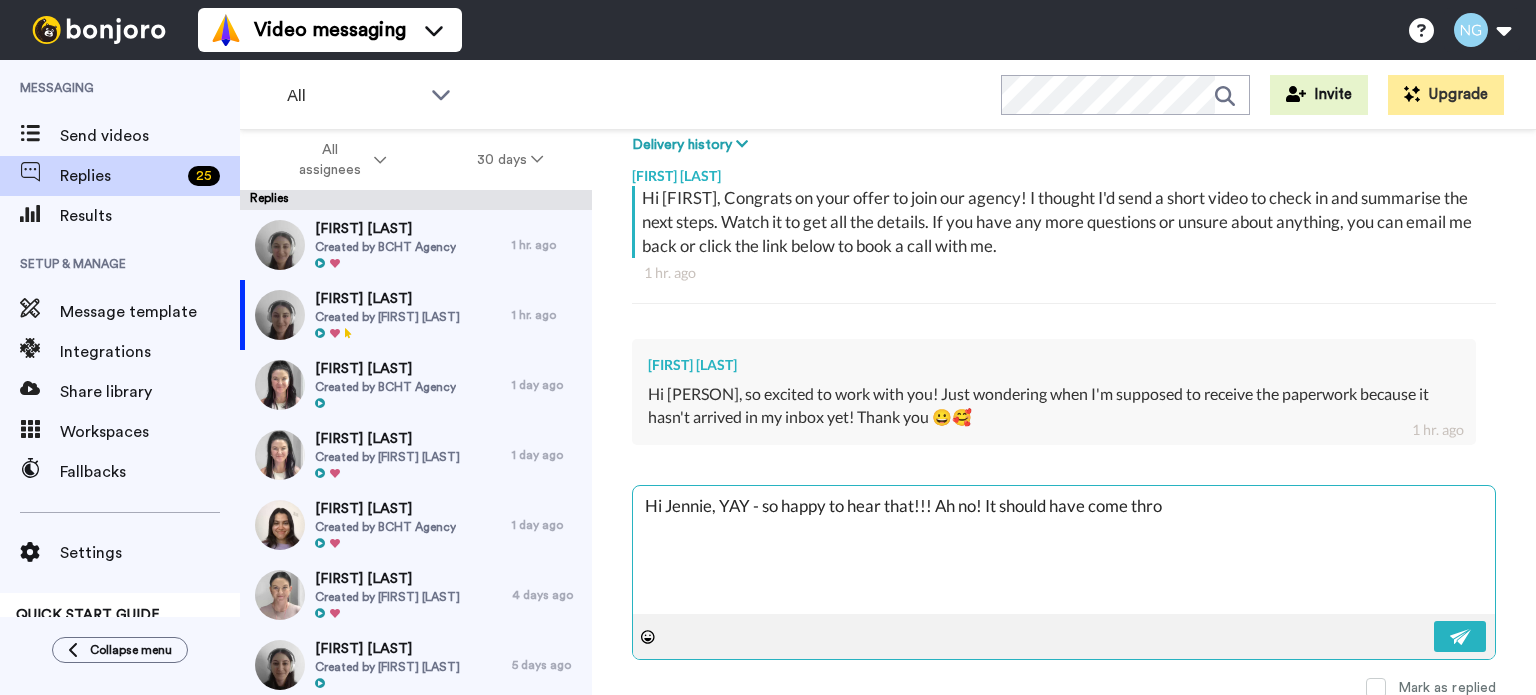 type on "x" 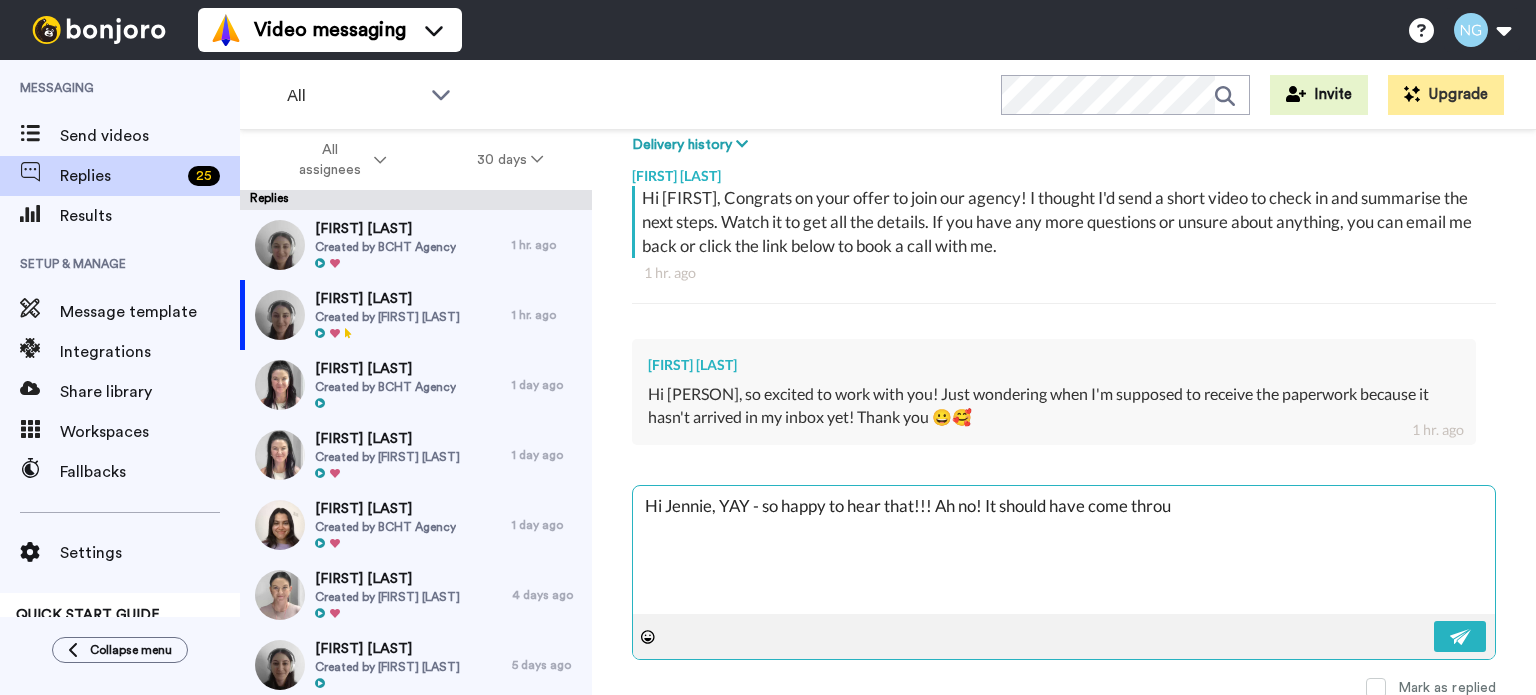 type on "Hi Jennie, YAY - so happy to hear that!!! Ah no! It should have come throug" 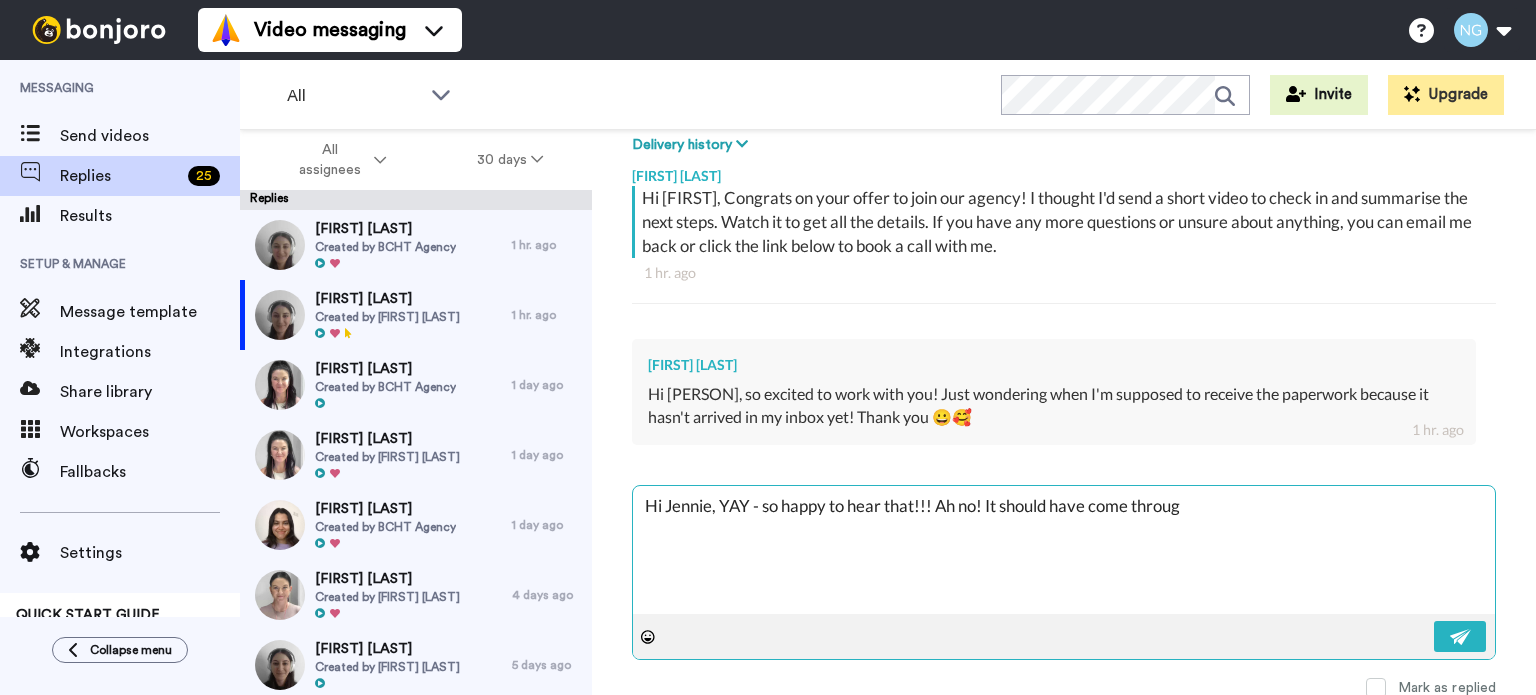 type on "x" 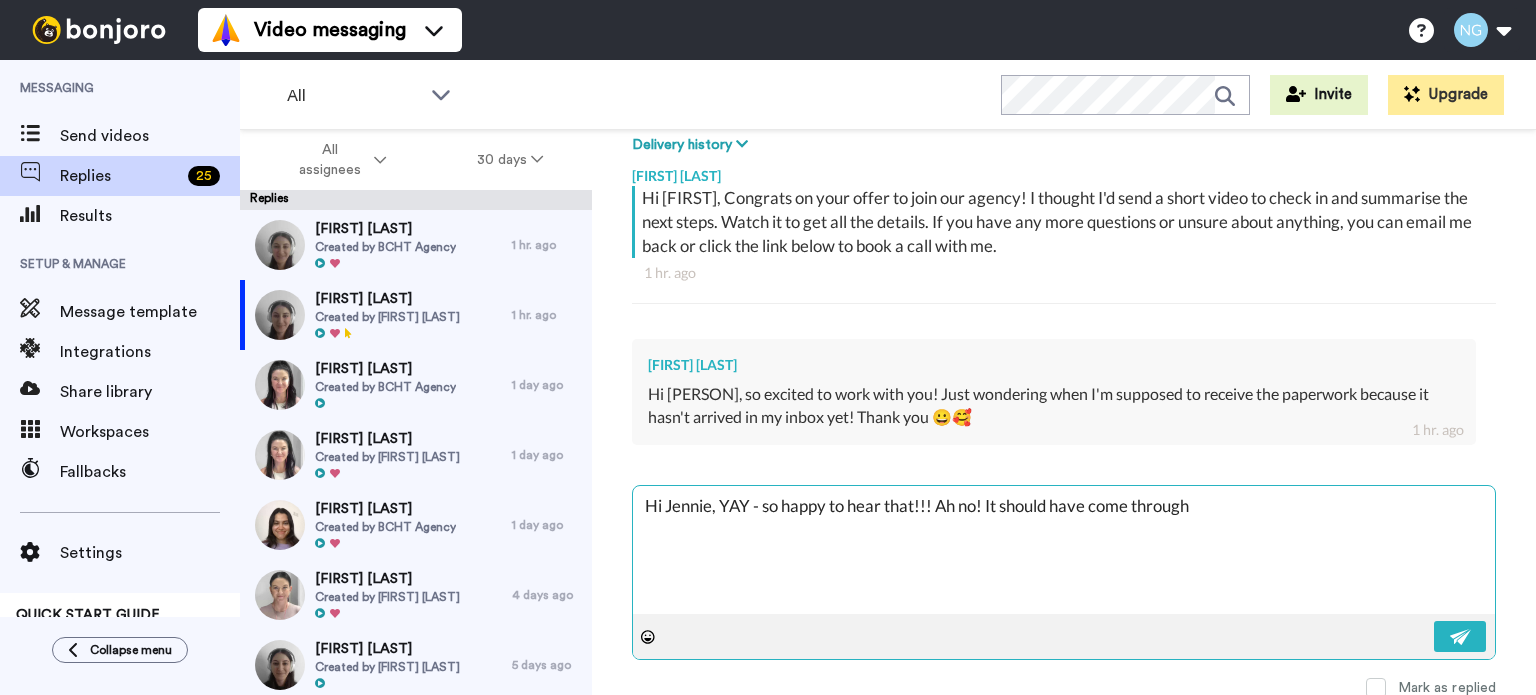 type on "x" 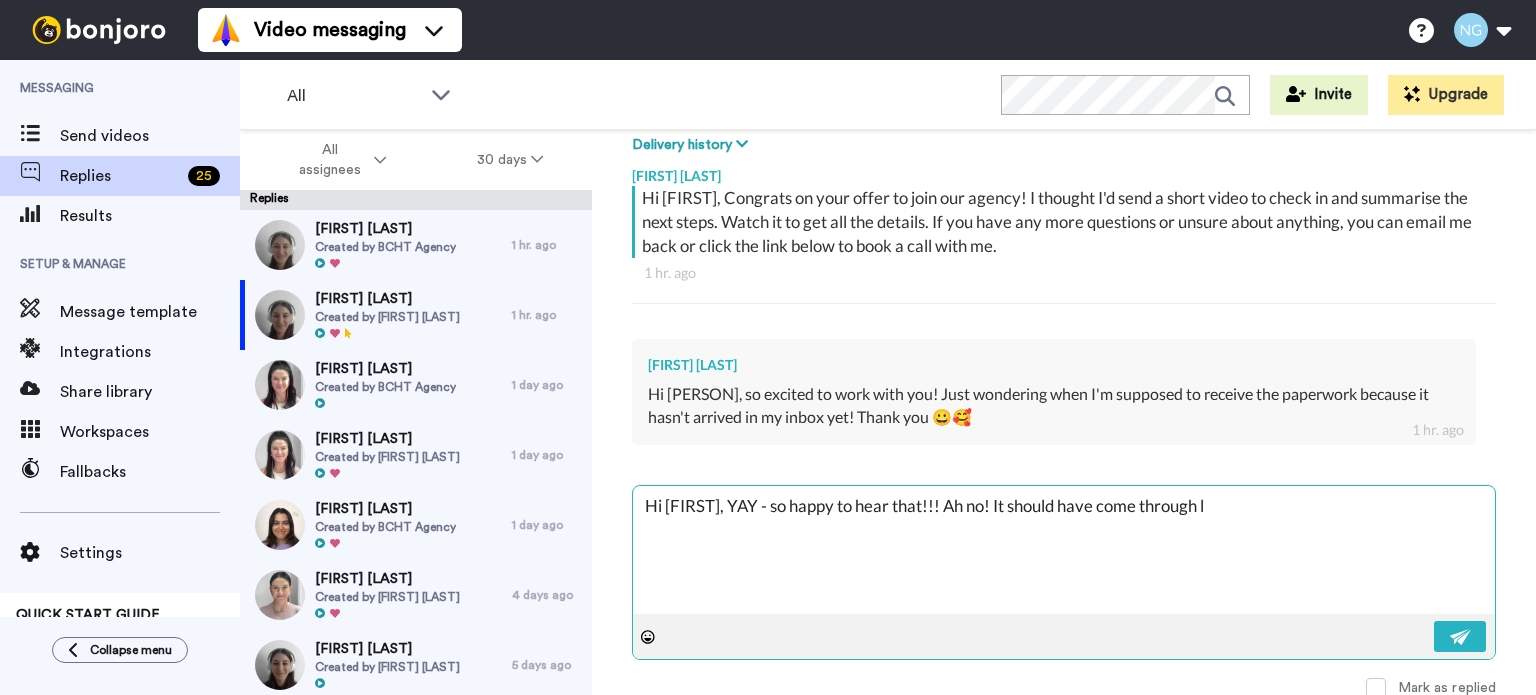 type 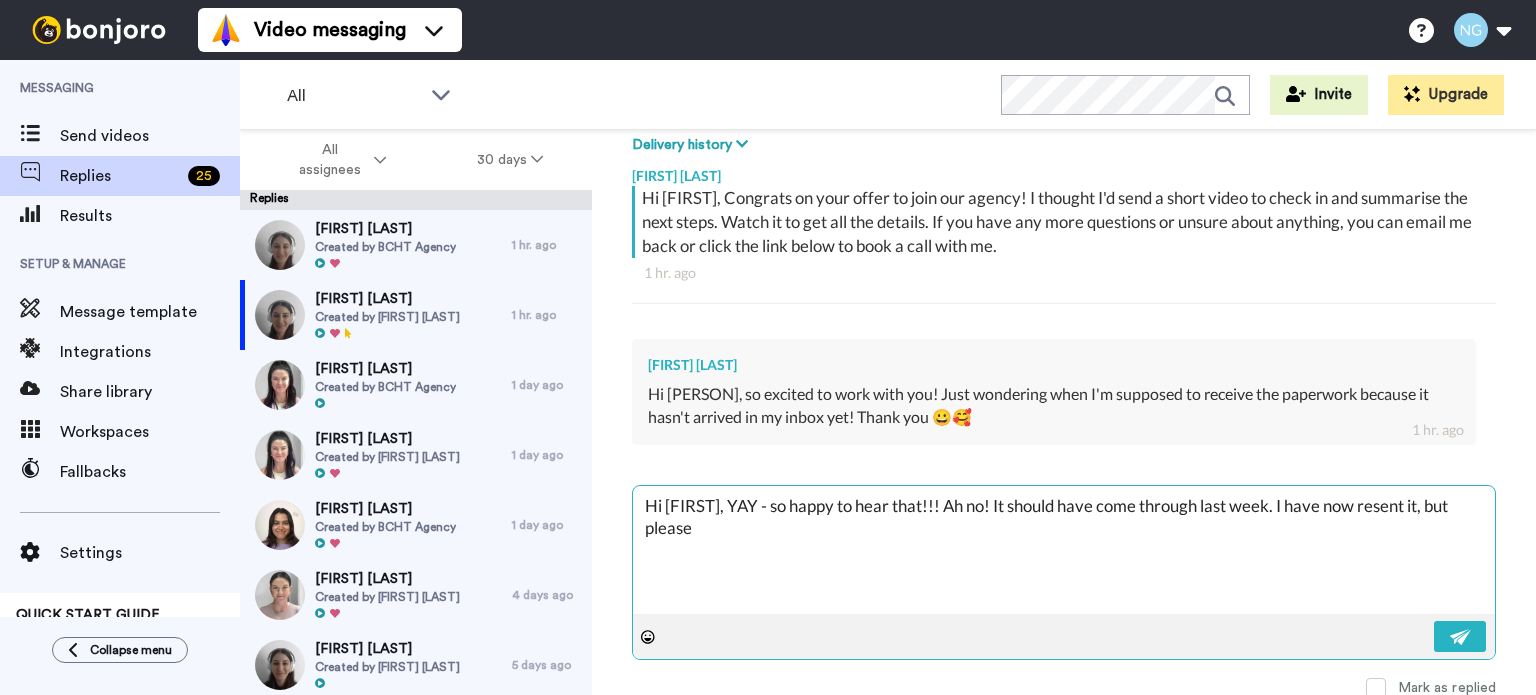 click on "Hi Jennie, YAY - so happy to hear that!!! Ah no! It should have come through last week. I have now resent it, but please" at bounding box center (1064, 550) 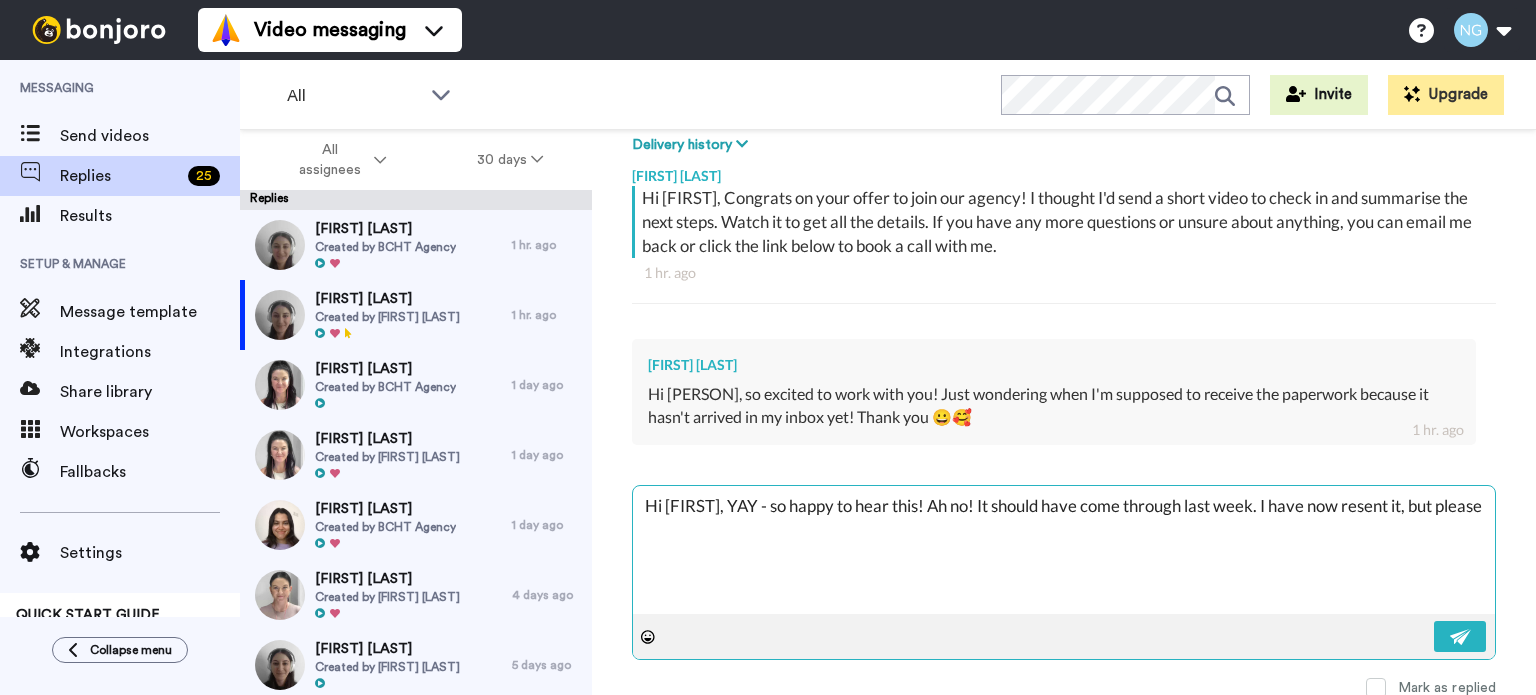drag, startPoint x: 944, startPoint y: 506, endPoint x: 964, endPoint y: 510, distance: 20.396078 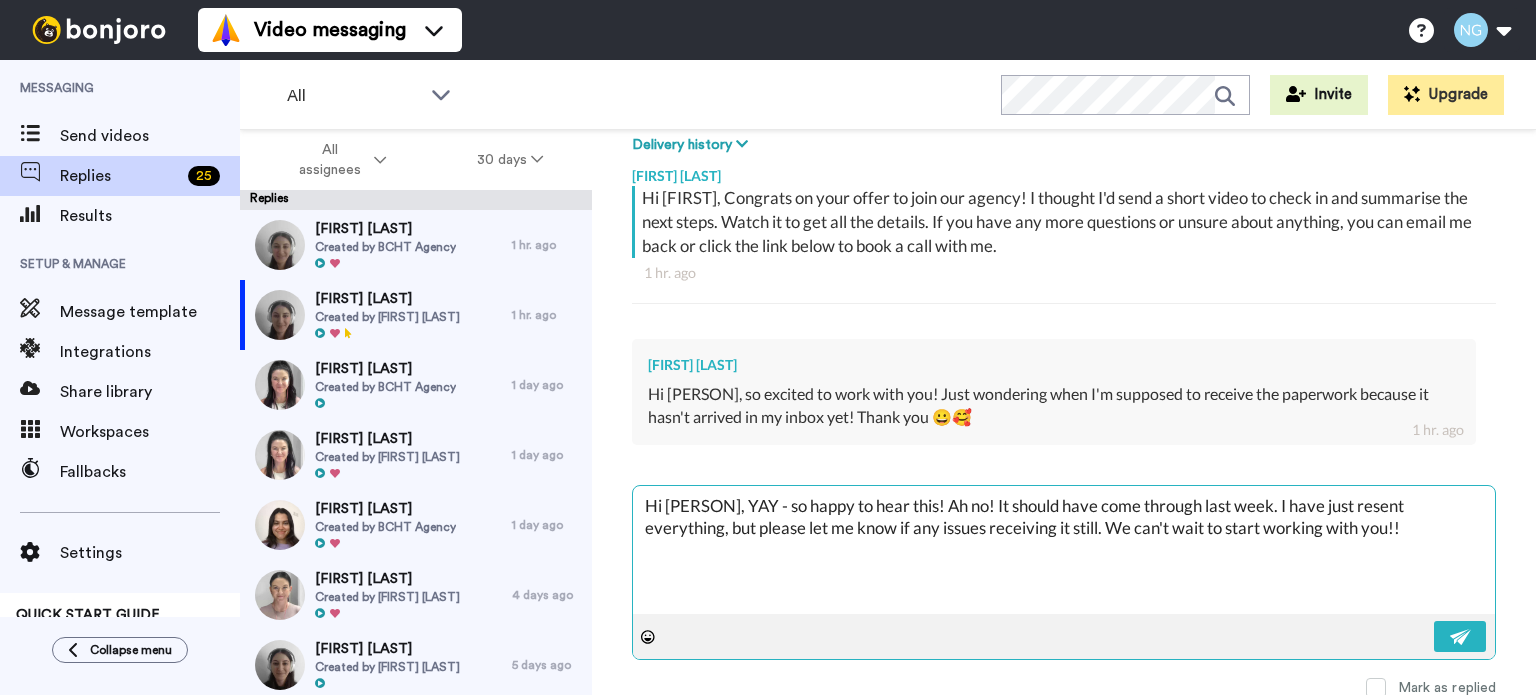click at bounding box center (1064, 636) 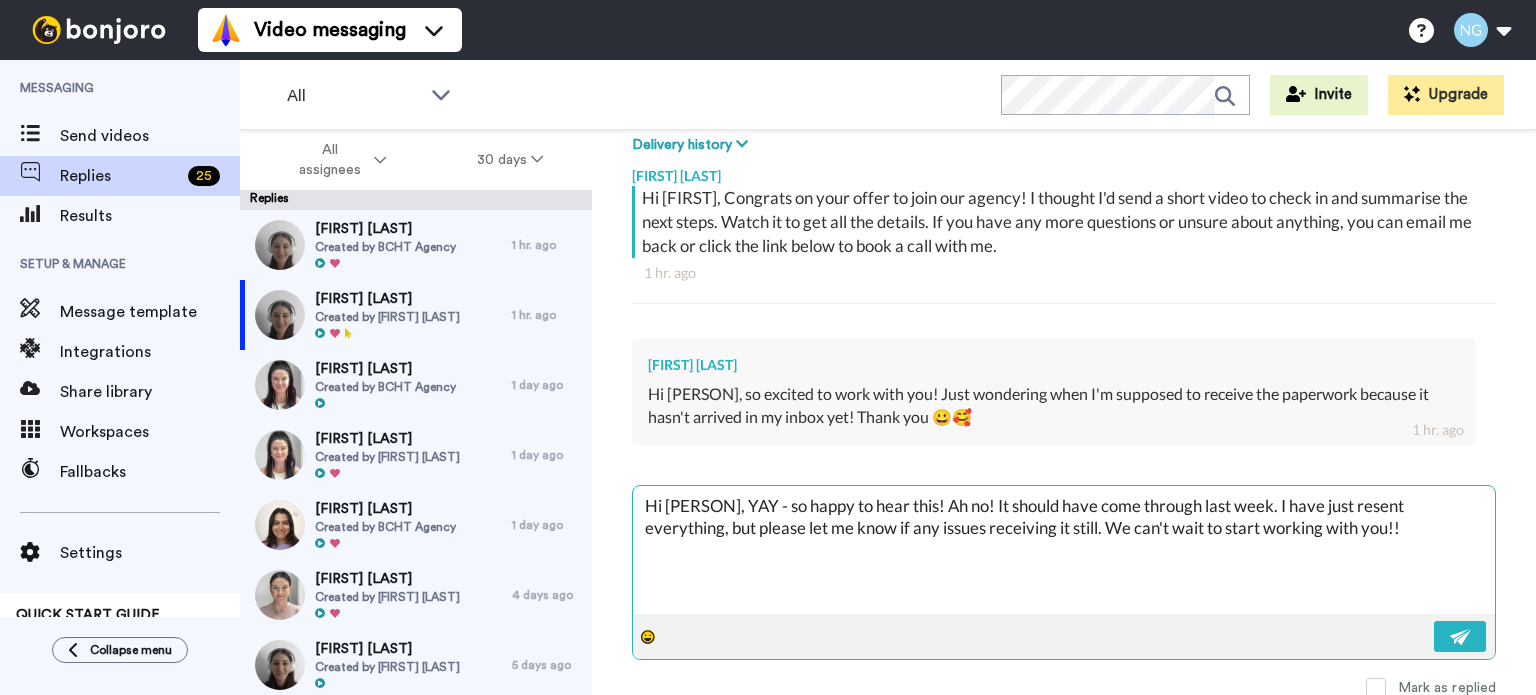 click at bounding box center (648, 637) 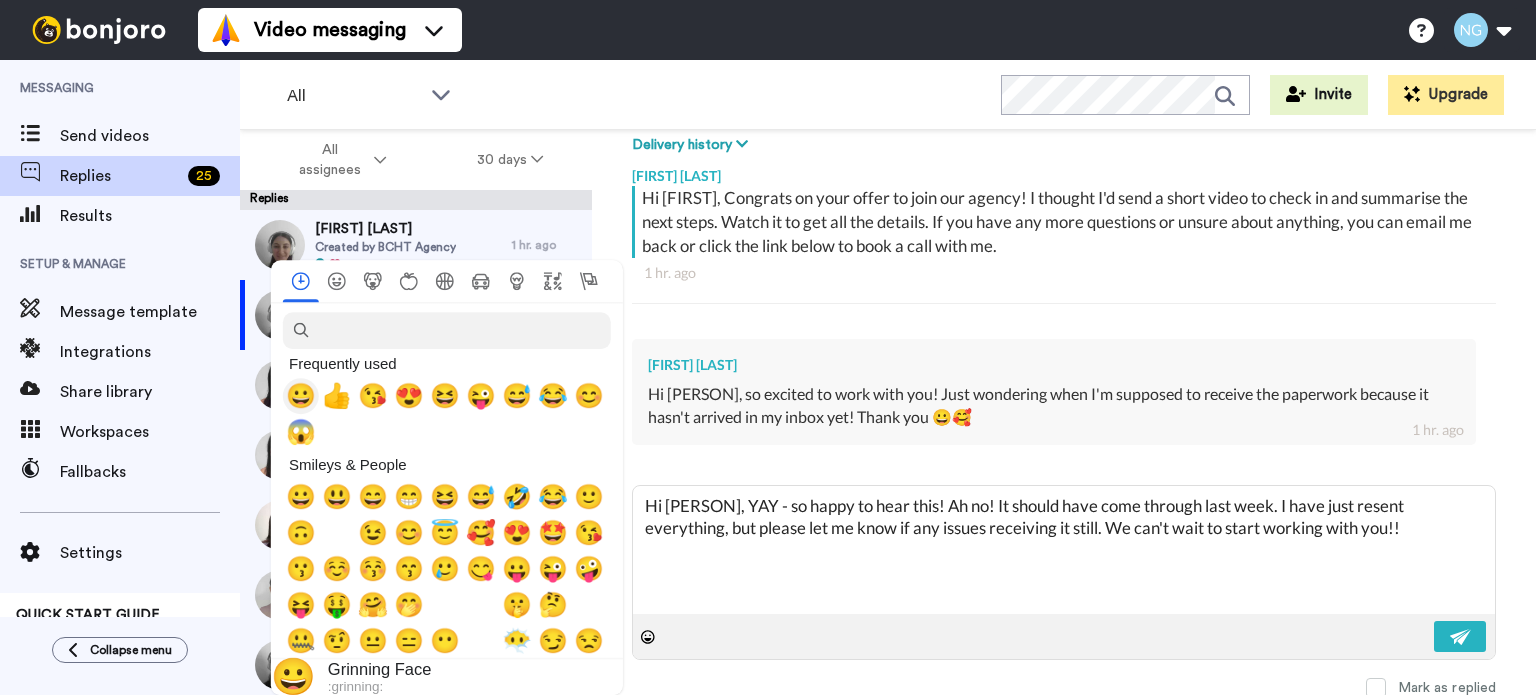 click on "😀" at bounding box center (301, 396) 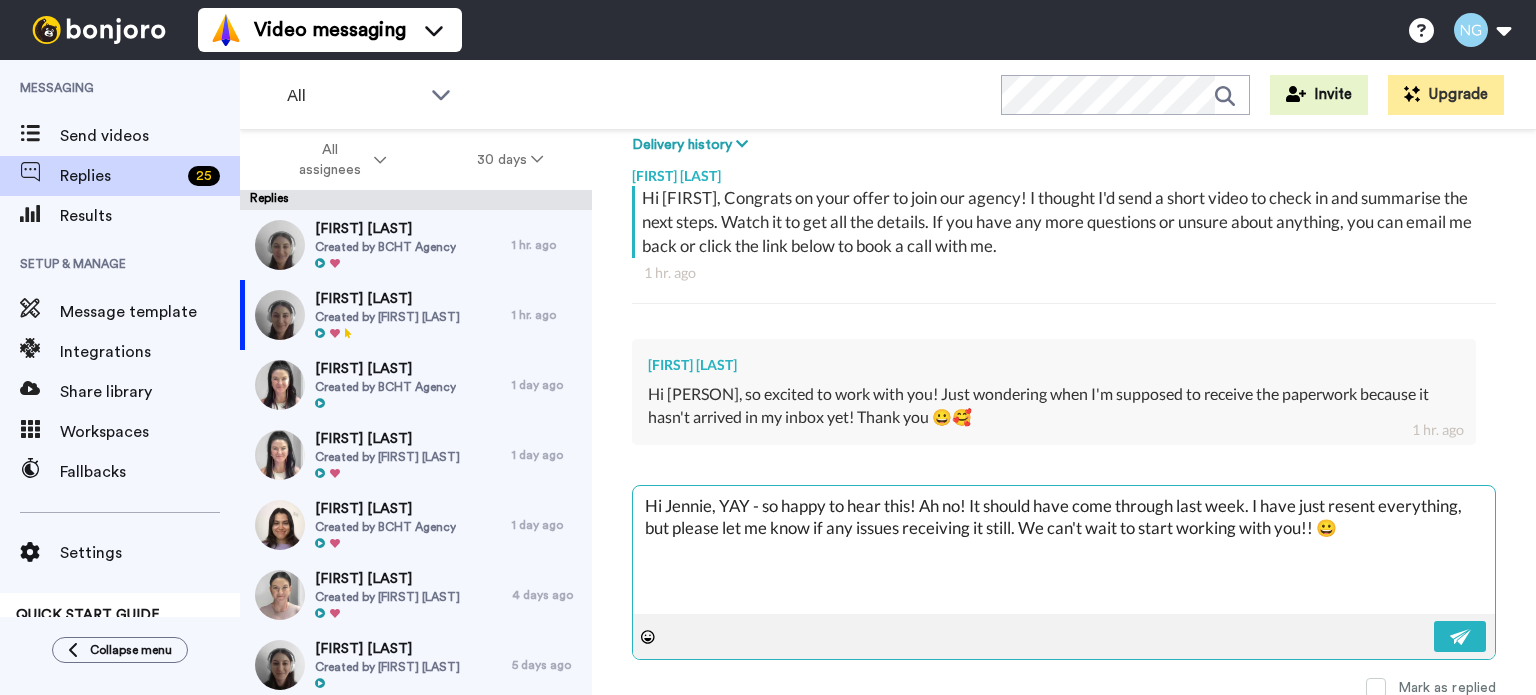 click on "Hi Jennie, YAY - so happy to hear this! Ah no! It should have come through last week. I have just resent everything, but please let me know if any issues receiving it still. We can't wait to start working with you!! 😀" at bounding box center [1064, 550] 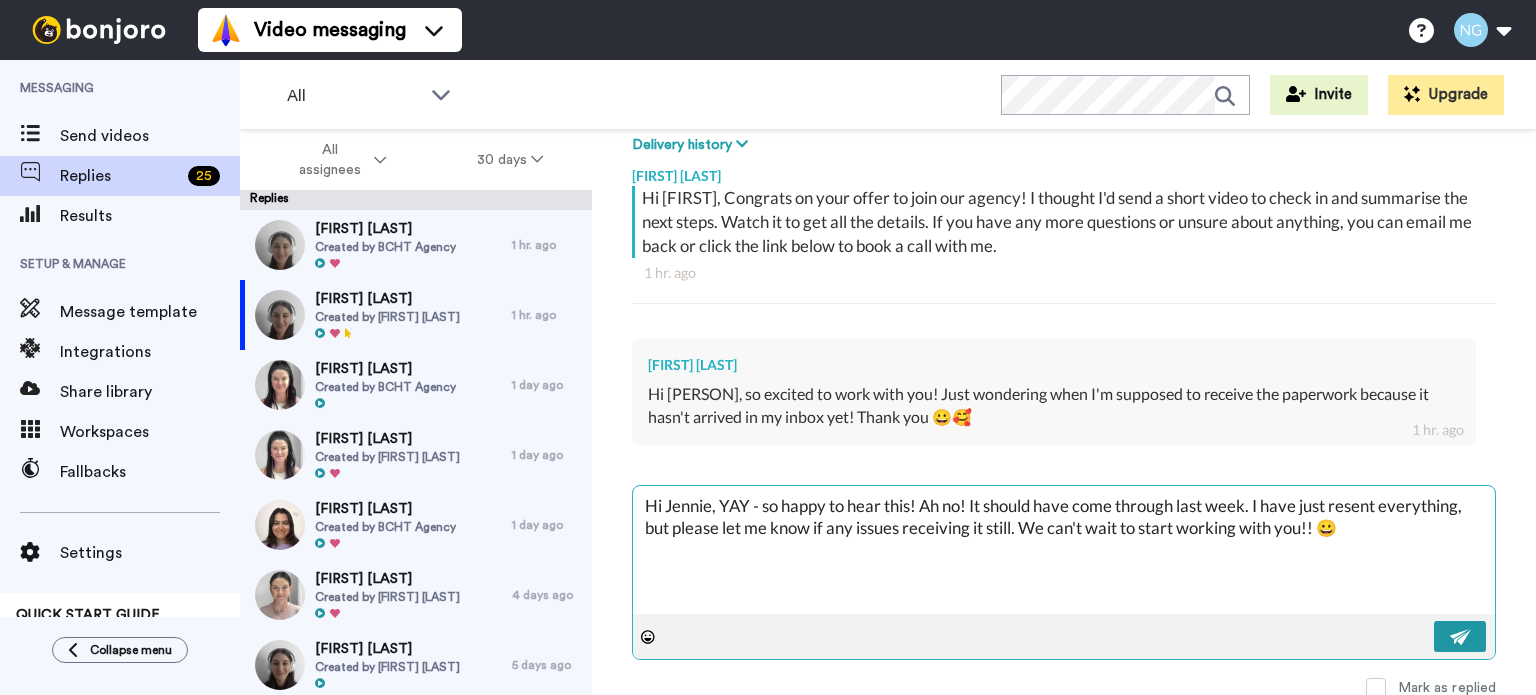 click at bounding box center (1461, 637) 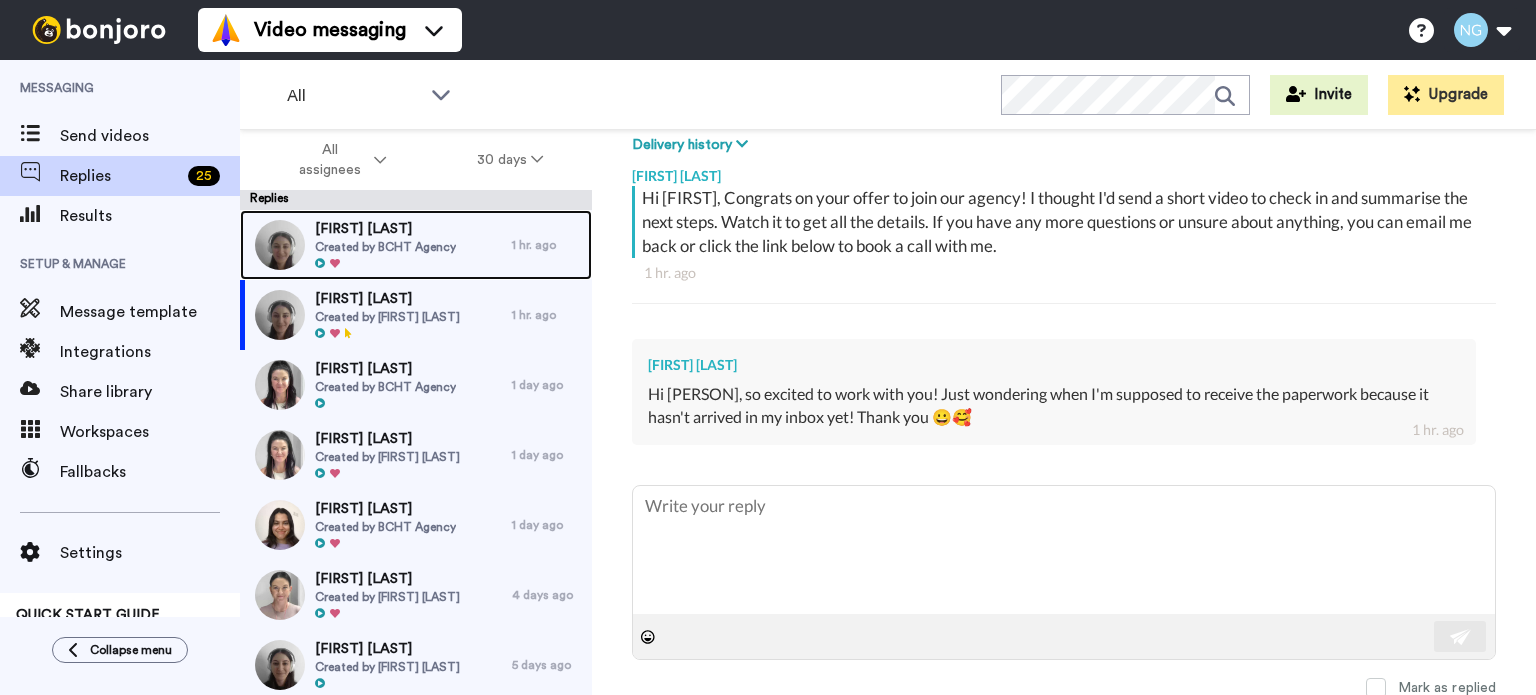 click on "[FIRST] [LAST]" at bounding box center [385, 229] 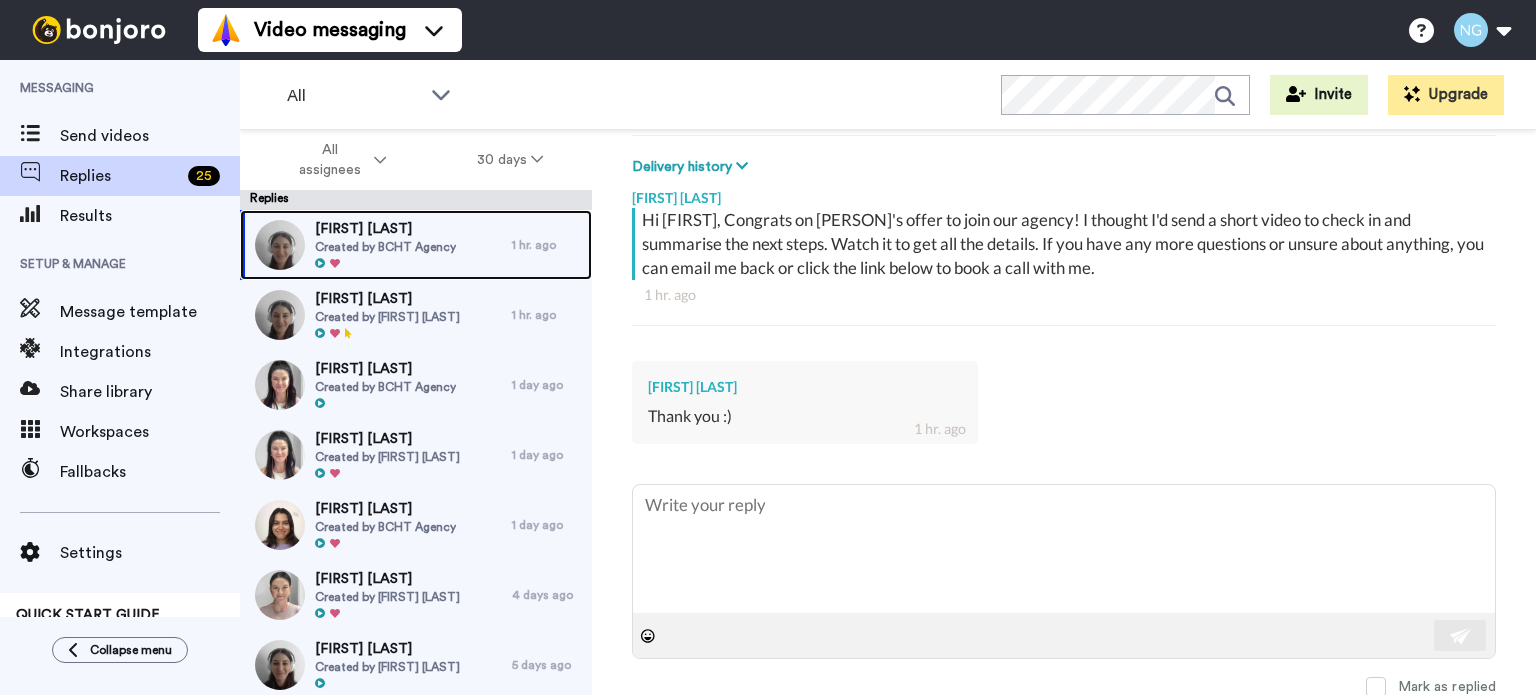 scroll, scrollTop: 312, scrollLeft: 0, axis: vertical 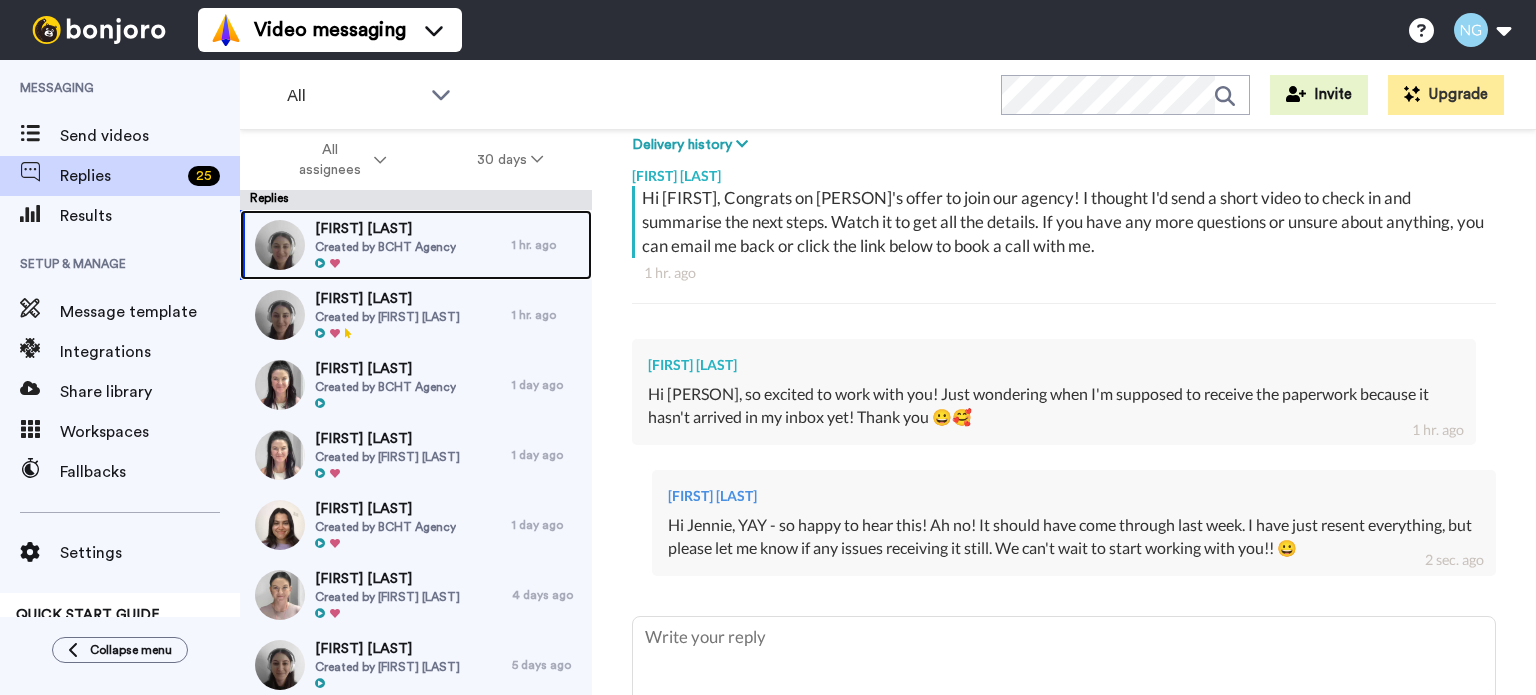 click at bounding box center (275, 245) 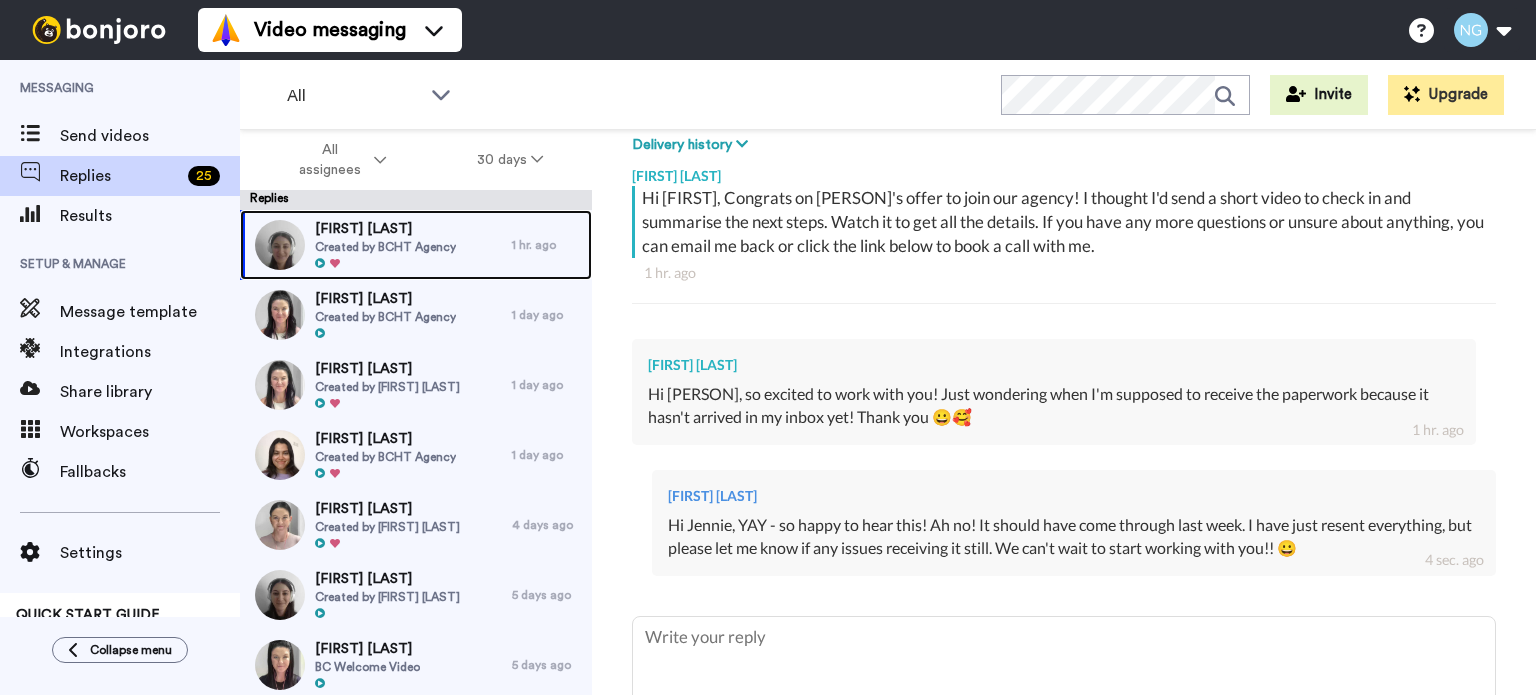 click at bounding box center [385, 264] 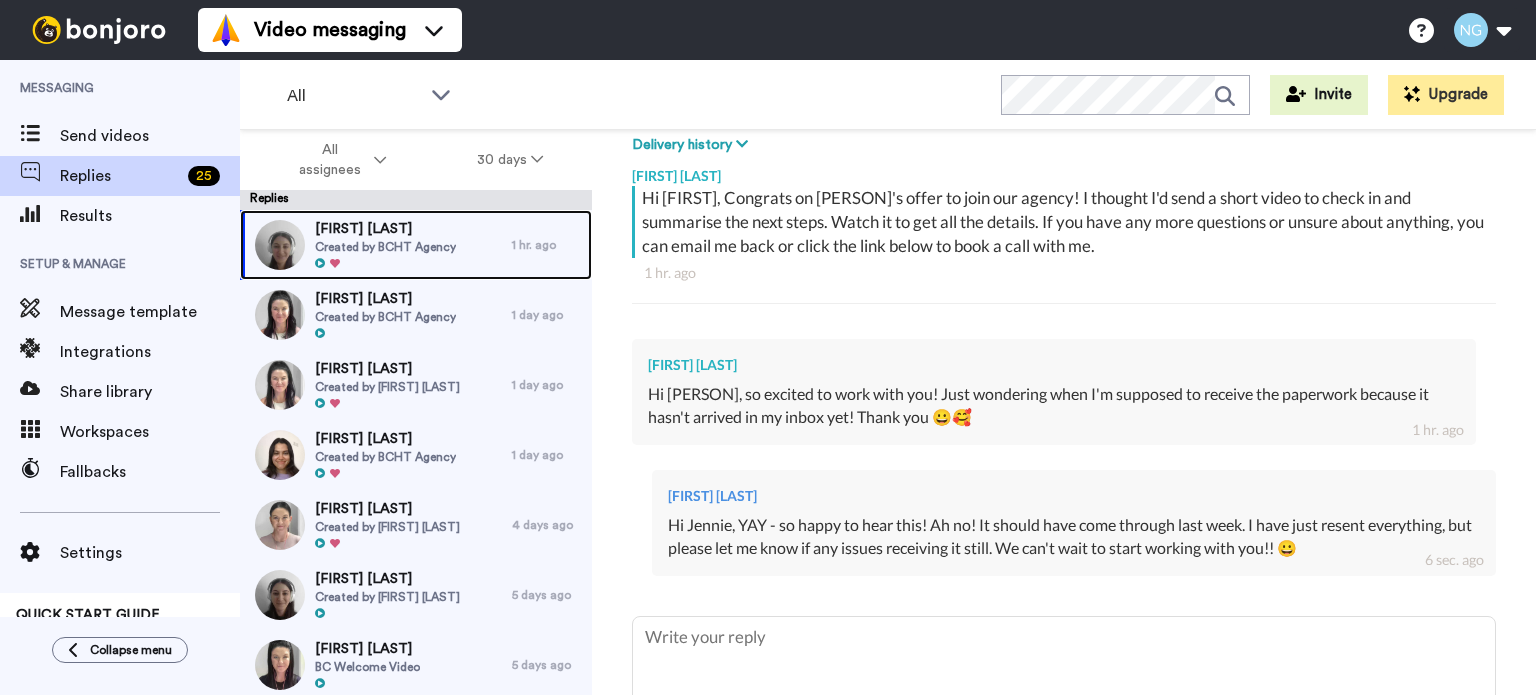 click on "Created by BCHT Agency" at bounding box center (385, 247) 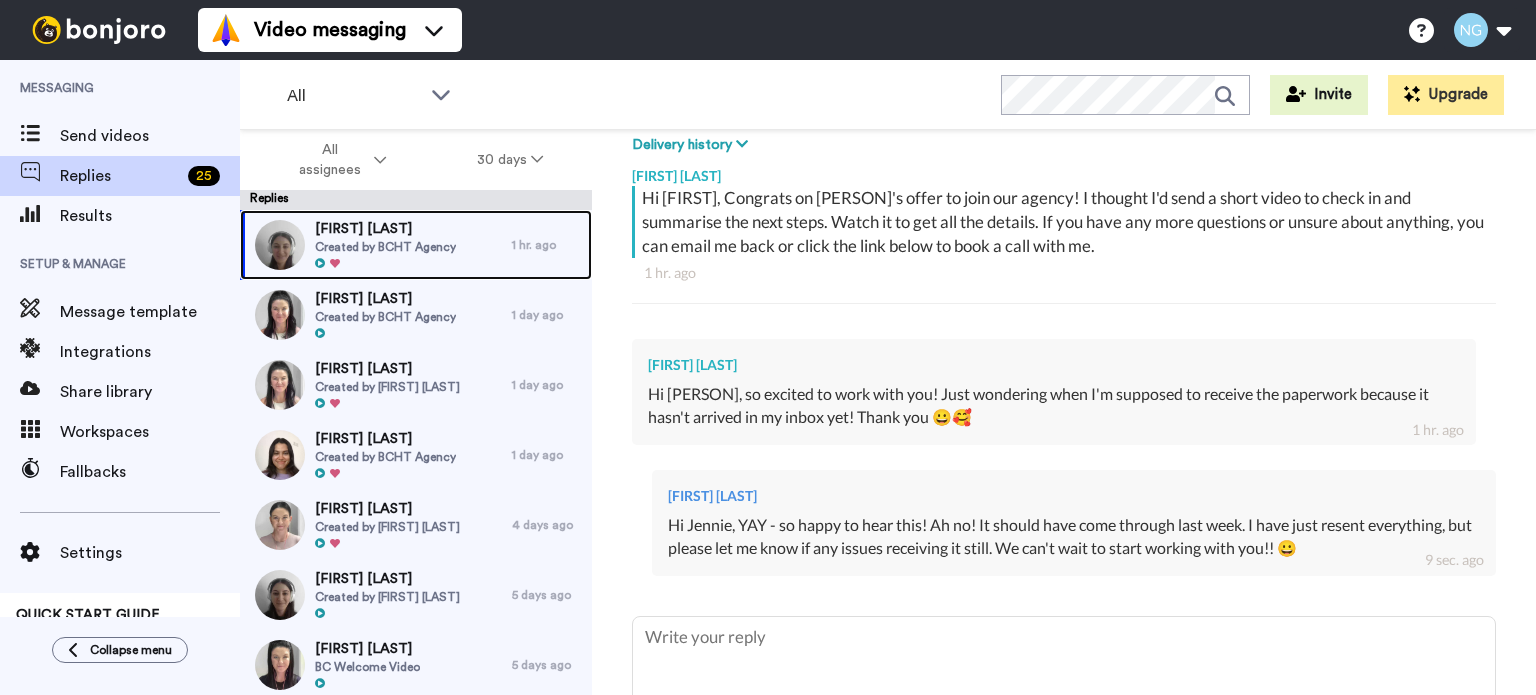 click on "Created by BCHT Agency" at bounding box center [385, 247] 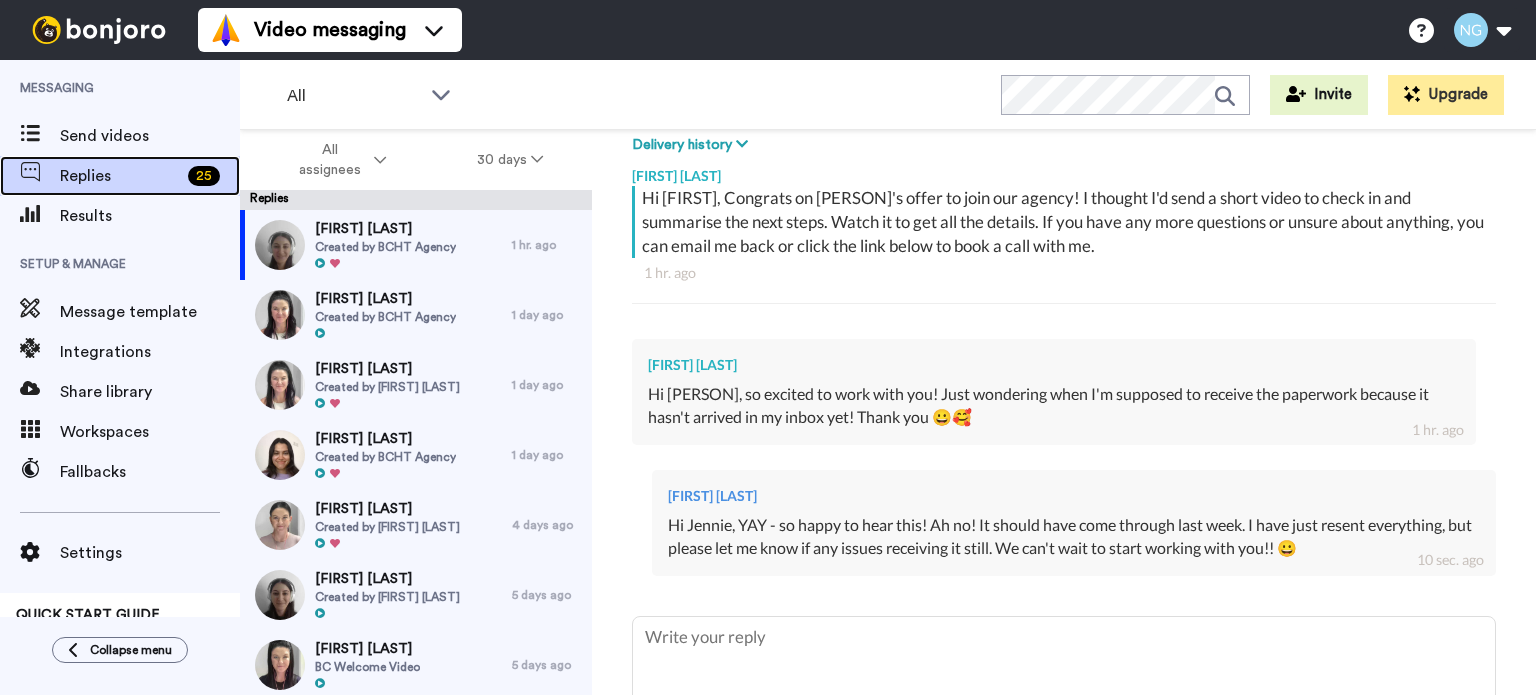 click on "Replies" at bounding box center [120, 176] 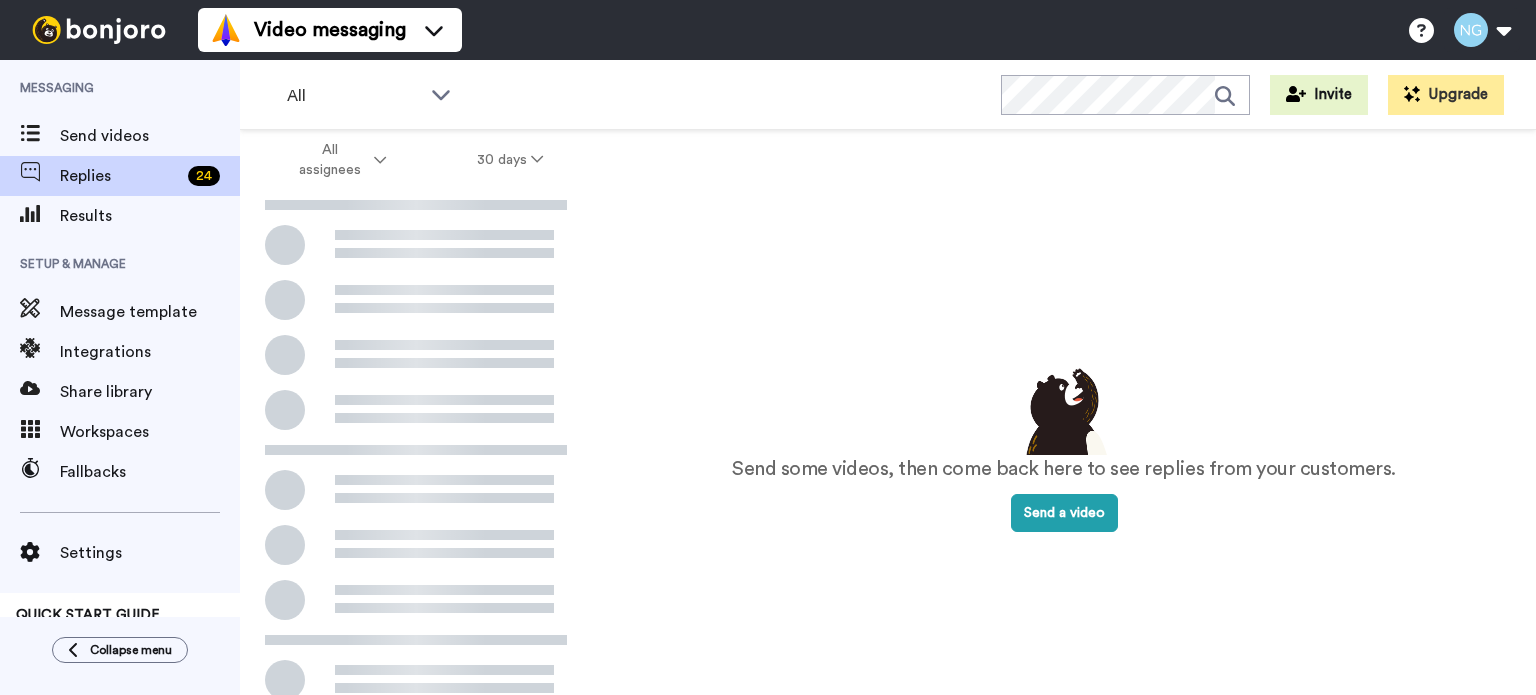 scroll, scrollTop: 0, scrollLeft: 0, axis: both 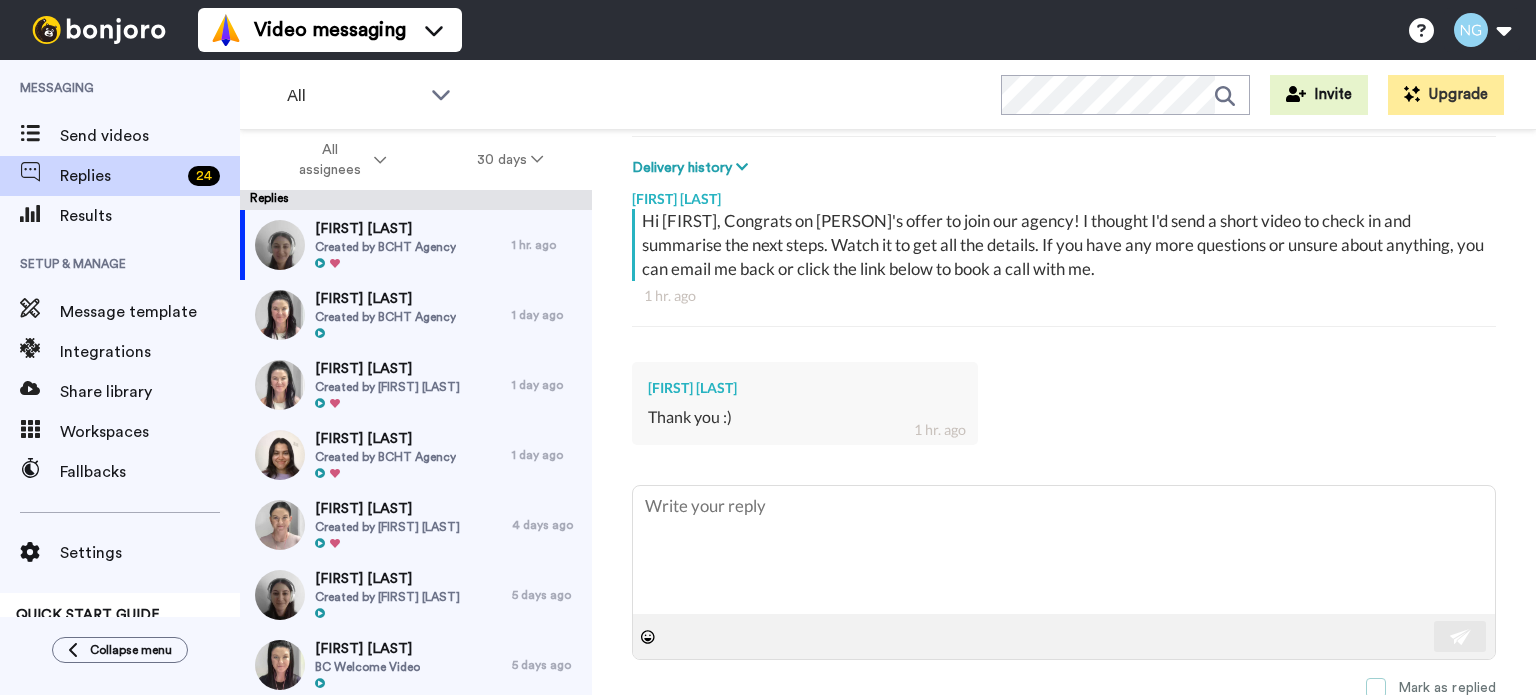 click at bounding box center (1376, 688) 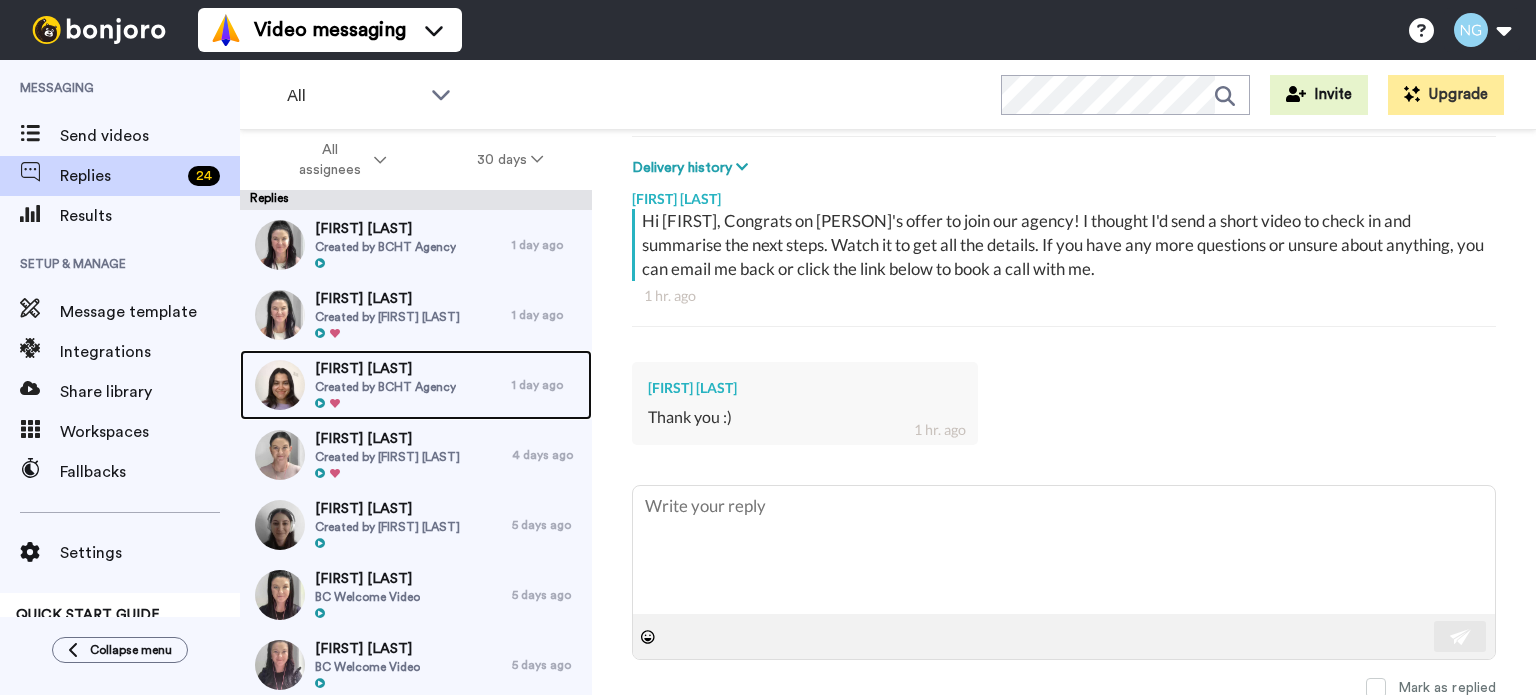 click on "Created by BCHT Agency" at bounding box center [385, 387] 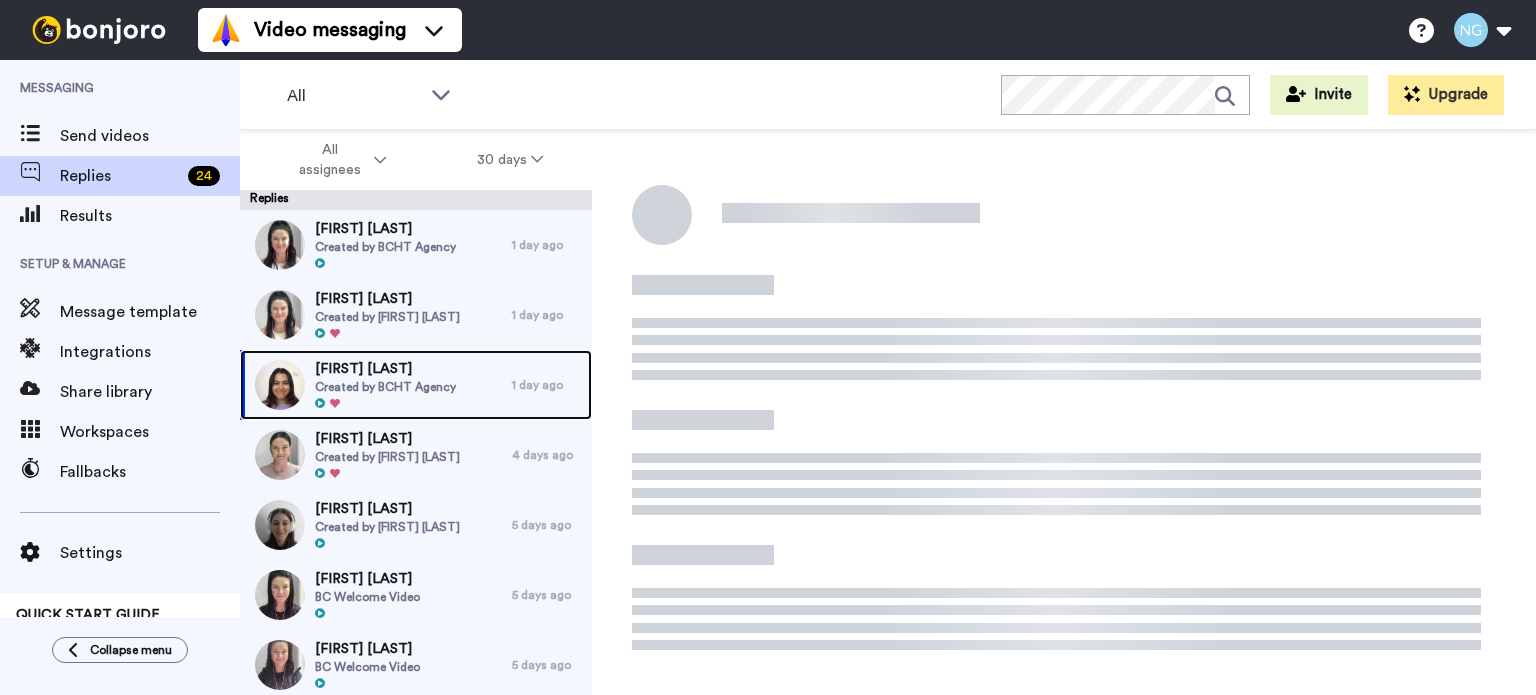 scroll, scrollTop: 0, scrollLeft: 0, axis: both 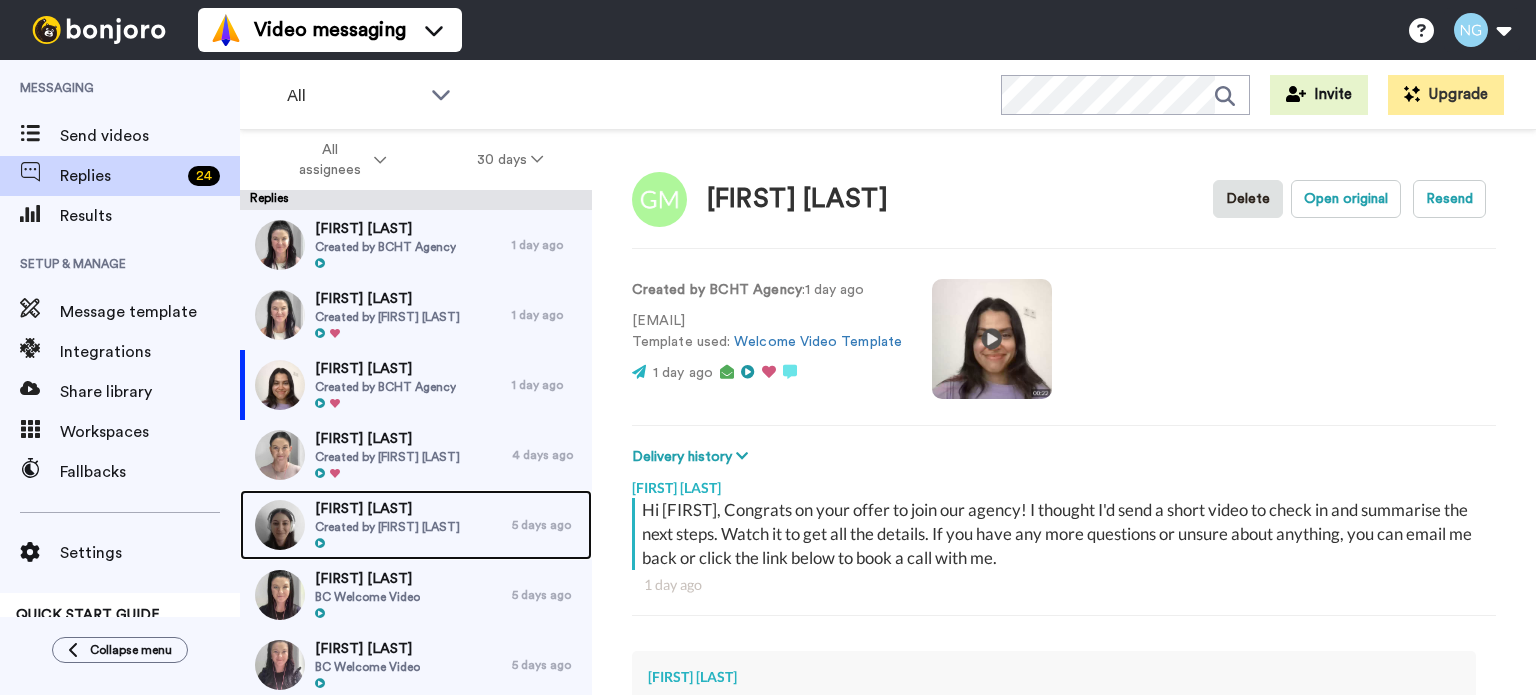 click on "[FIRST] [LAST]" at bounding box center (387, 509) 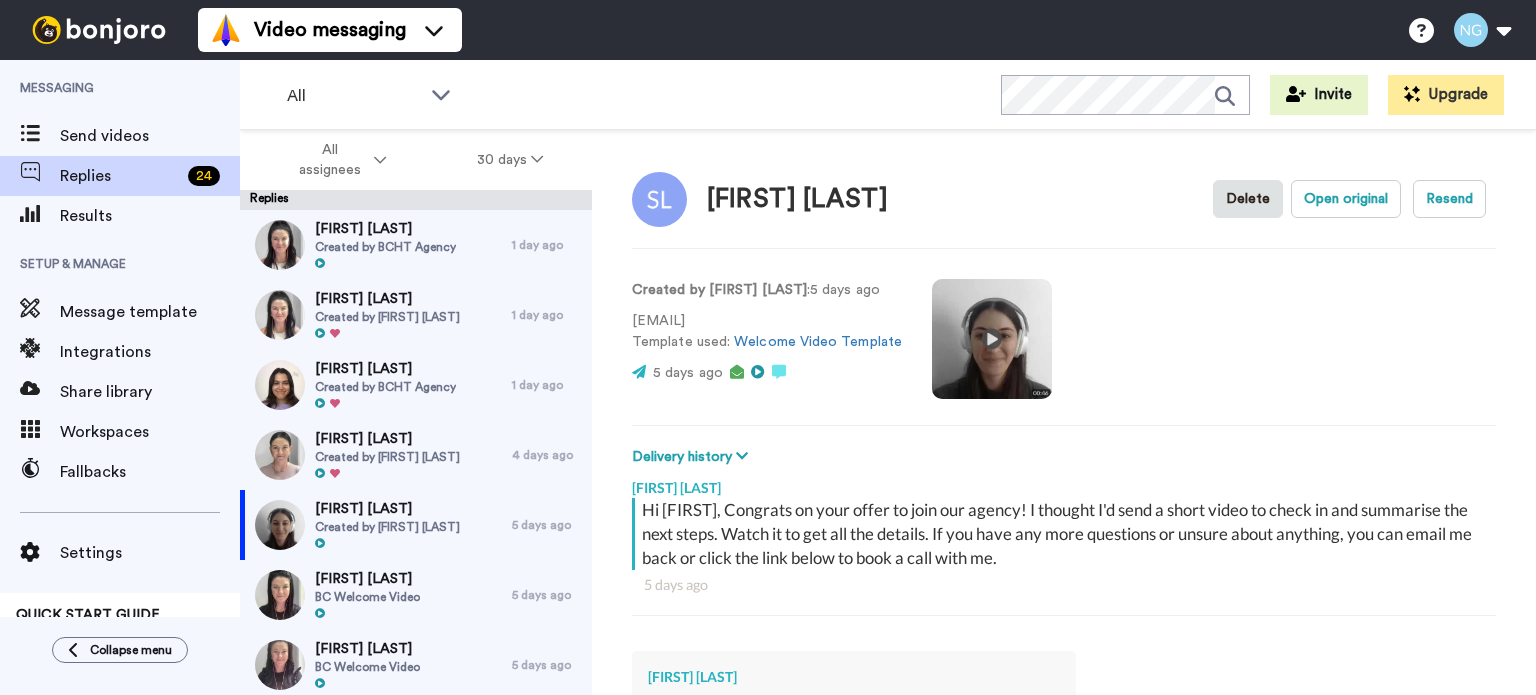 scroll, scrollTop: 289, scrollLeft: 0, axis: vertical 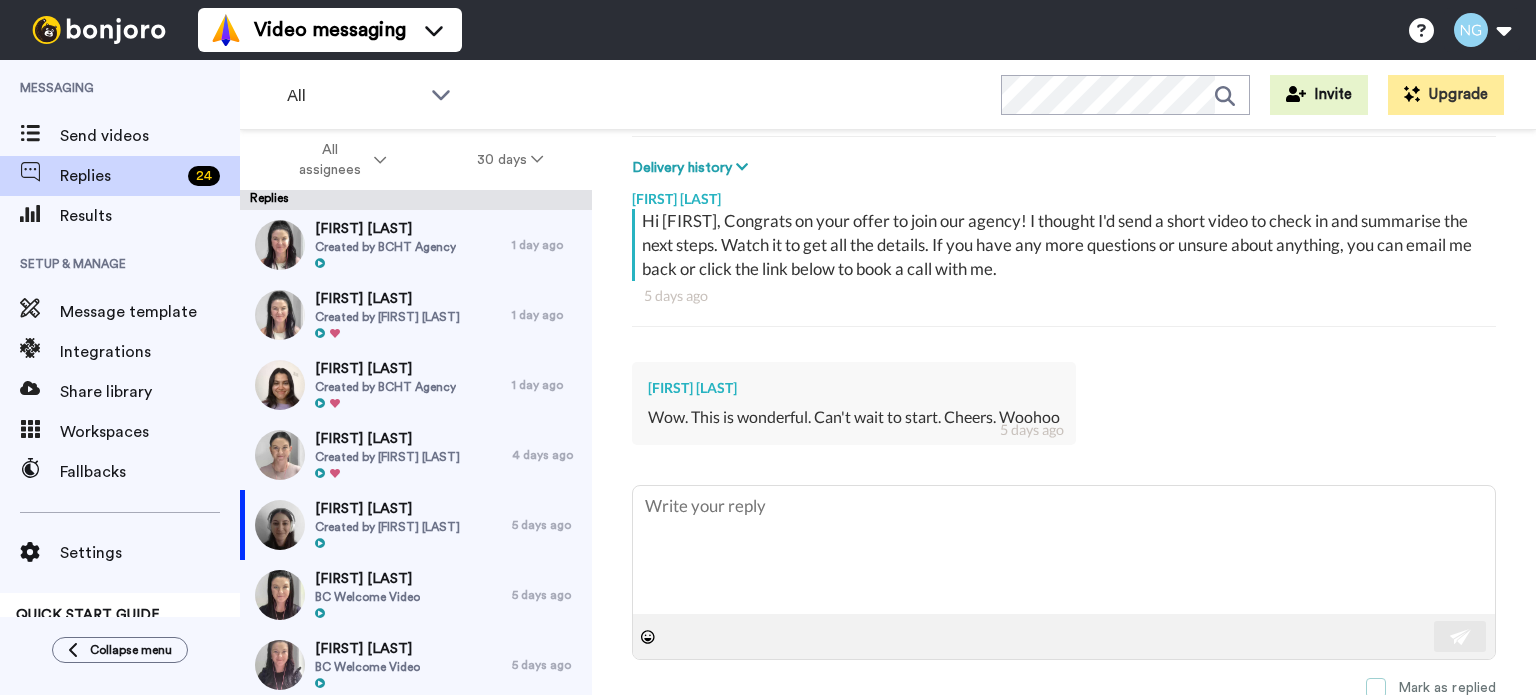 click at bounding box center [1376, 688] 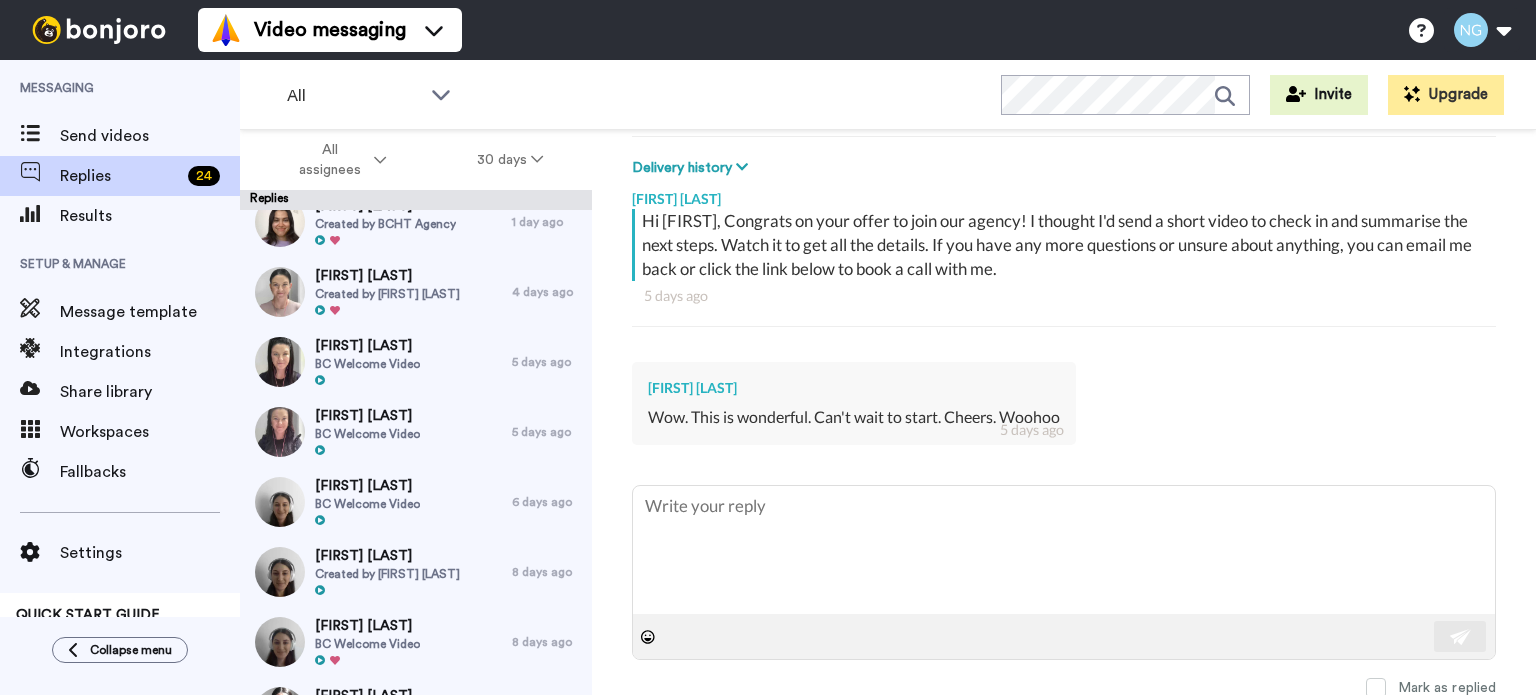 scroll, scrollTop: 164, scrollLeft: 0, axis: vertical 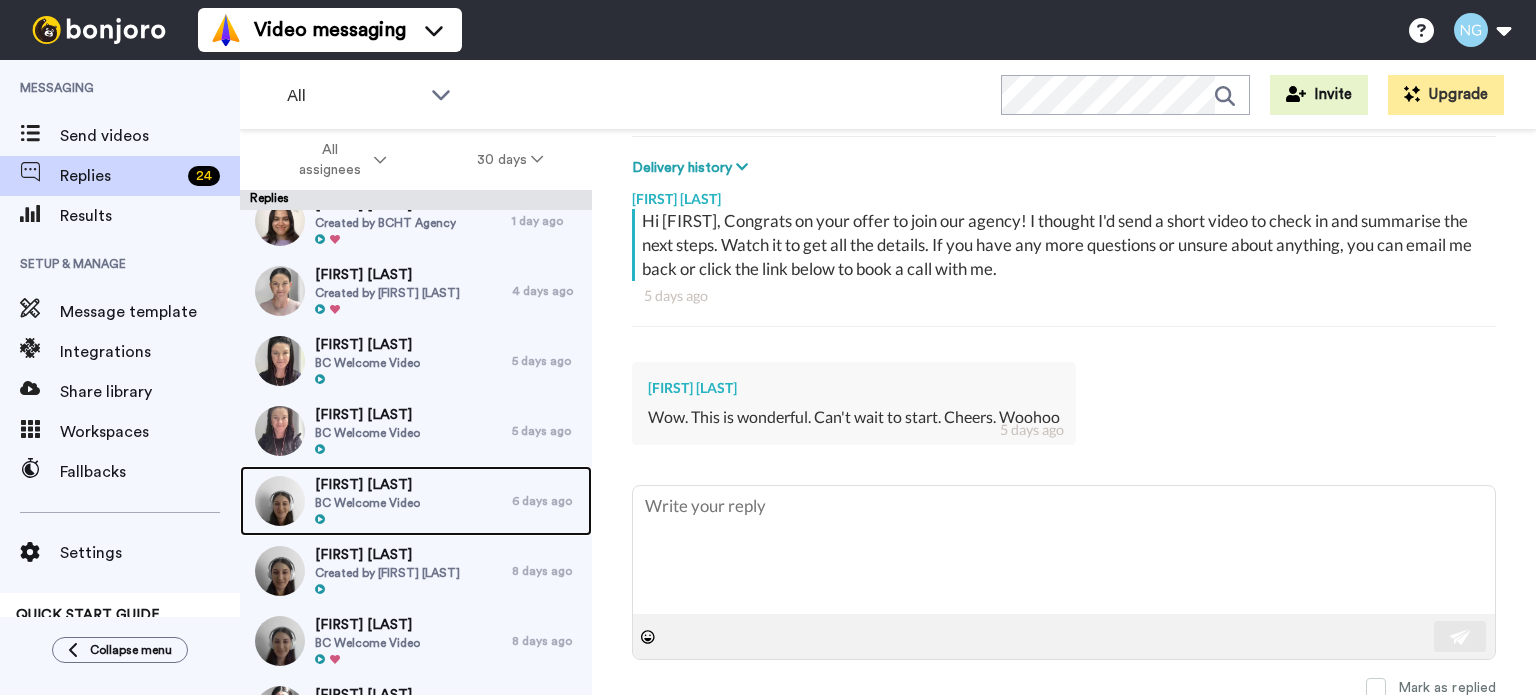 click on "BC Welcome Video" at bounding box center (367, 503) 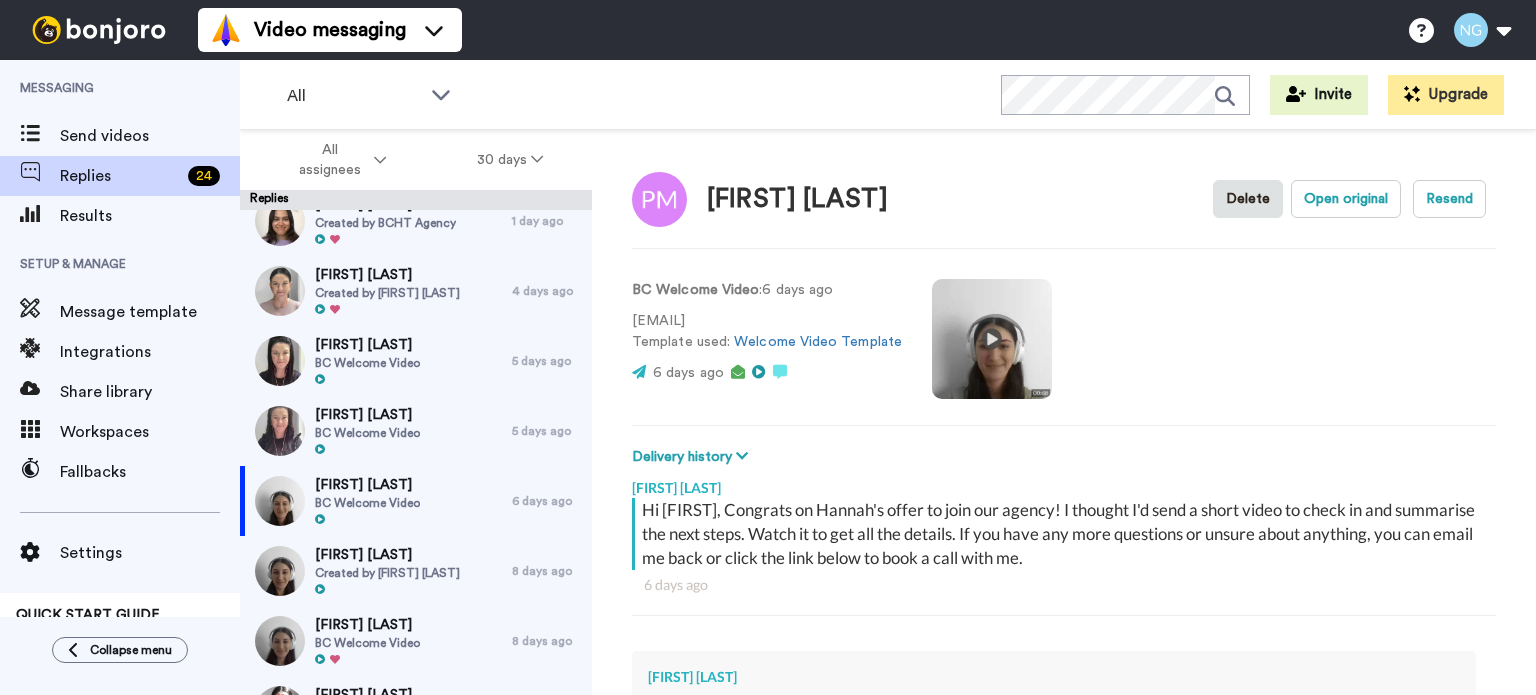 scroll, scrollTop: 312, scrollLeft: 0, axis: vertical 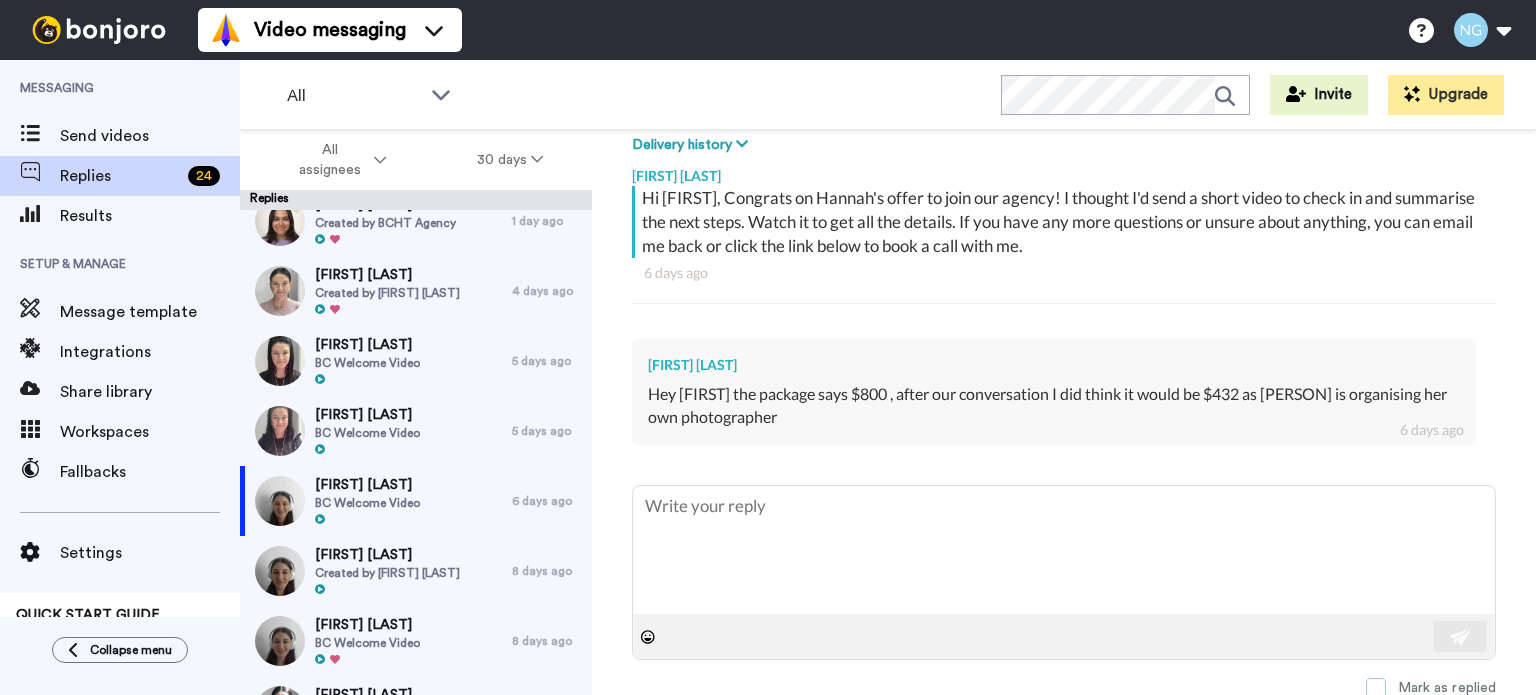 click at bounding box center (1376, 688) 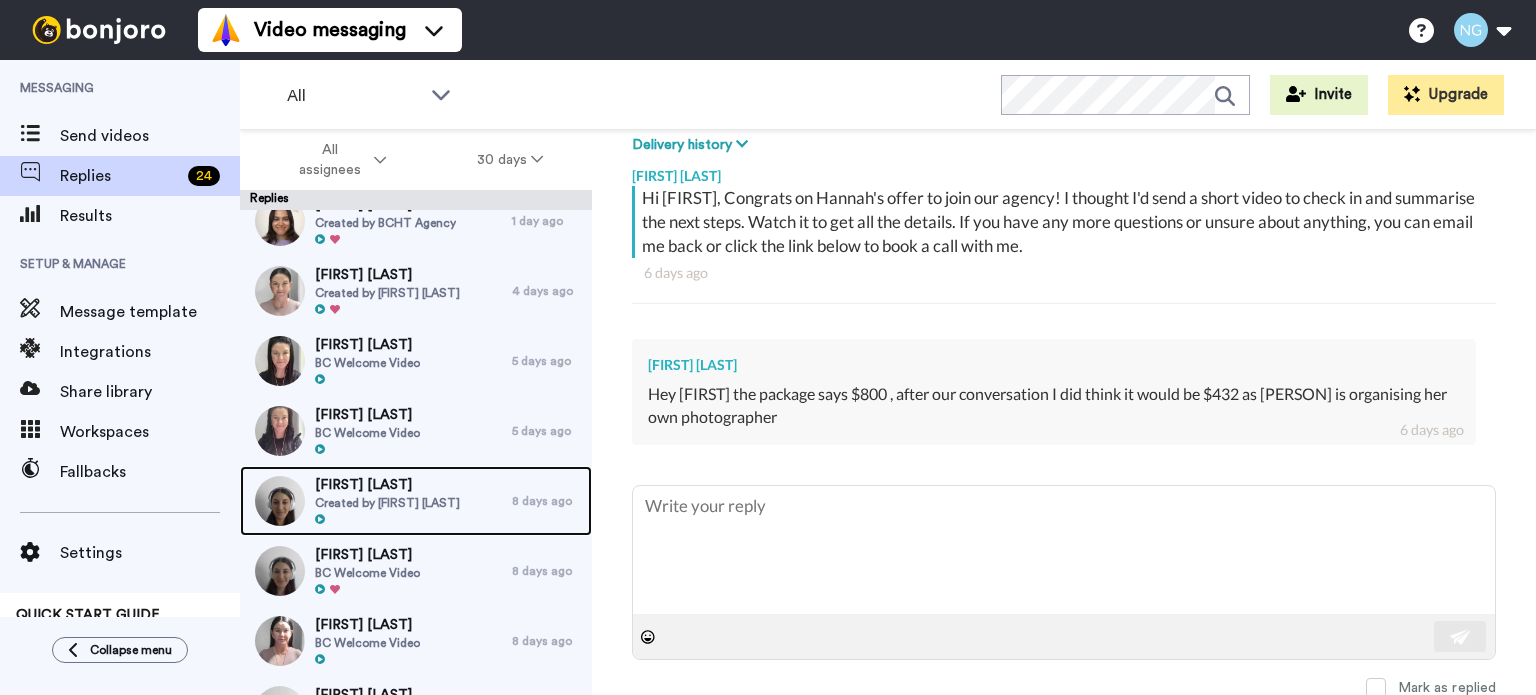 click on "Zachariah Rosalie" at bounding box center (387, 485) 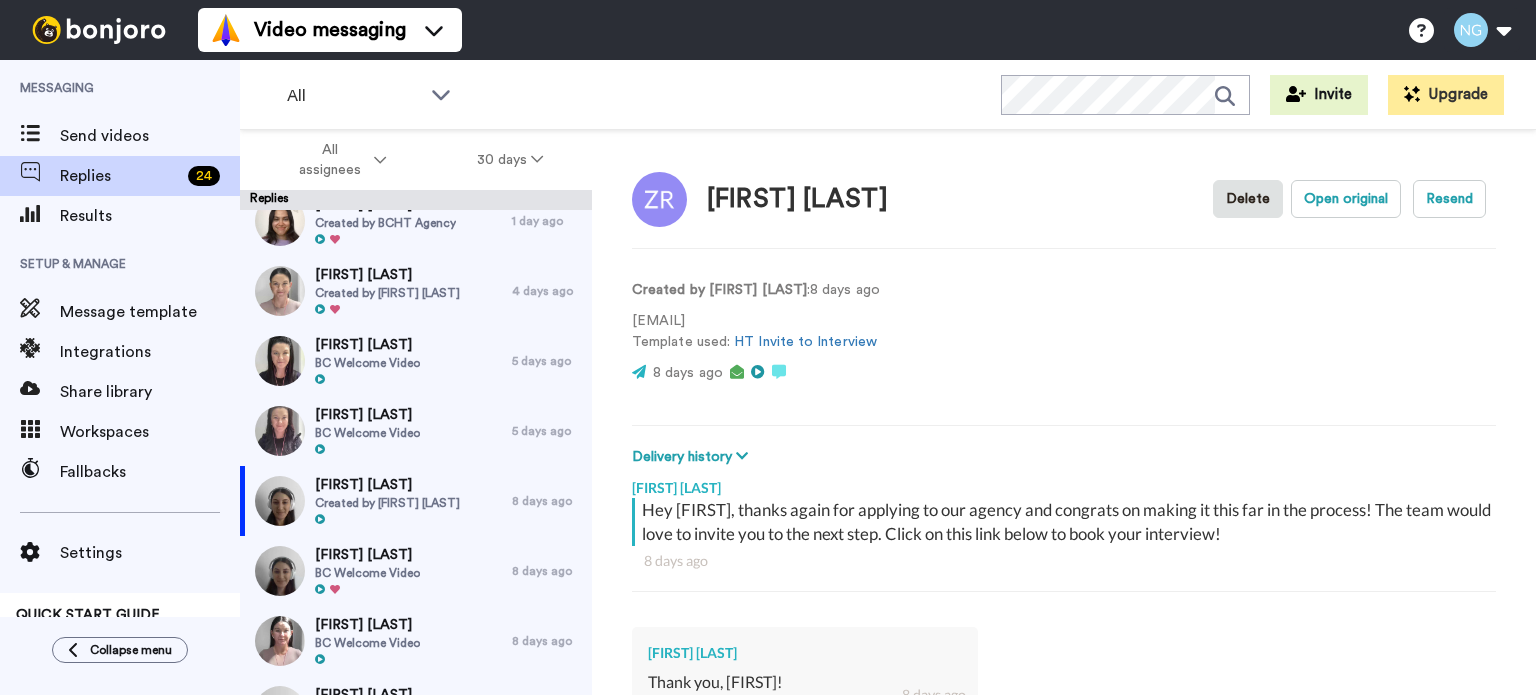 scroll, scrollTop: 265, scrollLeft: 0, axis: vertical 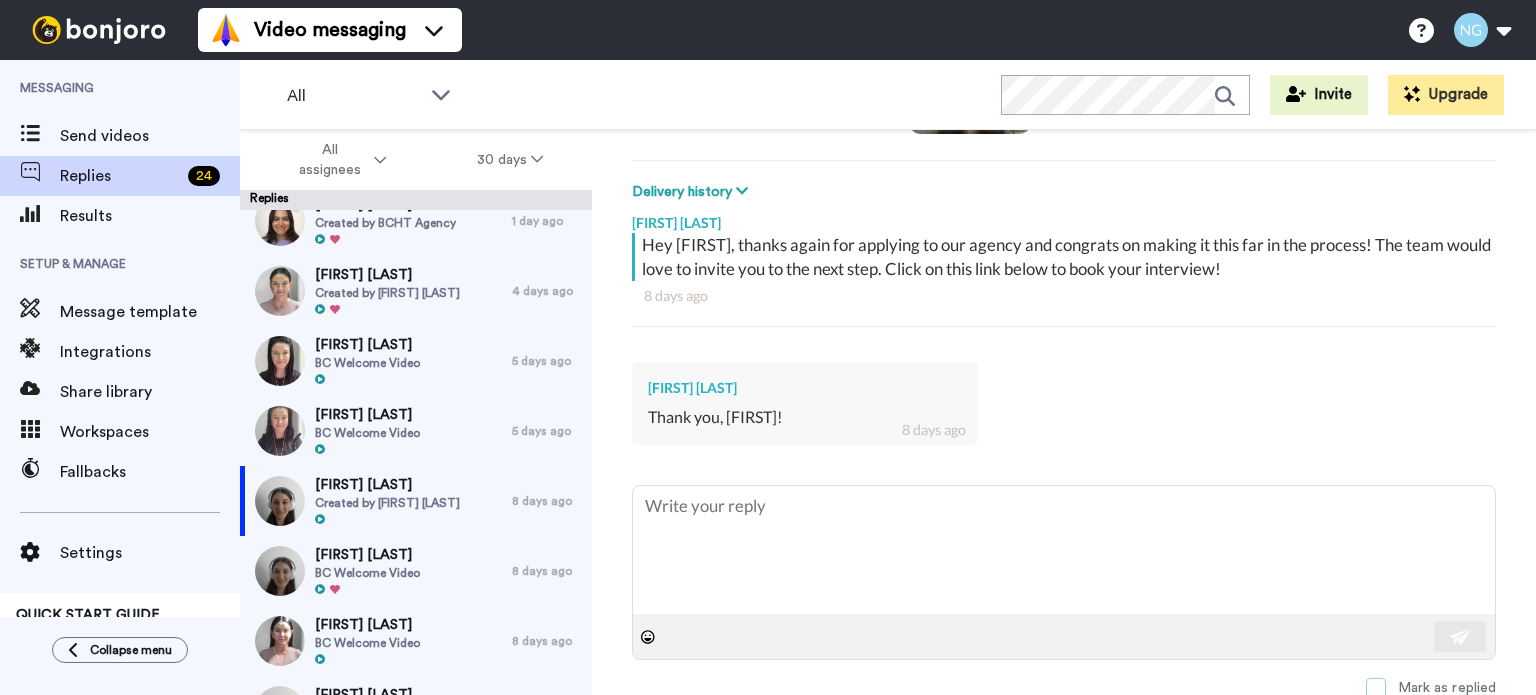 click at bounding box center [1376, 688] 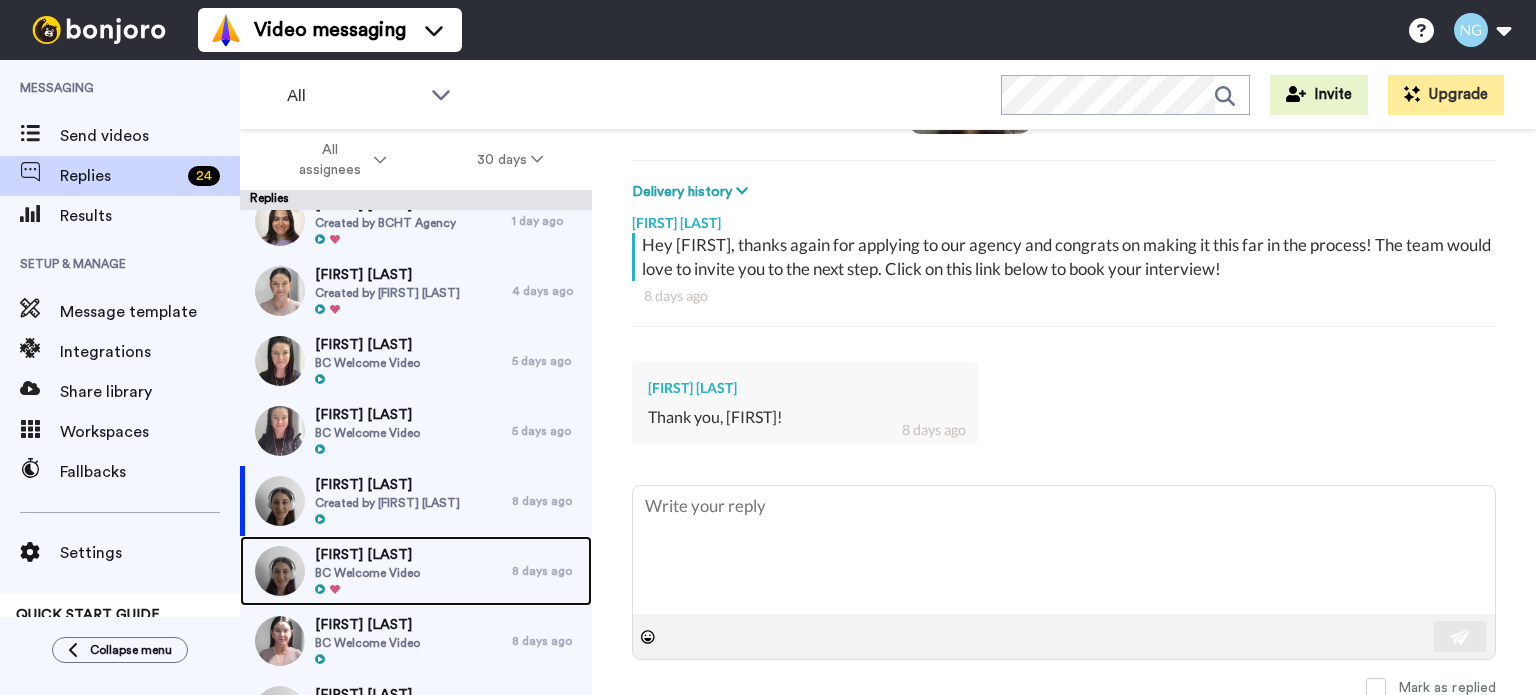 click on "Meredith Hiron BC Welcome Video" at bounding box center (376, 571) 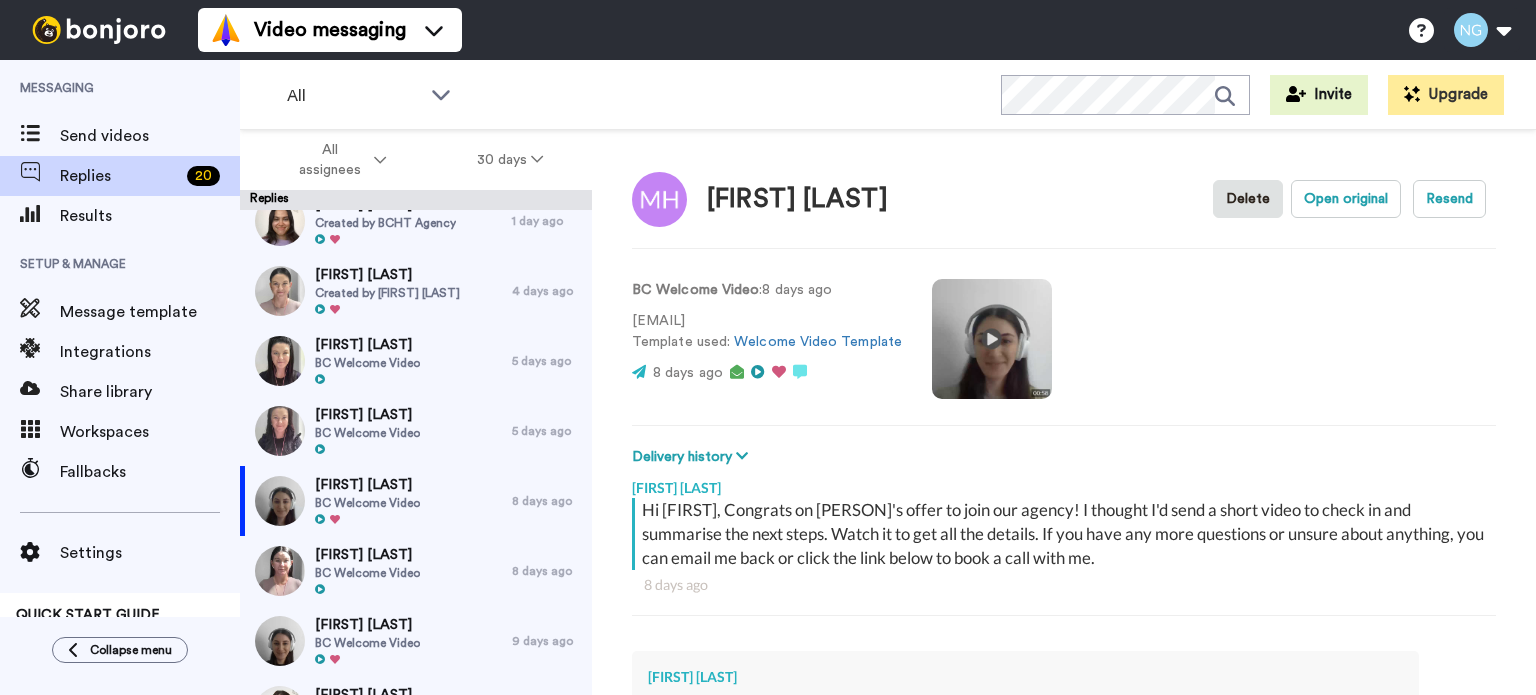 scroll, scrollTop: 289, scrollLeft: 0, axis: vertical 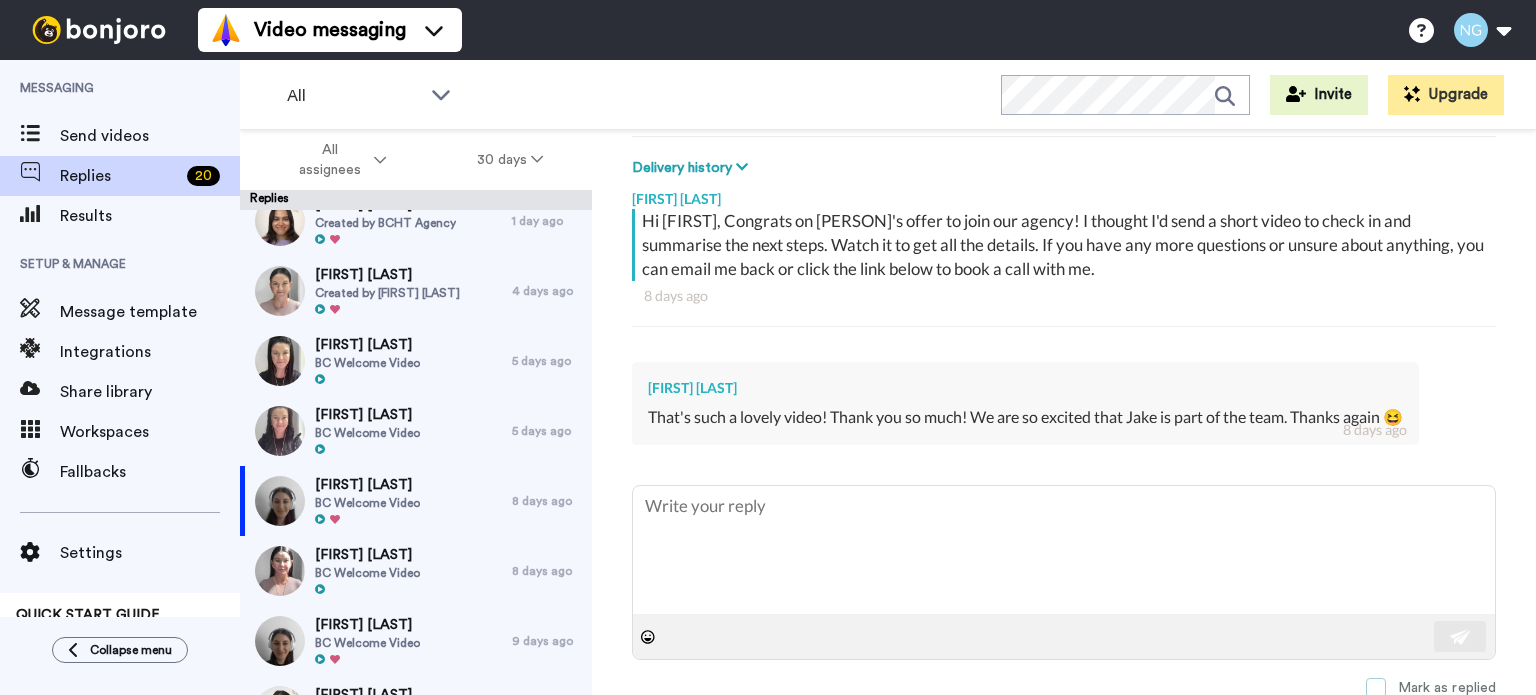 click at bounding box center [1376, 688] 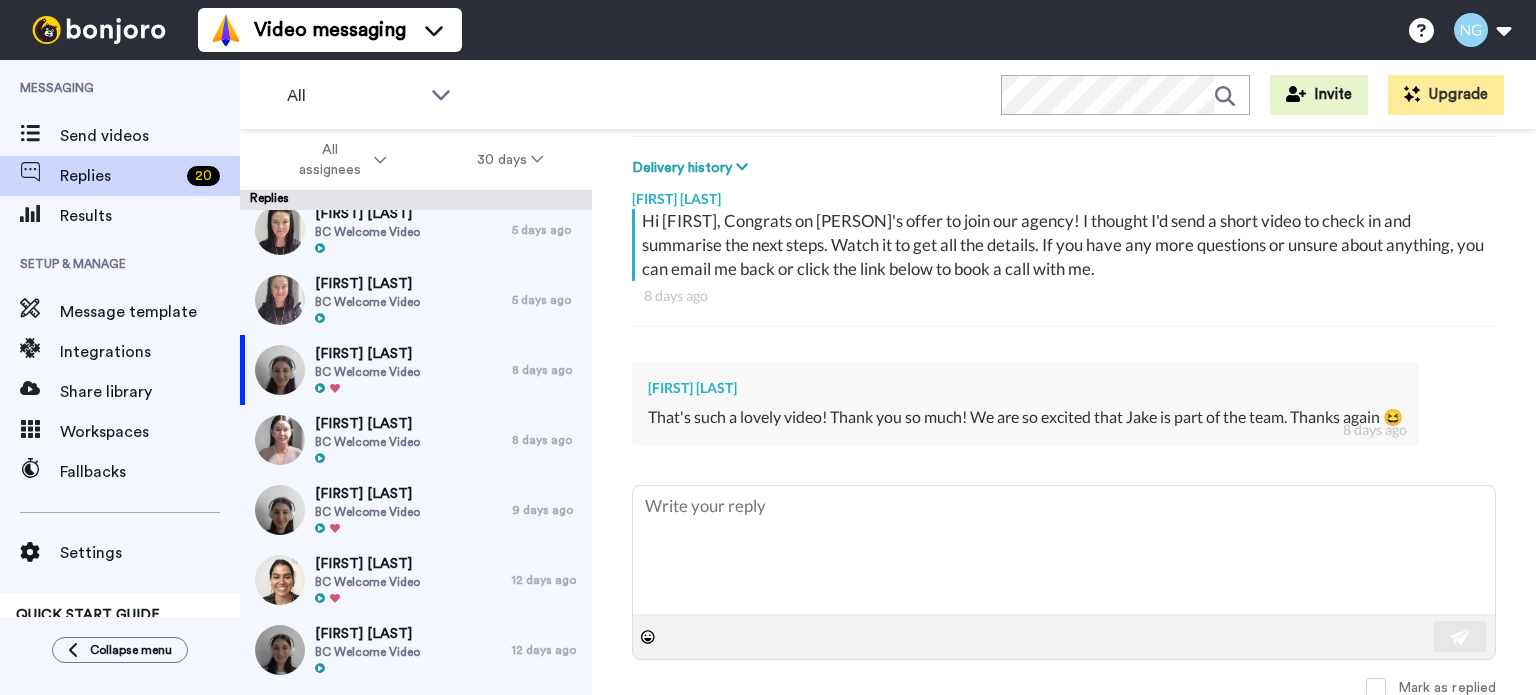 scroll, scrollTop: 296, scrollLeft: 0, axis: vertical 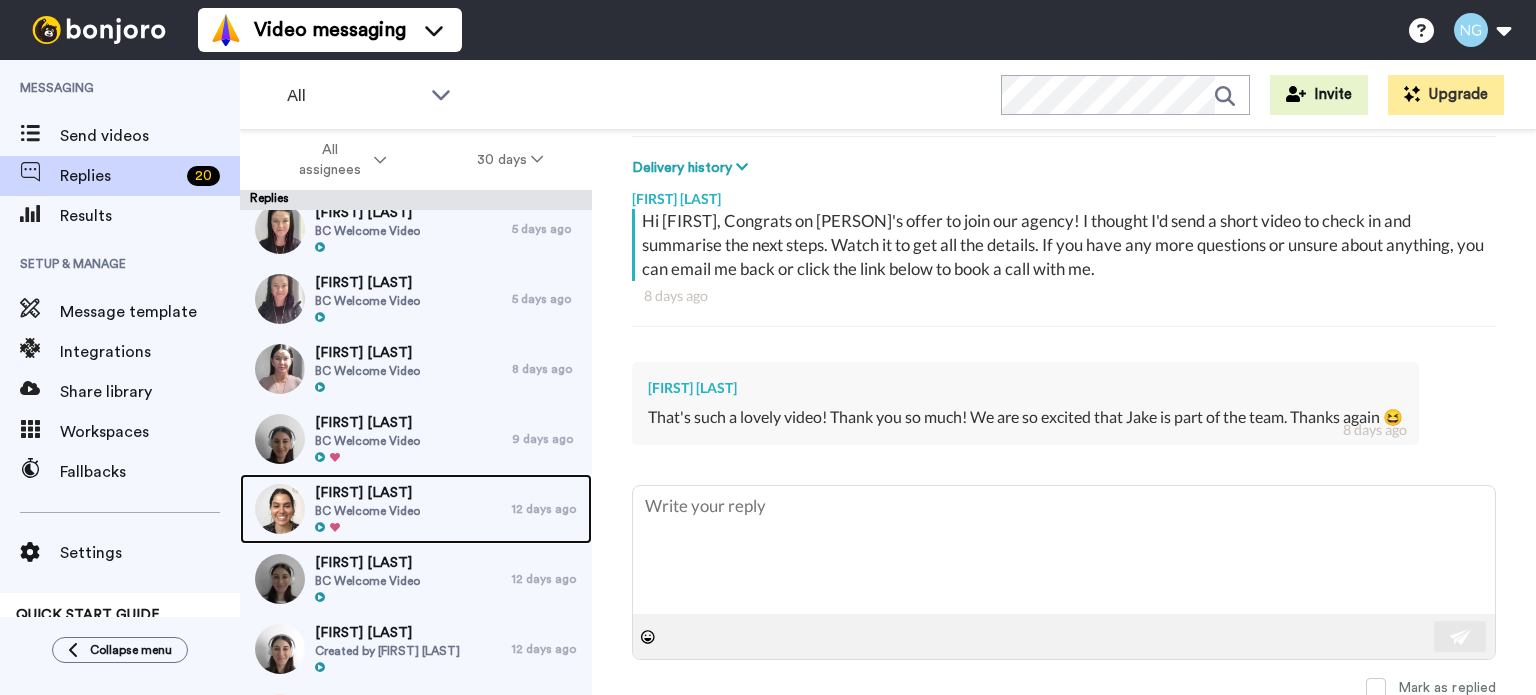 click on "BC Welcome Video" at bounding box center (367, 511) 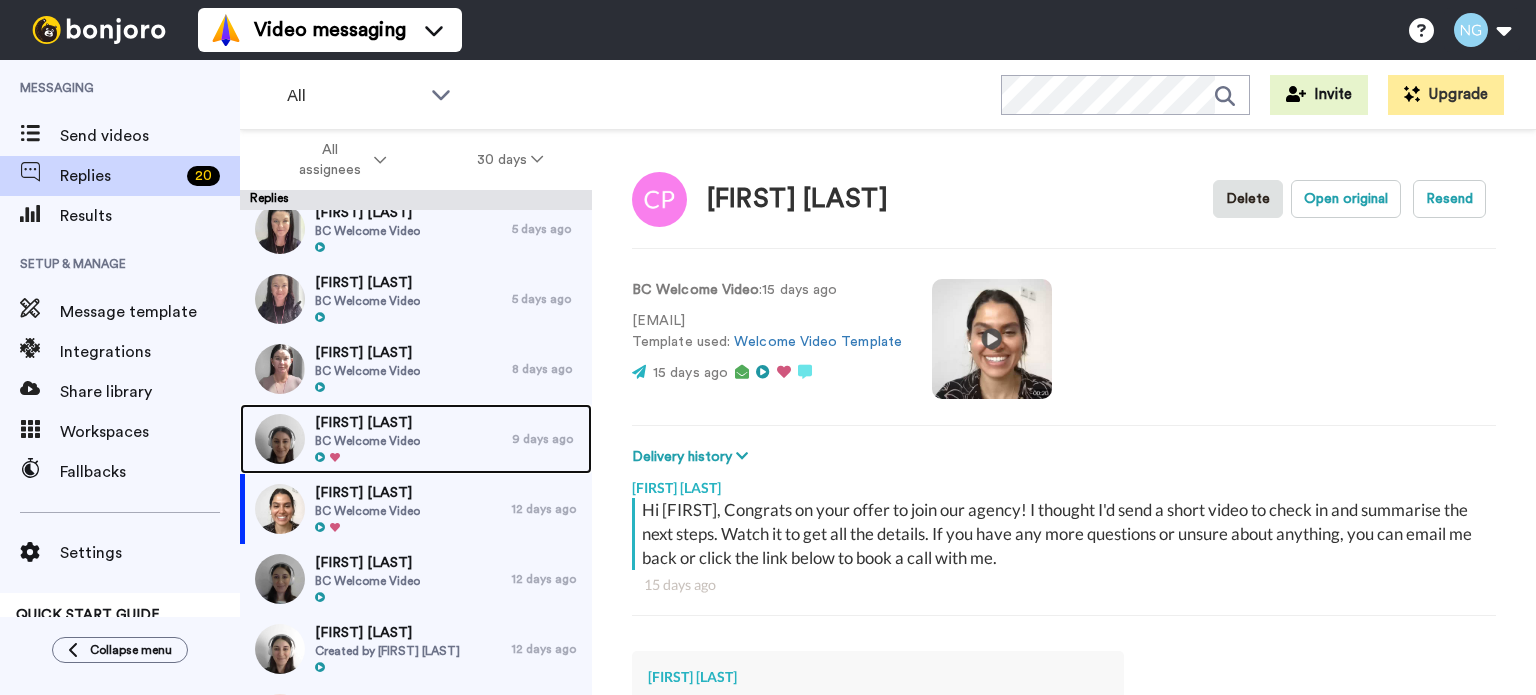 click on "Olivia Brady" at bounding box center [367, 423] 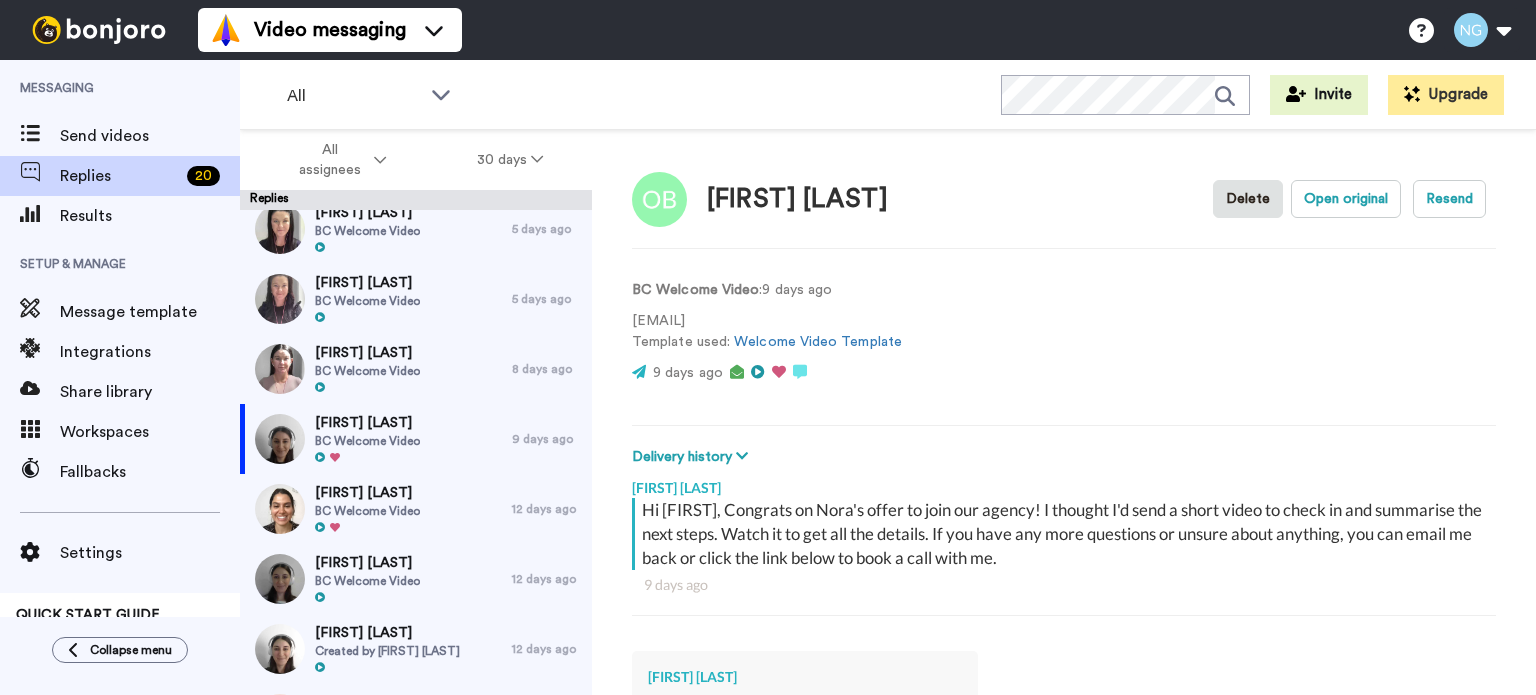 scroll, scrollTop: 289, scrollLeft: 0, axis: vertical 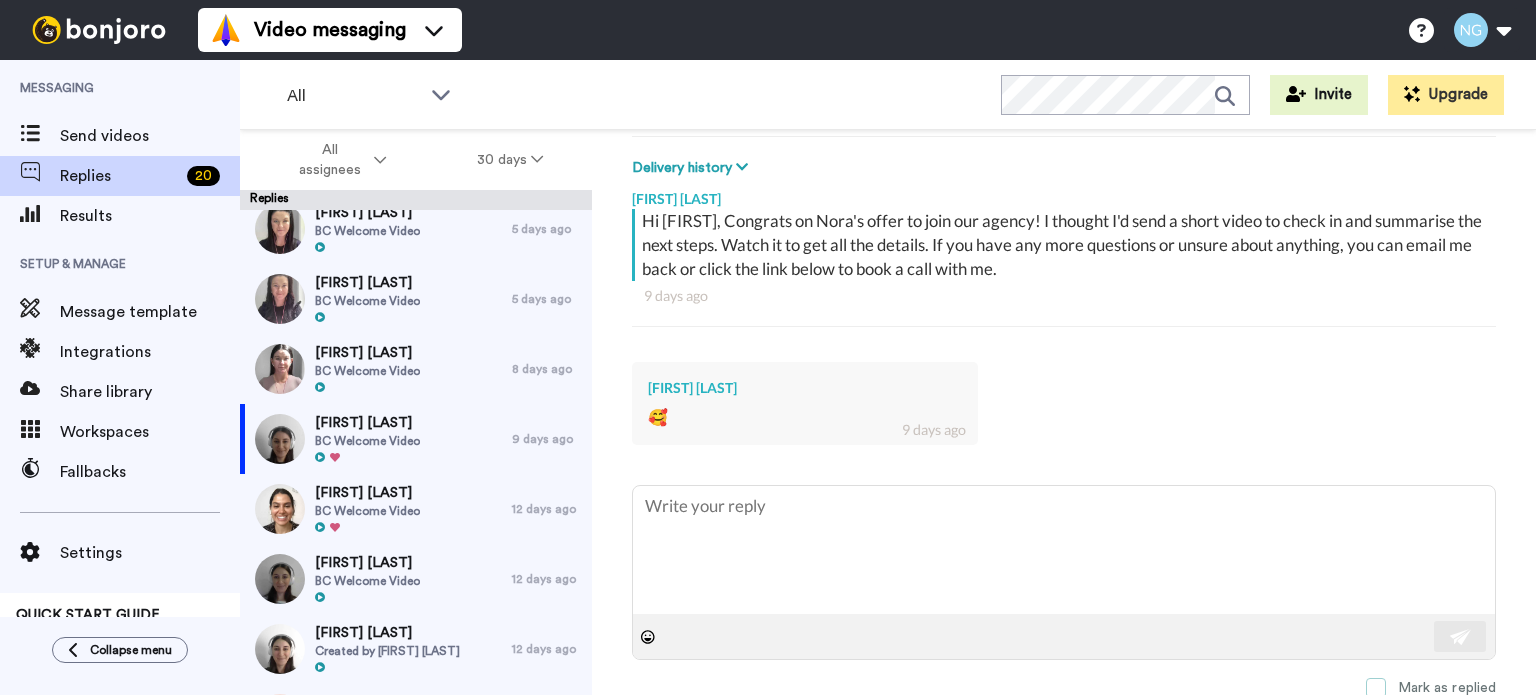 click at bounding box center (1376, 688) 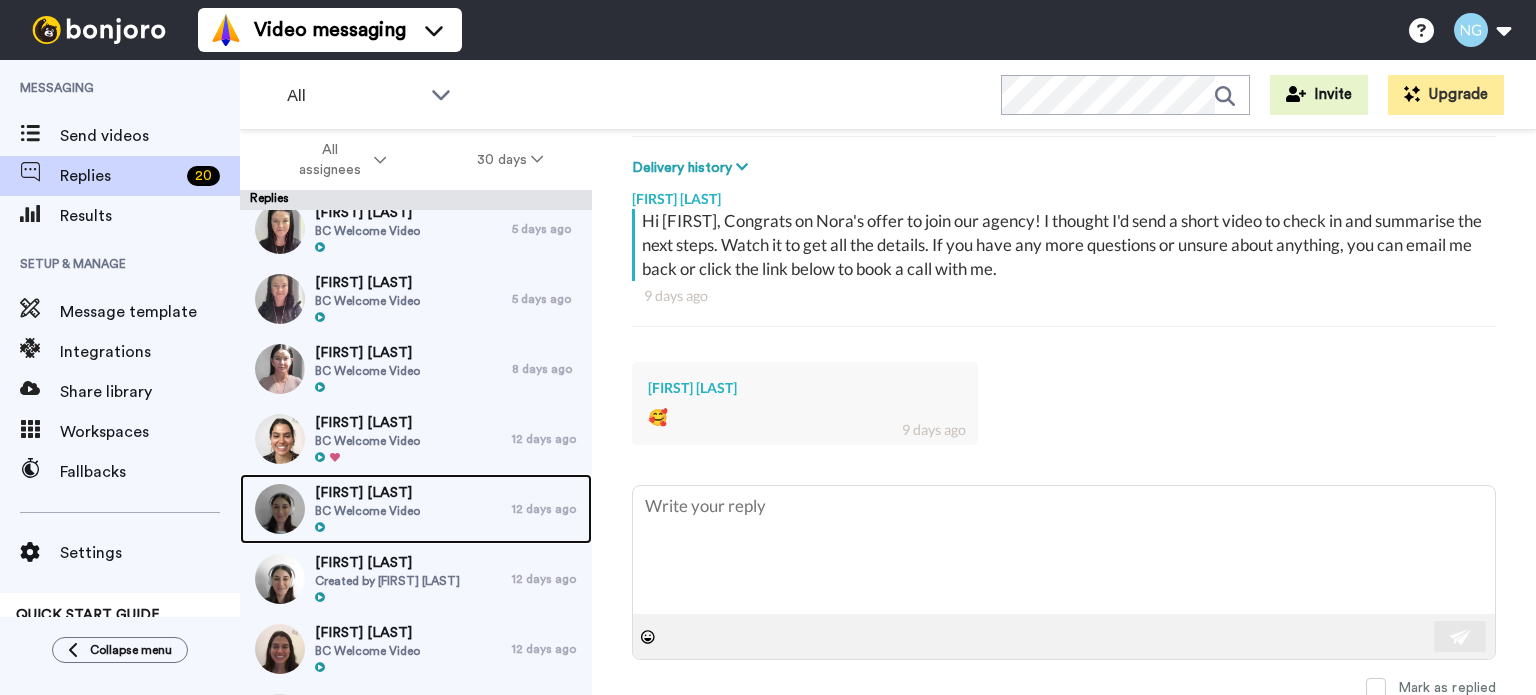 click on "Rebecca Qin" at bounding box center [367, 493] 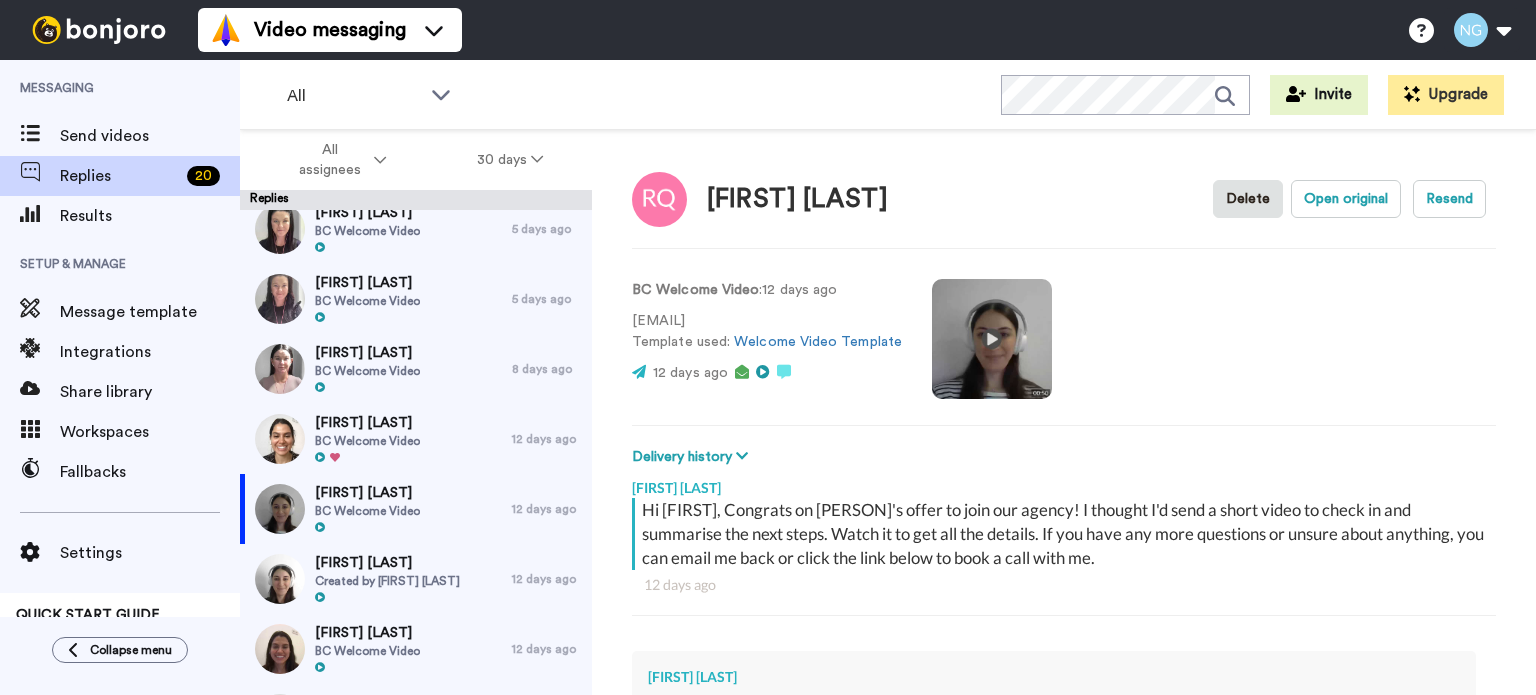 scroll, scrollTop: 312, scrollLeft: 0, axis: vertical 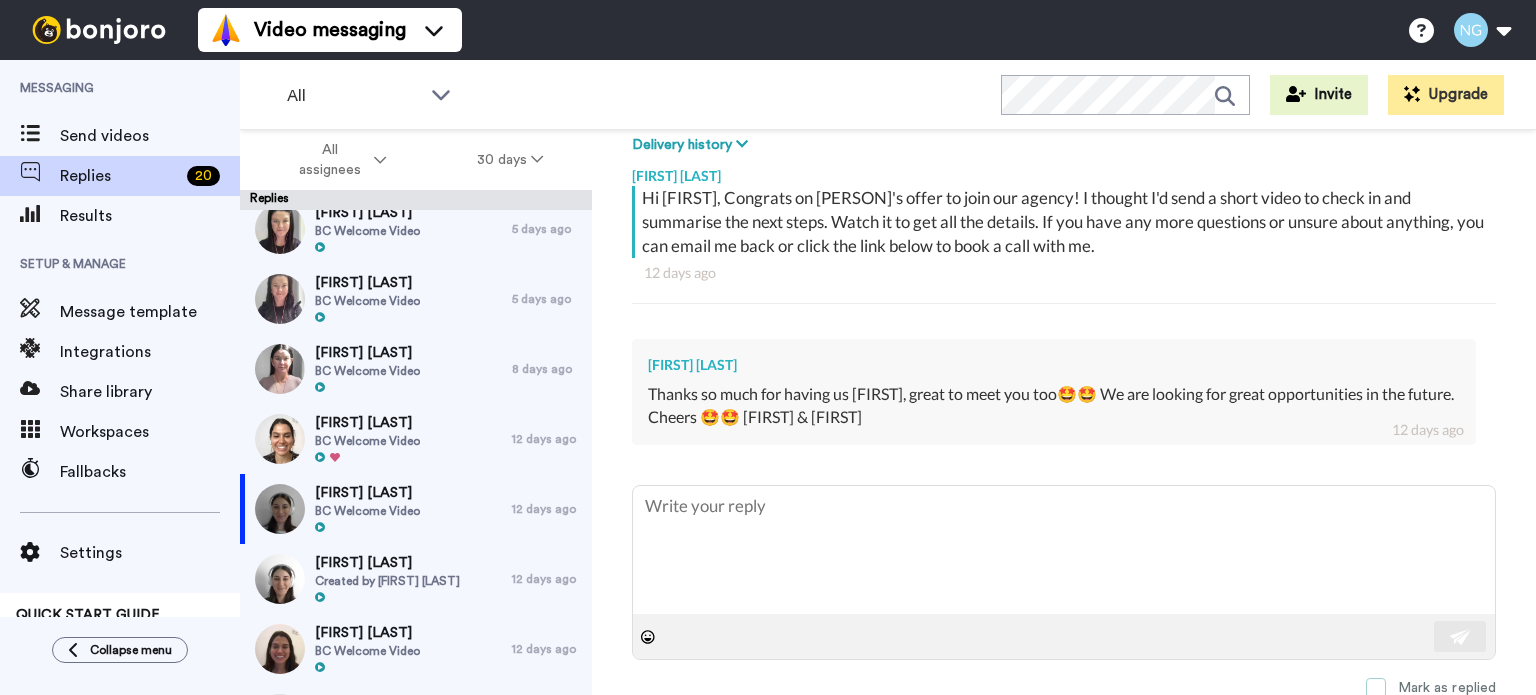 click at bounding box center [1376, 688] 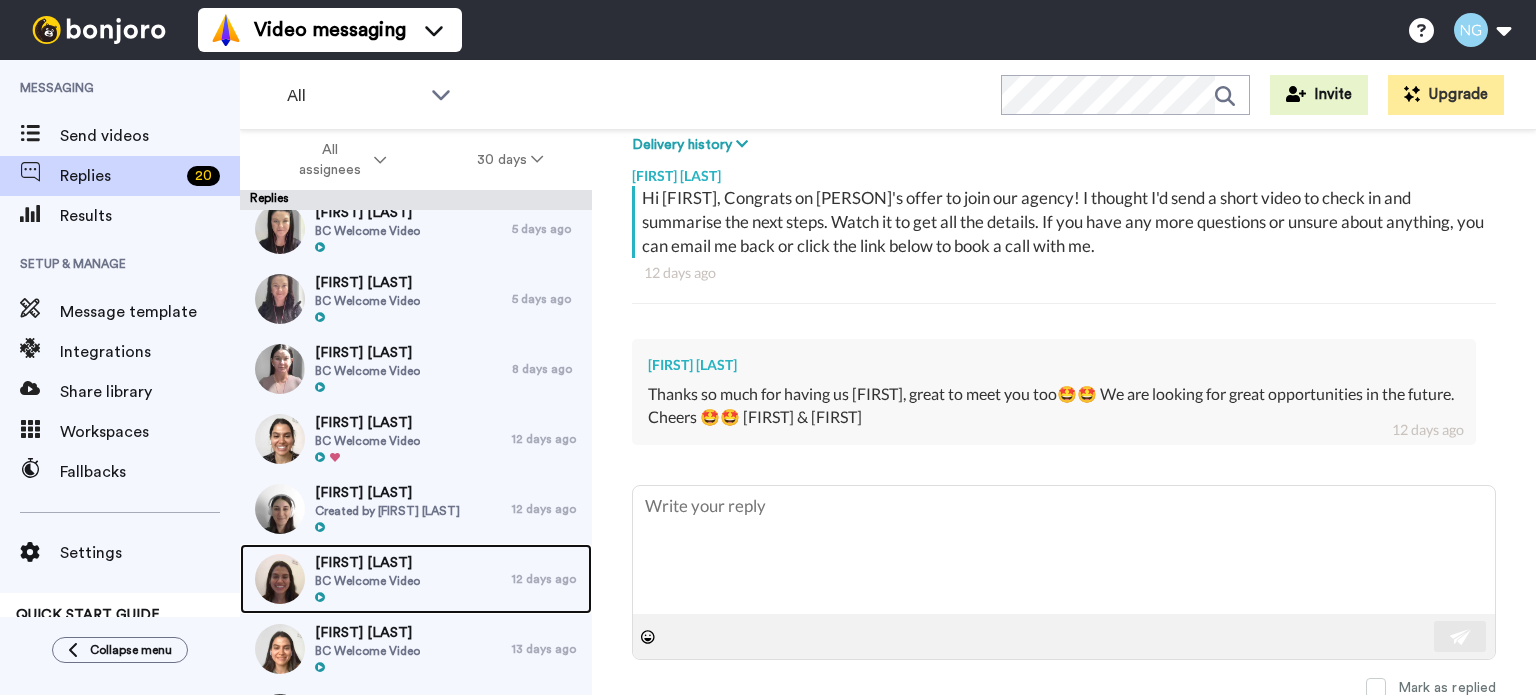 click on "BC Welcome Video" at bounding box center (367, 581) 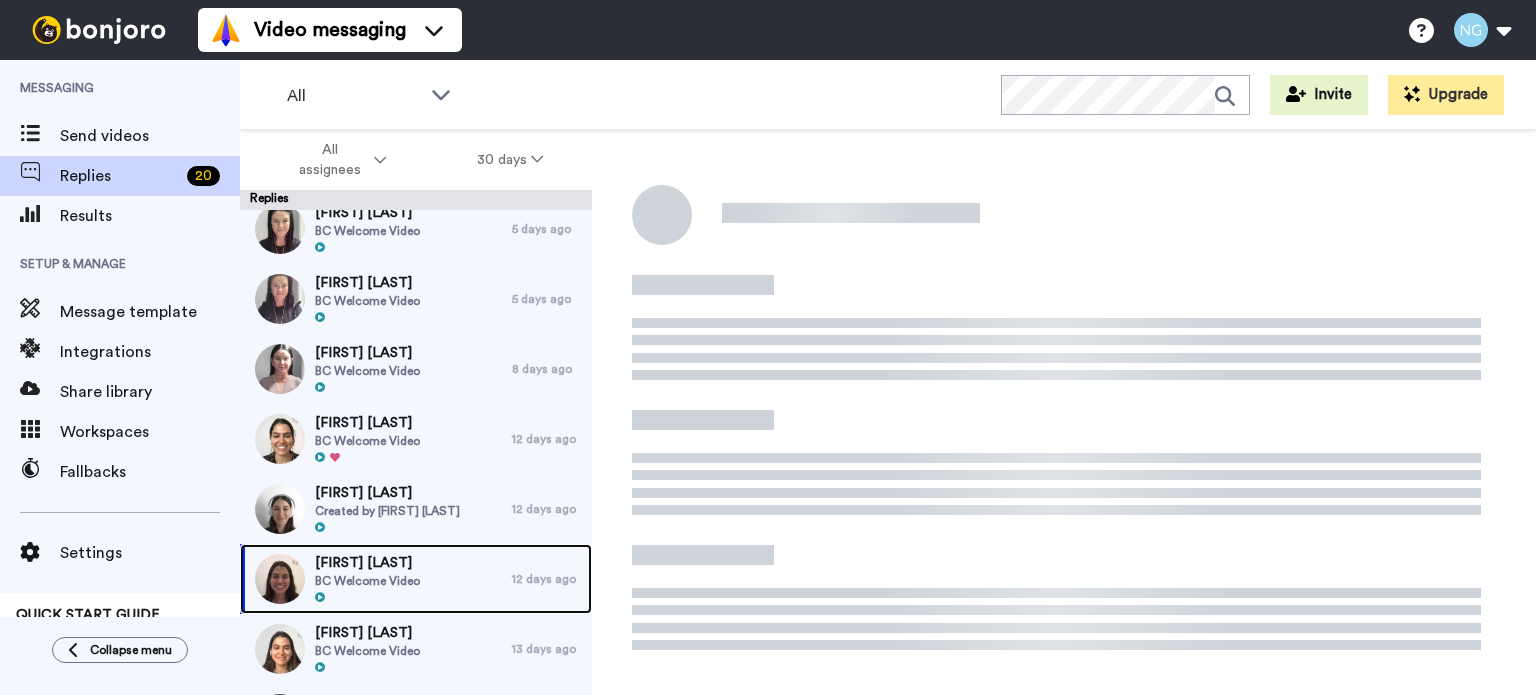 scroll, scrollTop: 0, scrollLeft: 0, axis: both 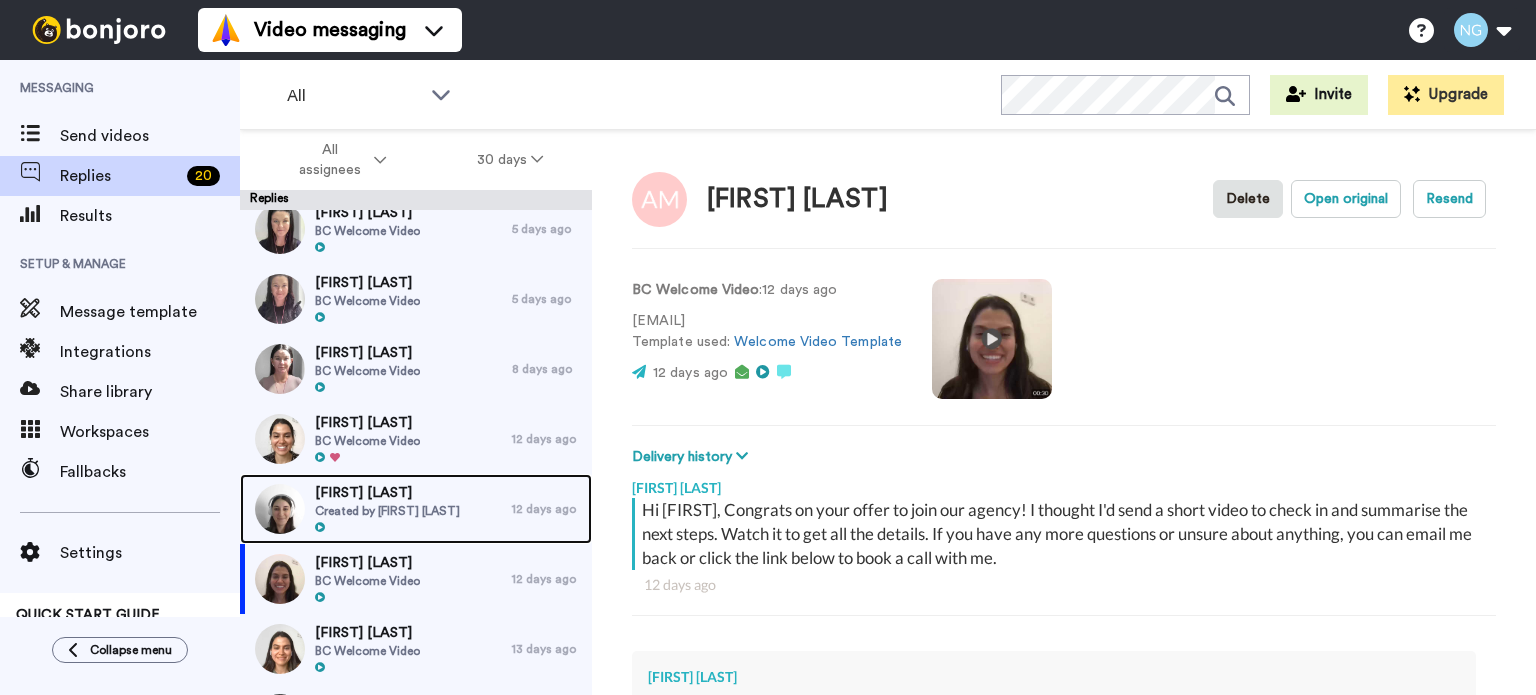 click on "Created by Natasha Griffin" at bounding box center [387, 511] 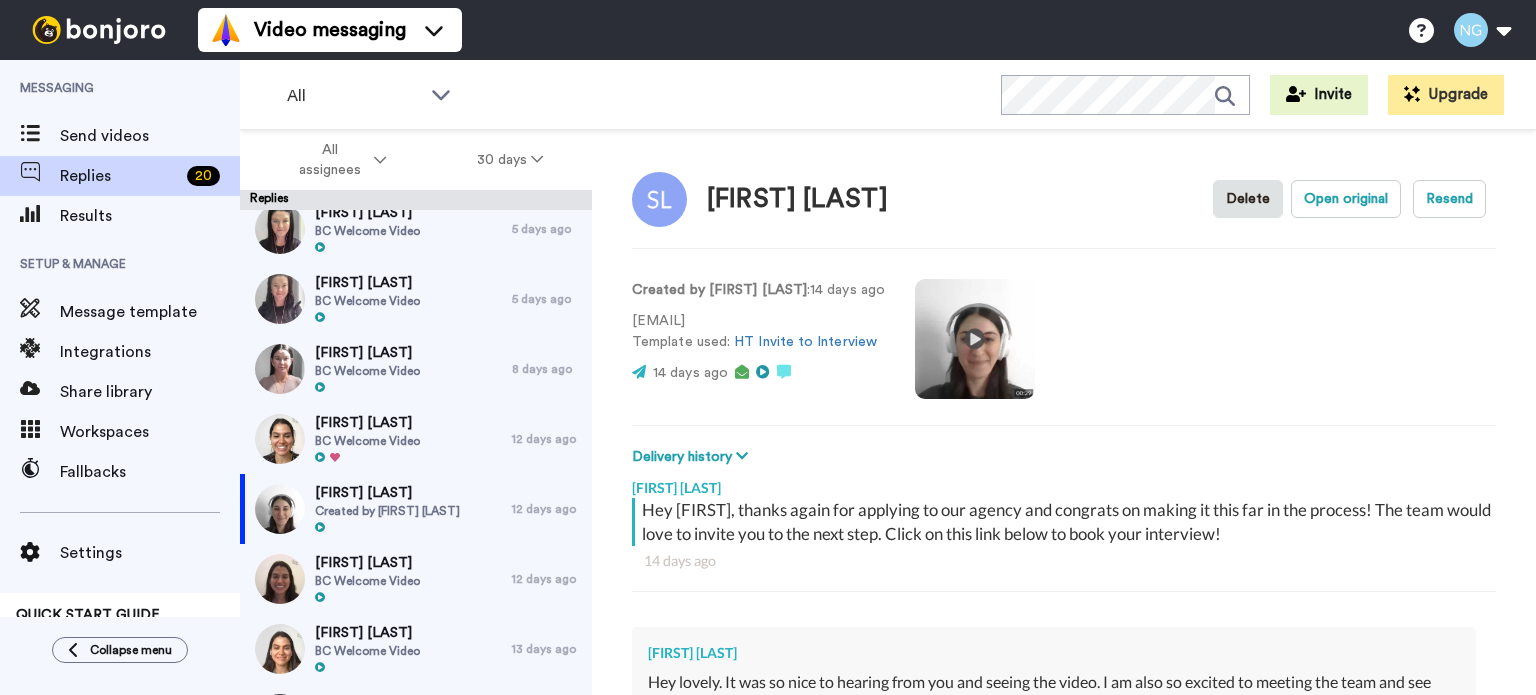 scroll, scrollTop: 288, scrollLeft: 0, axis: vertical 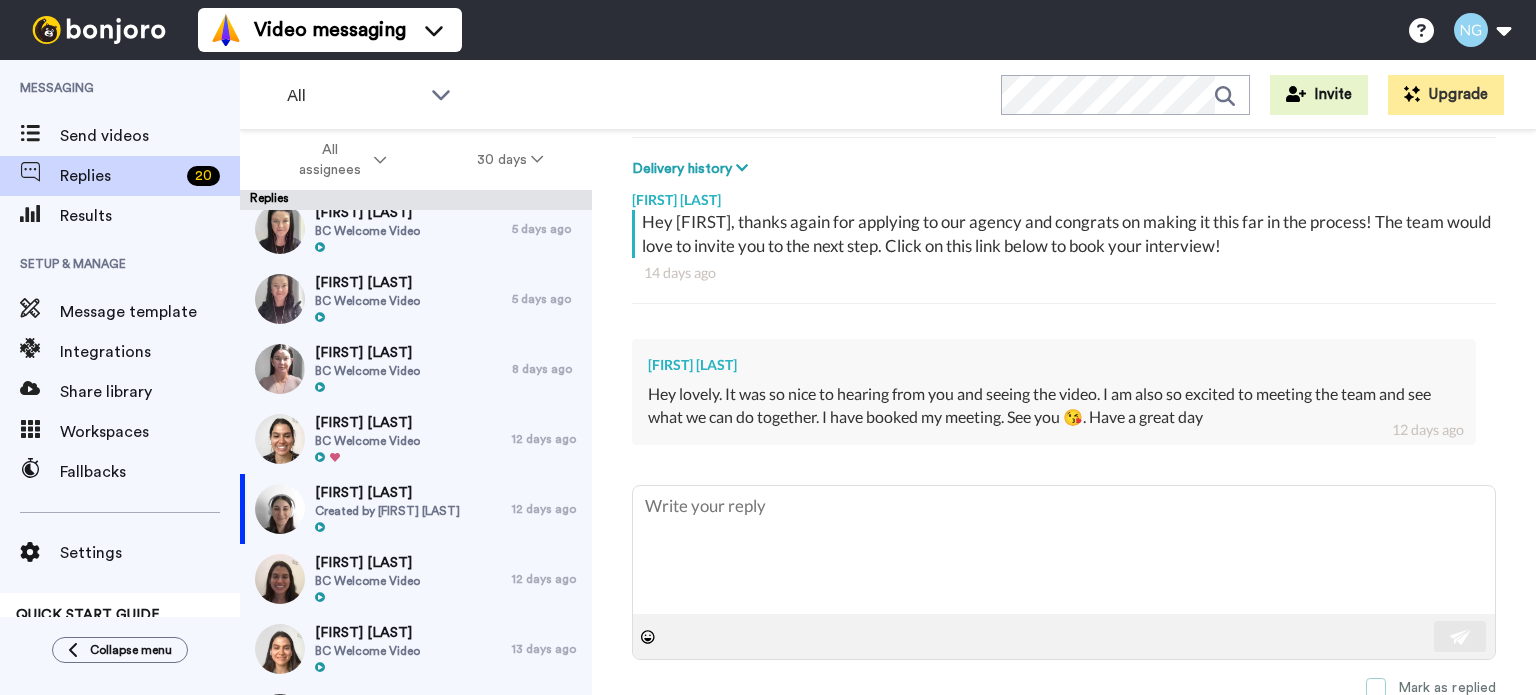 click on "Mark as replied" at bounding box center (1431, 688) 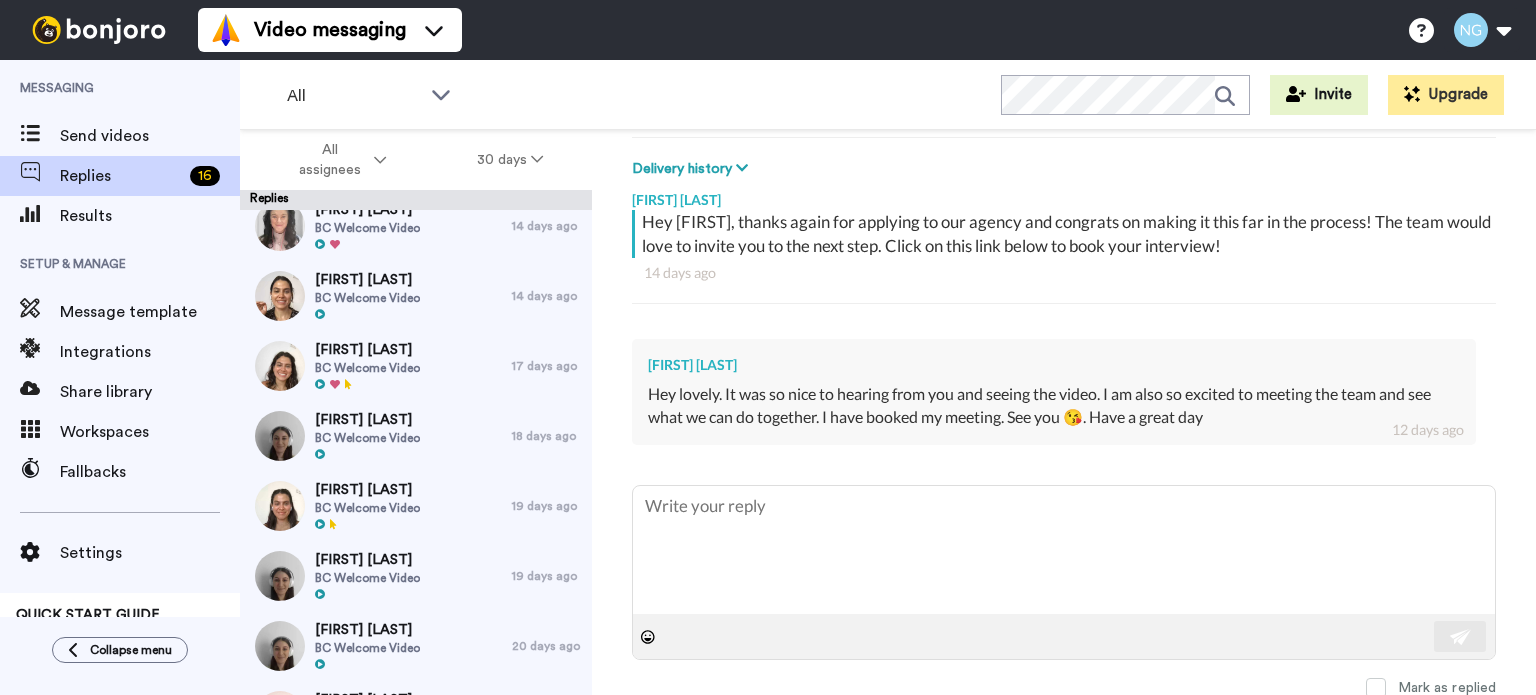 scroll, scrollTop: 720, scrollLeft: 0, axis: vertical 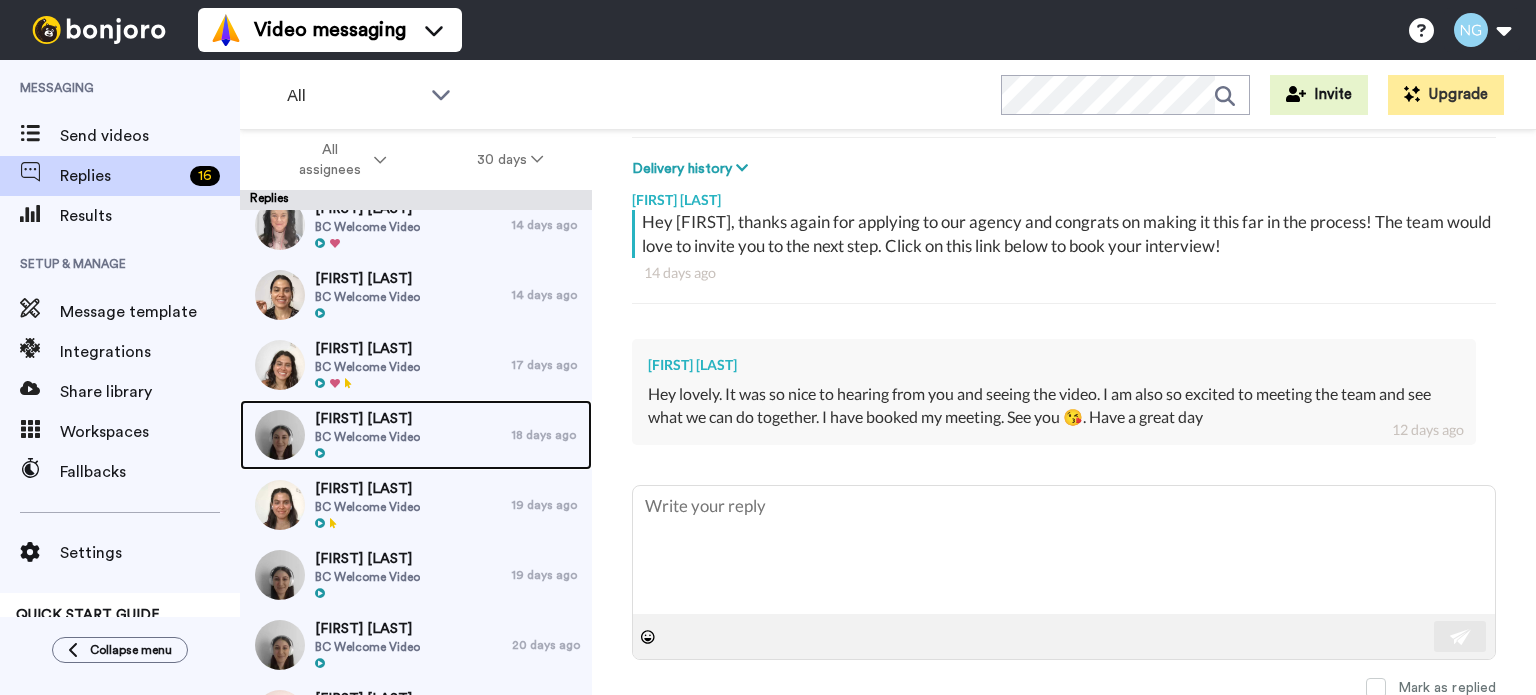 click on "Nevelyn Young" at bounding box center (367, 419) 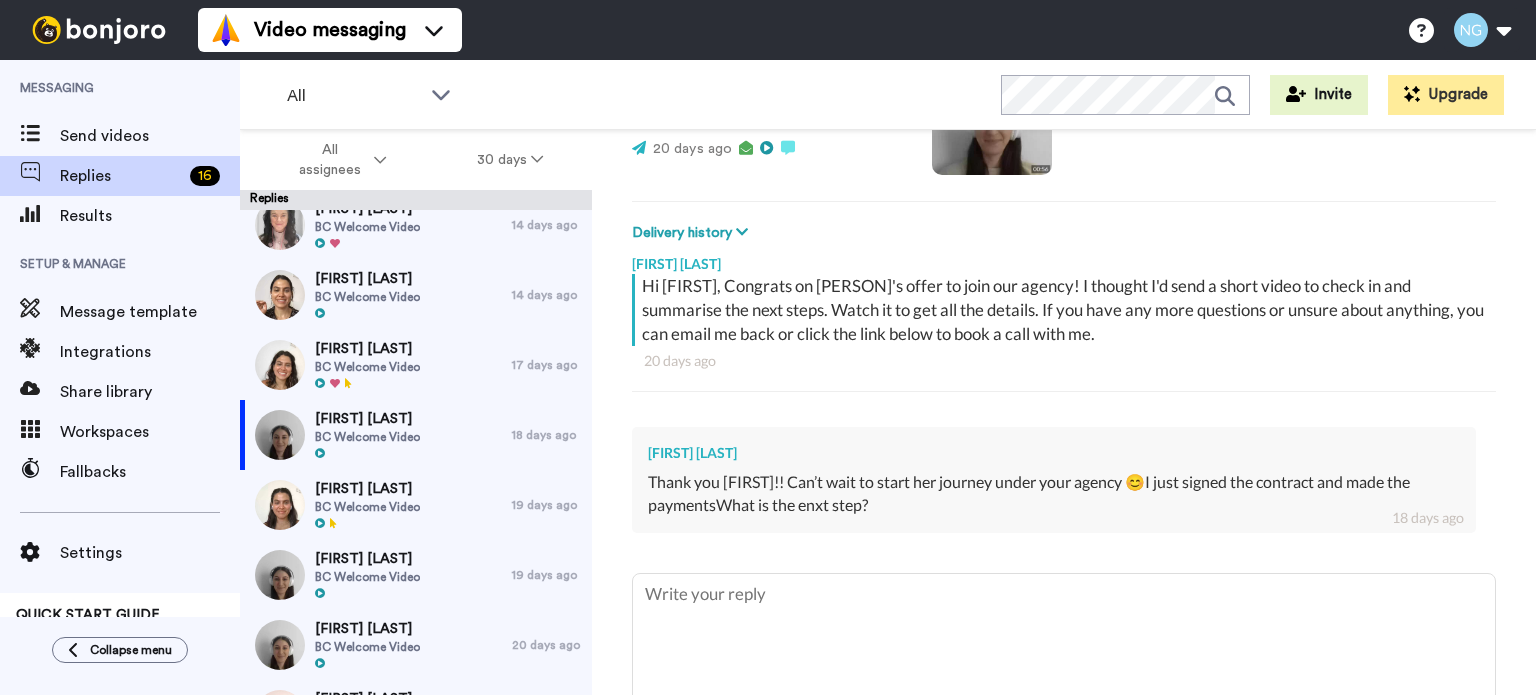 scroll, scrollTop: 312, scrollLeft: 0, axis: vertical 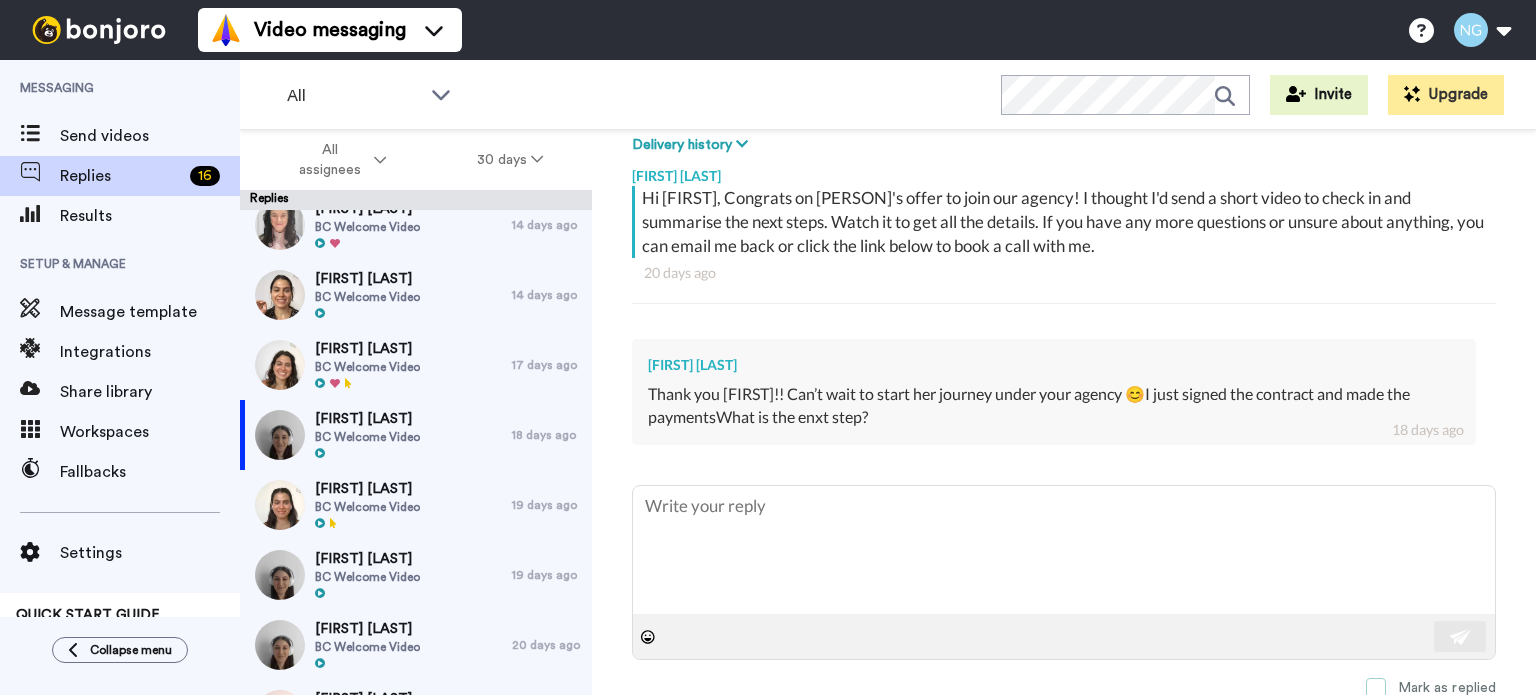 click at bounding box center (1376, 688) 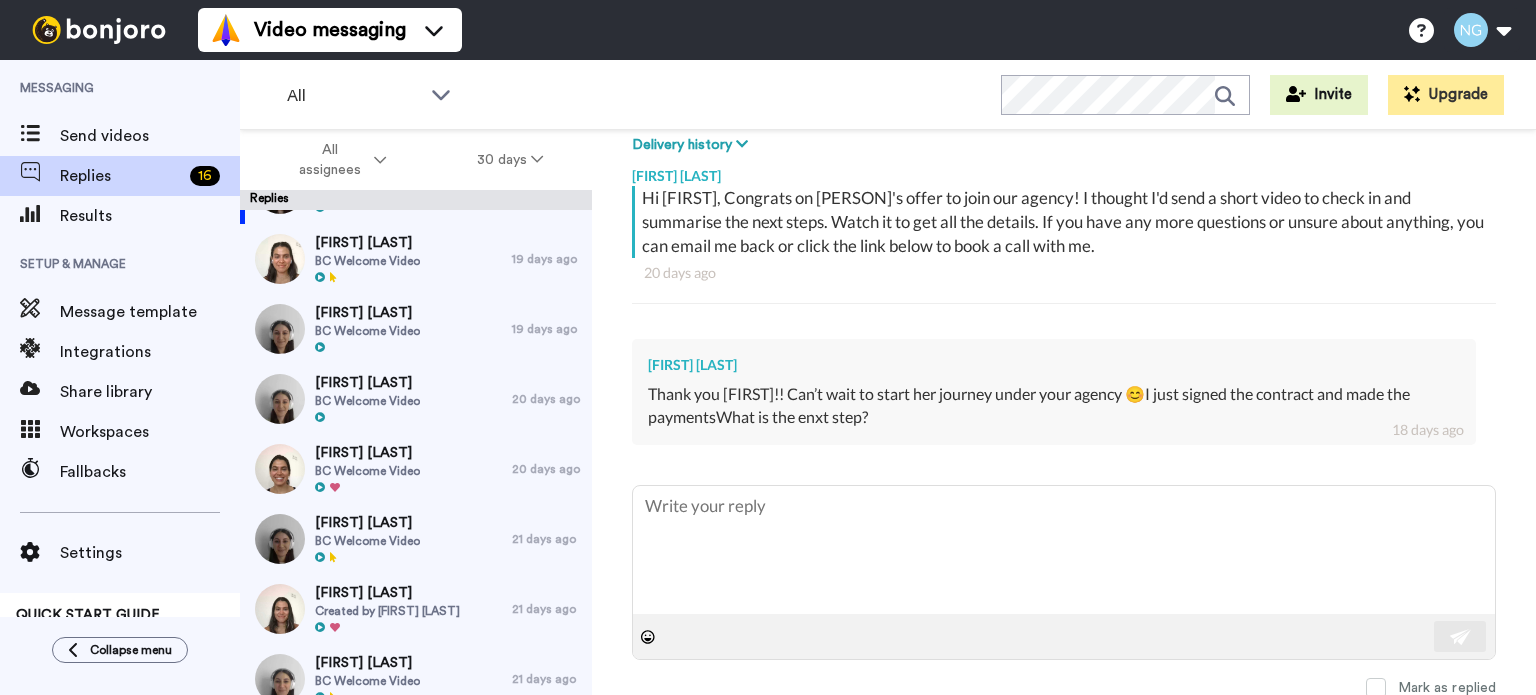 scroll, scrollTop: 896, scrollLeft: 0, axis: vertical 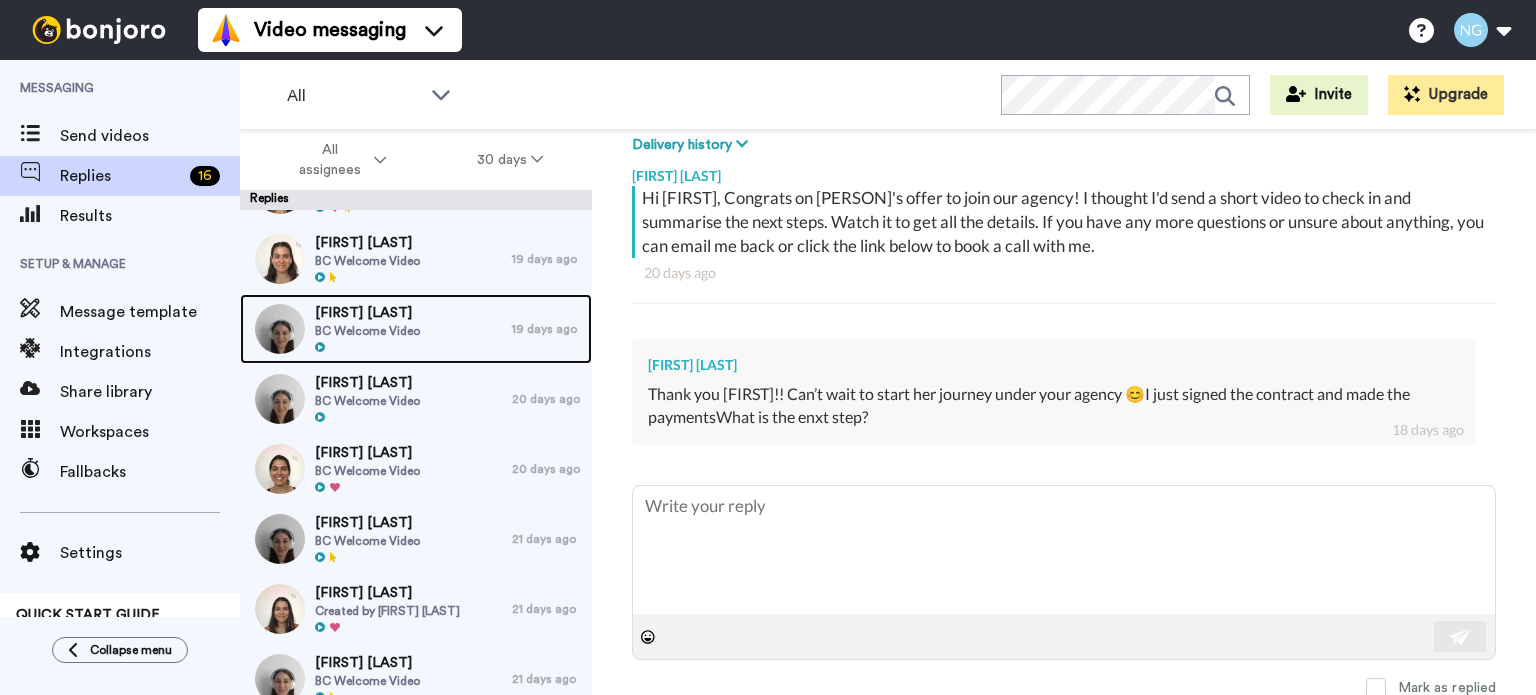 click on "Olivia Ojiabo BC Welcome Video" at bounding box center (376, 329) 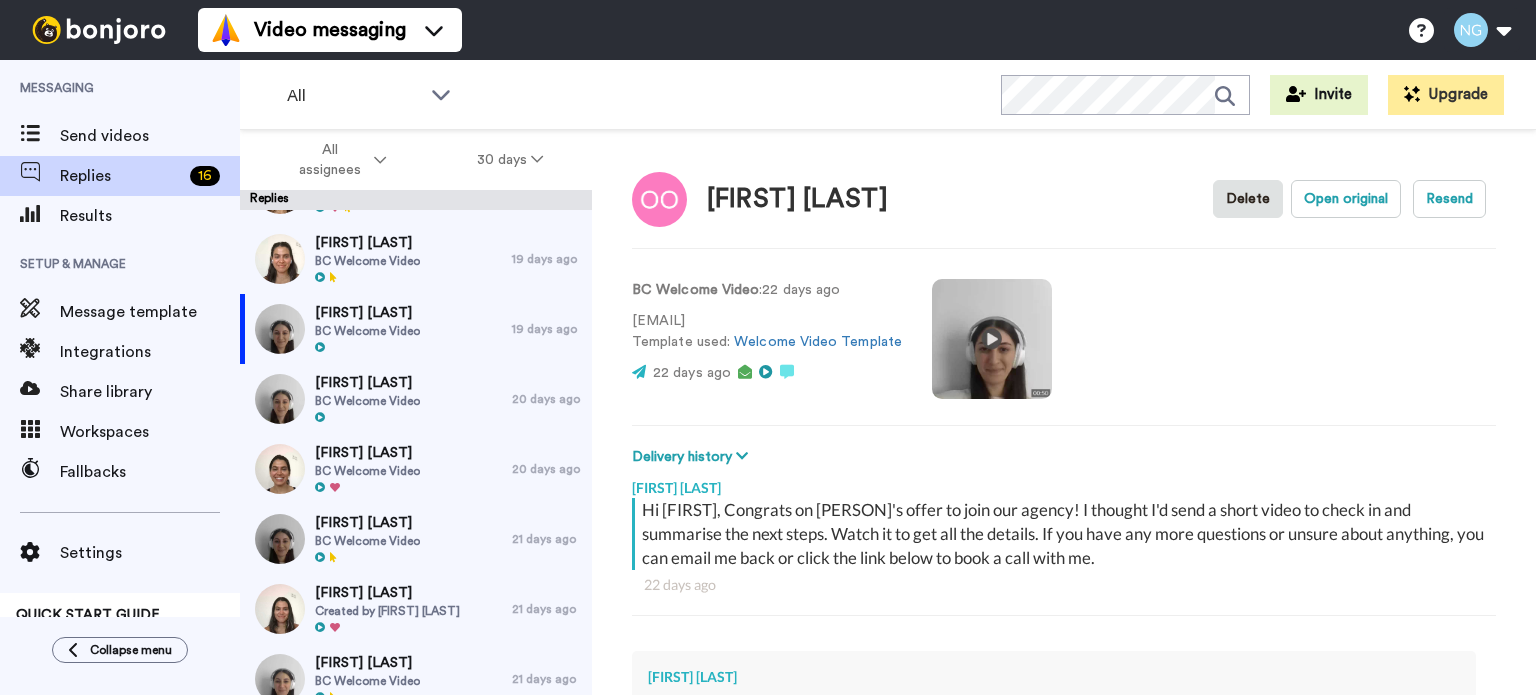 scroll, scrollTop: 312, scrollLeft: 0, axis: vertical 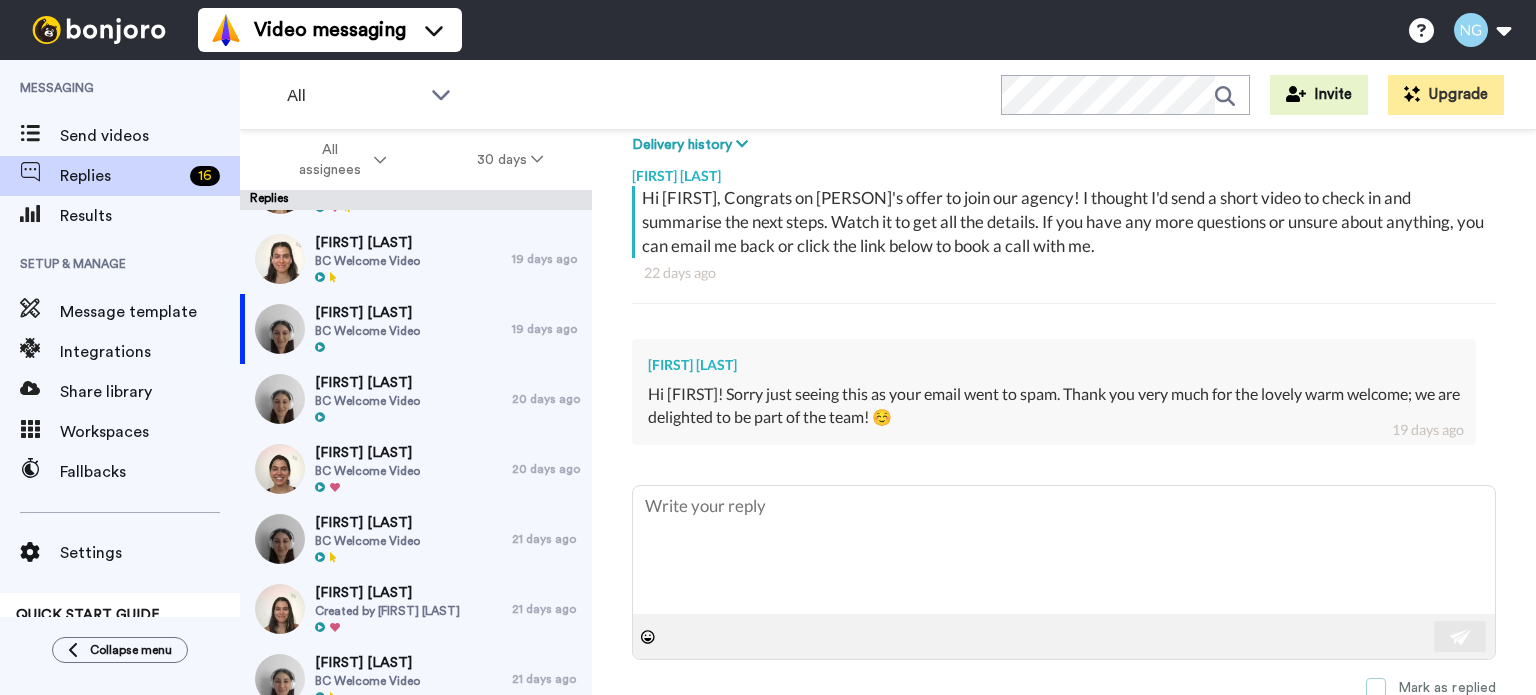 click at bounding box center (1376, 688) 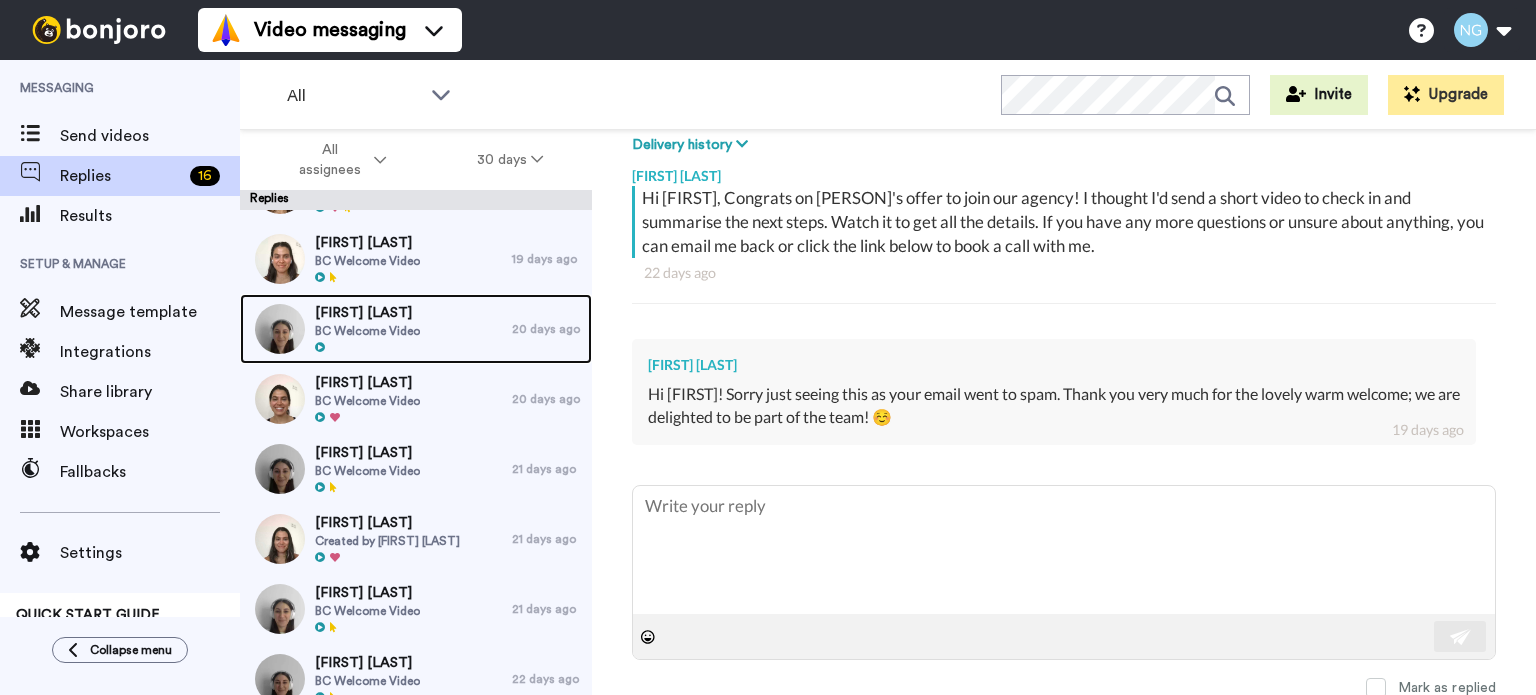 click at bounding box center (320, 347) 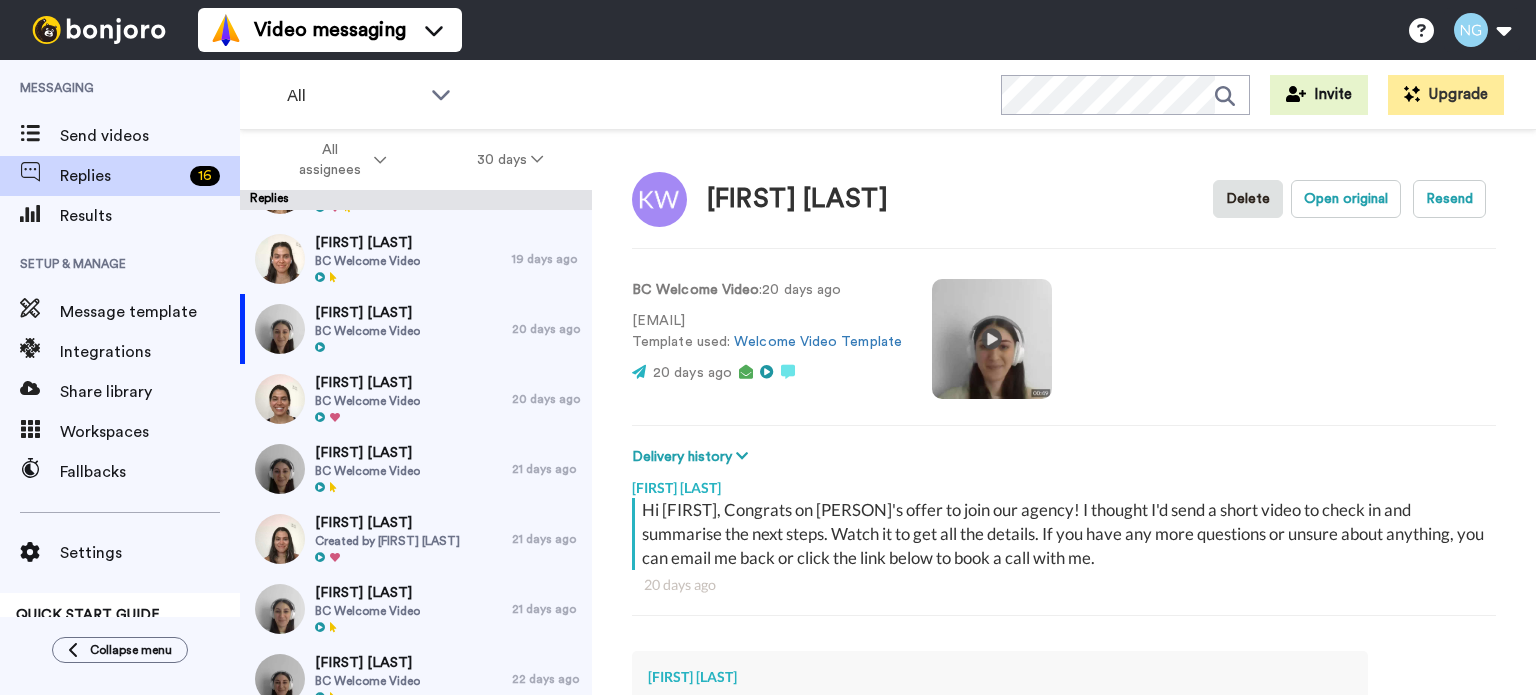 scroll, scrollTop: 289, scrollLeft: 0, axis: vertical 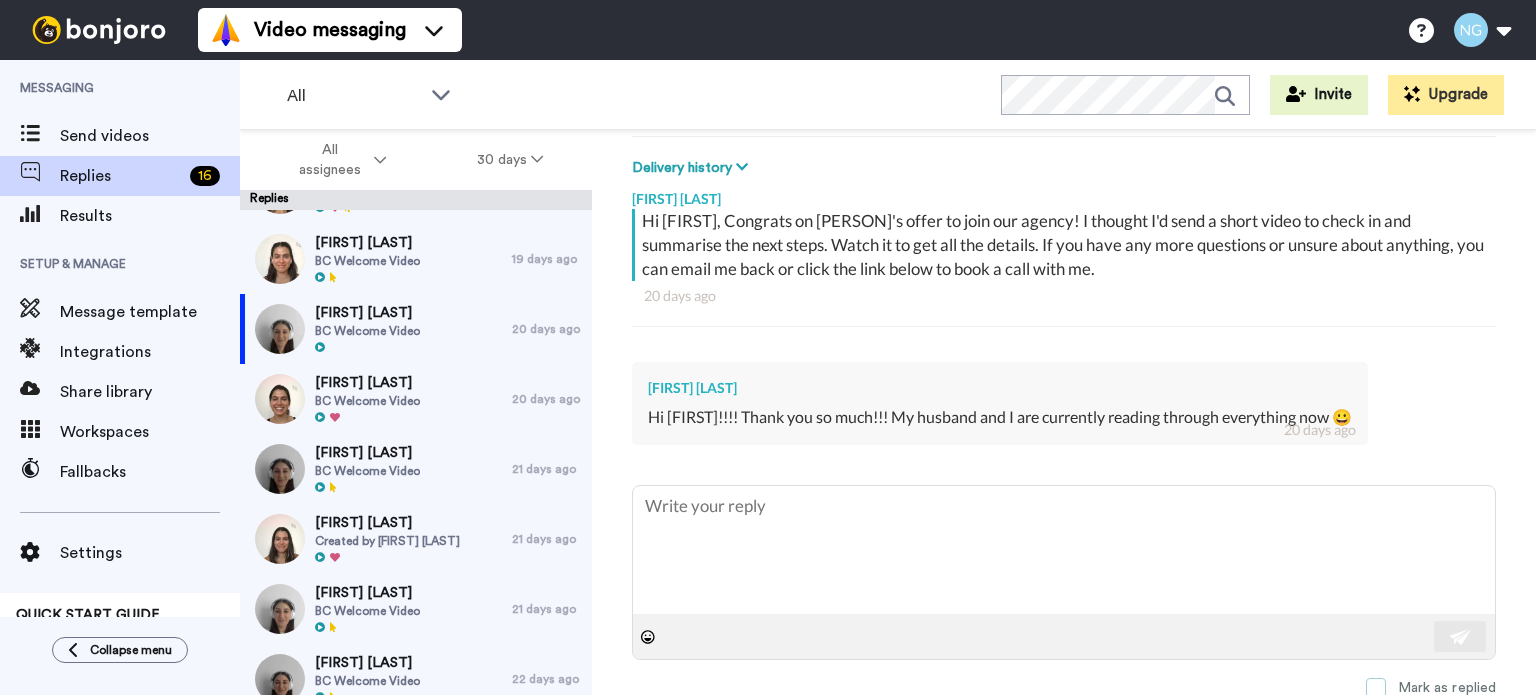 click at bounding box center [1376, 688] 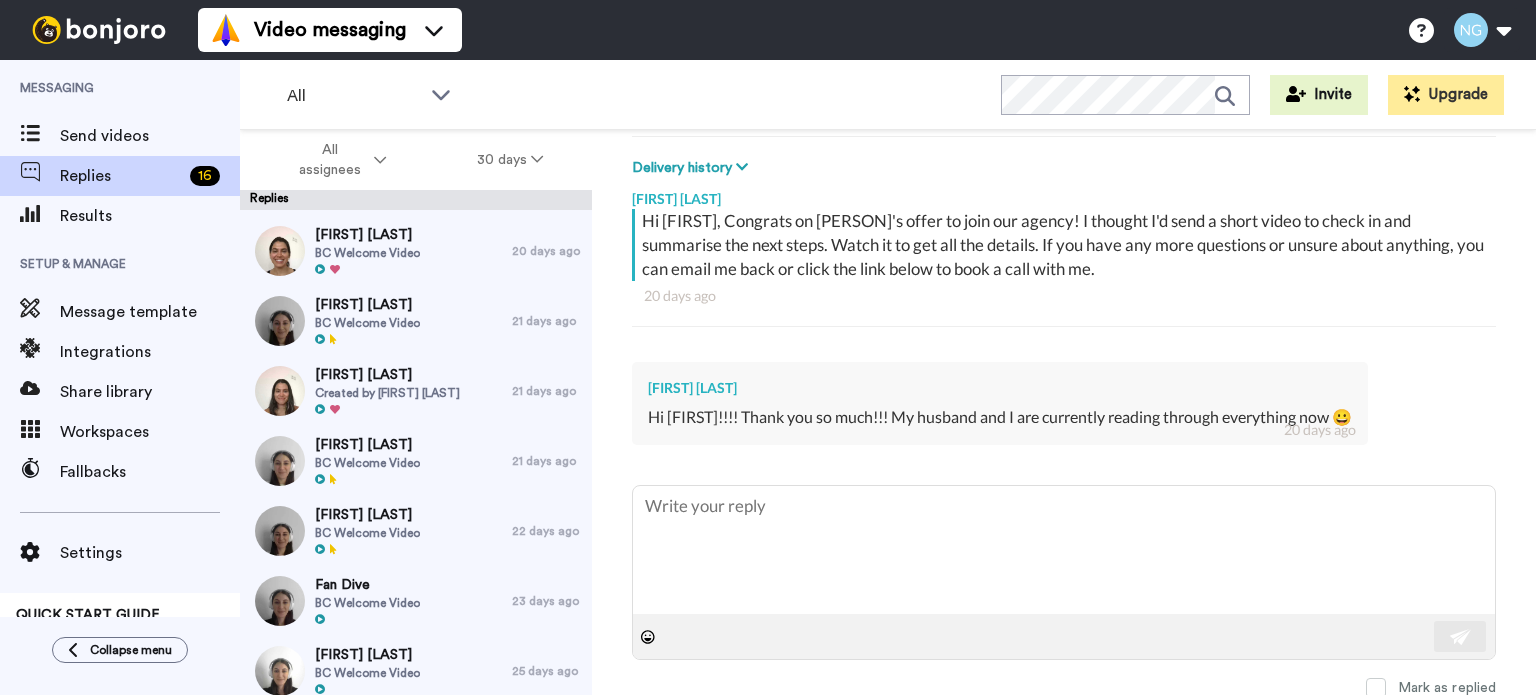 scroll, scrollTop: 970, scrollLeft: 0, axis: vertical 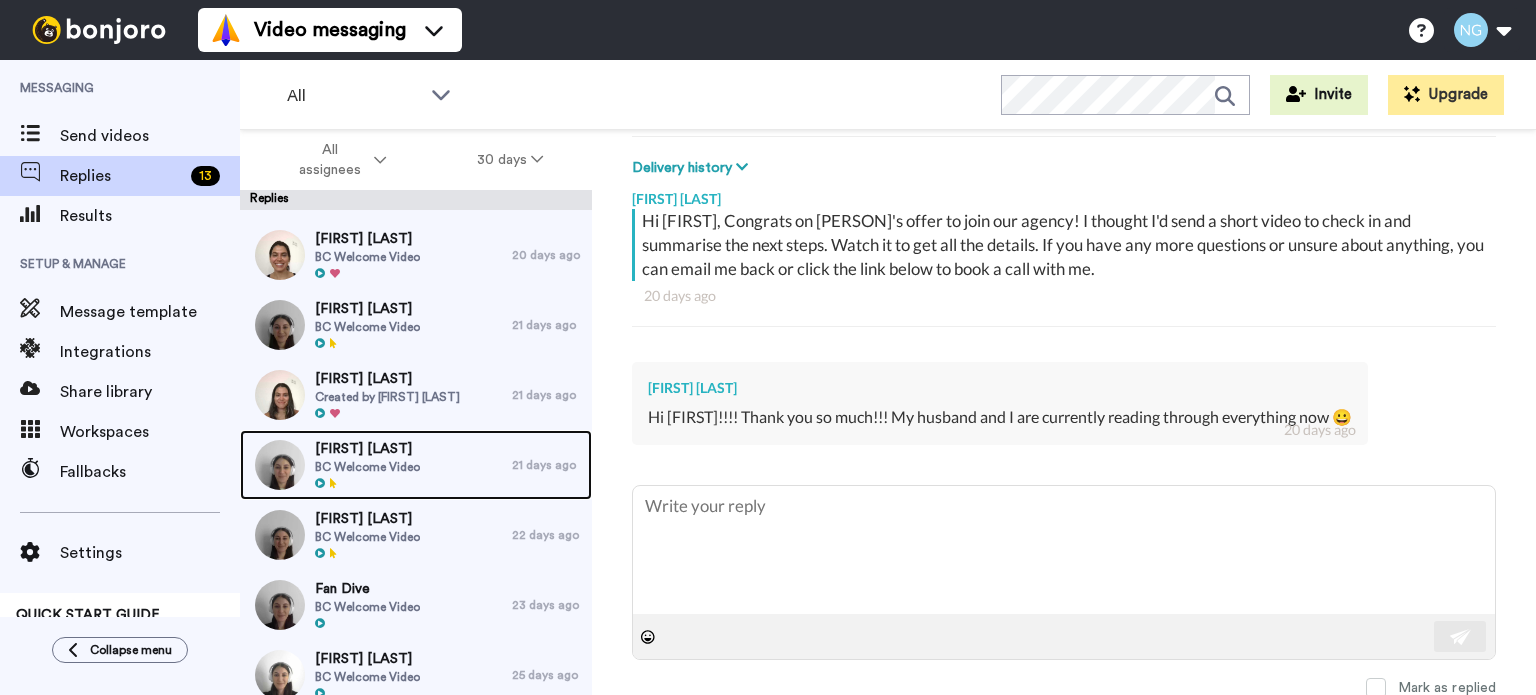 click on "BC Welcome Video" at bounding box center (367, 467) 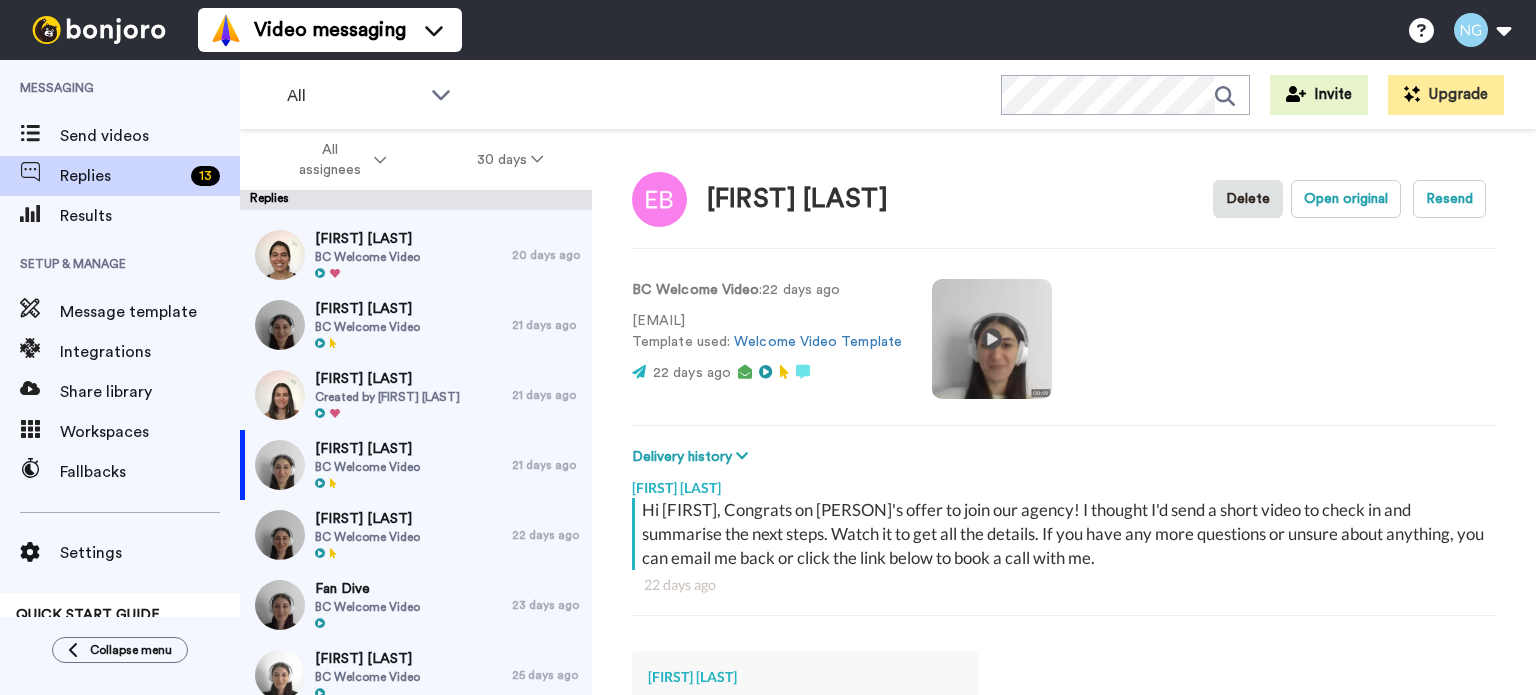 scroll, scrollTop: 289, scrollLeft: 0, axis: vertical 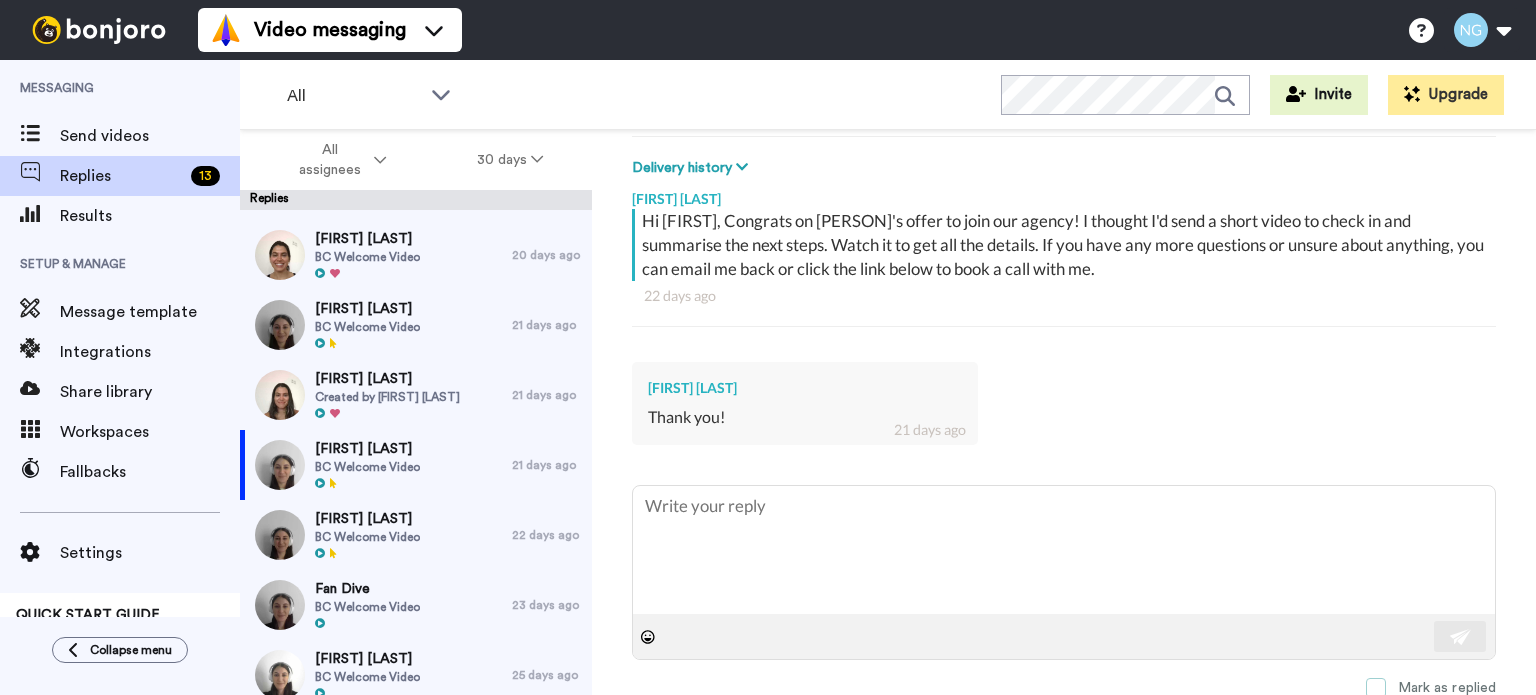 click at bounding box center [1376, 688] 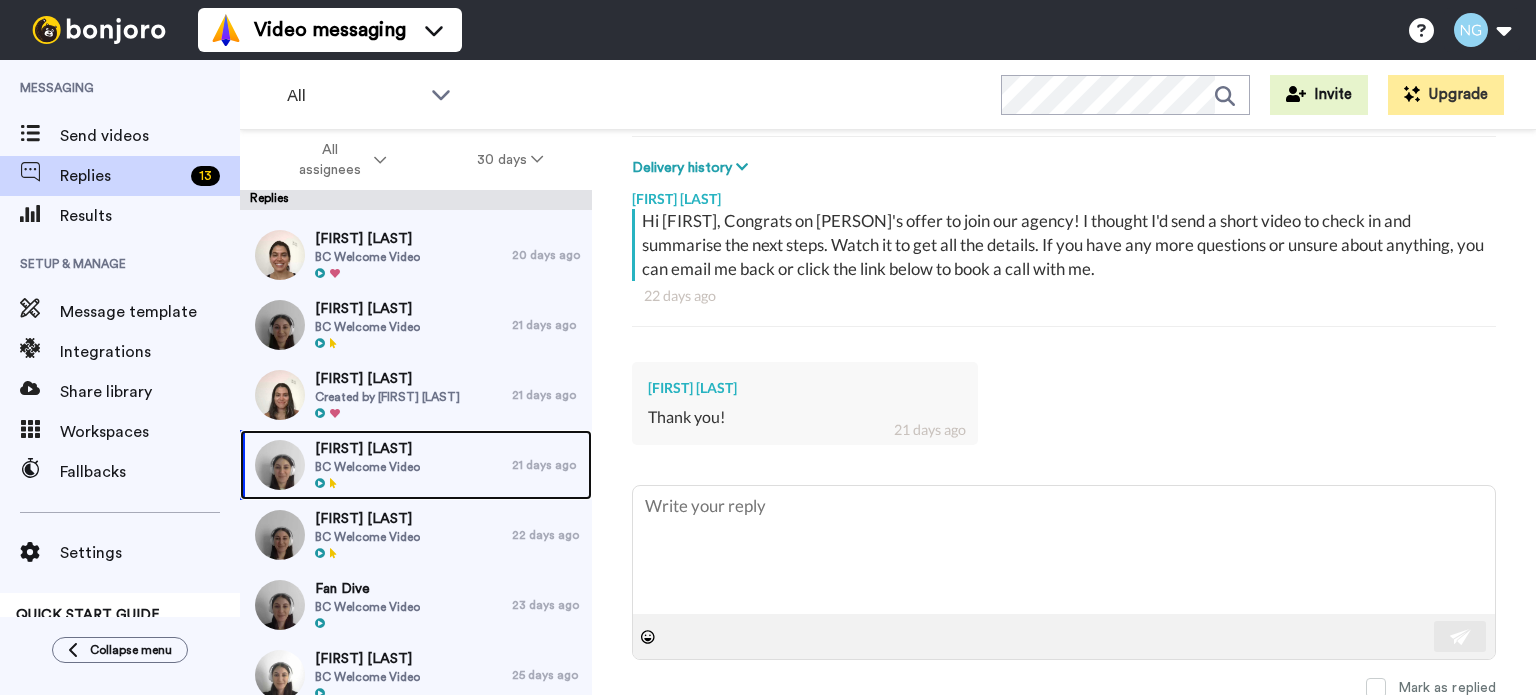 click on "Erika Brezinova BC Welcome Video" at bounding box center [376, 465] 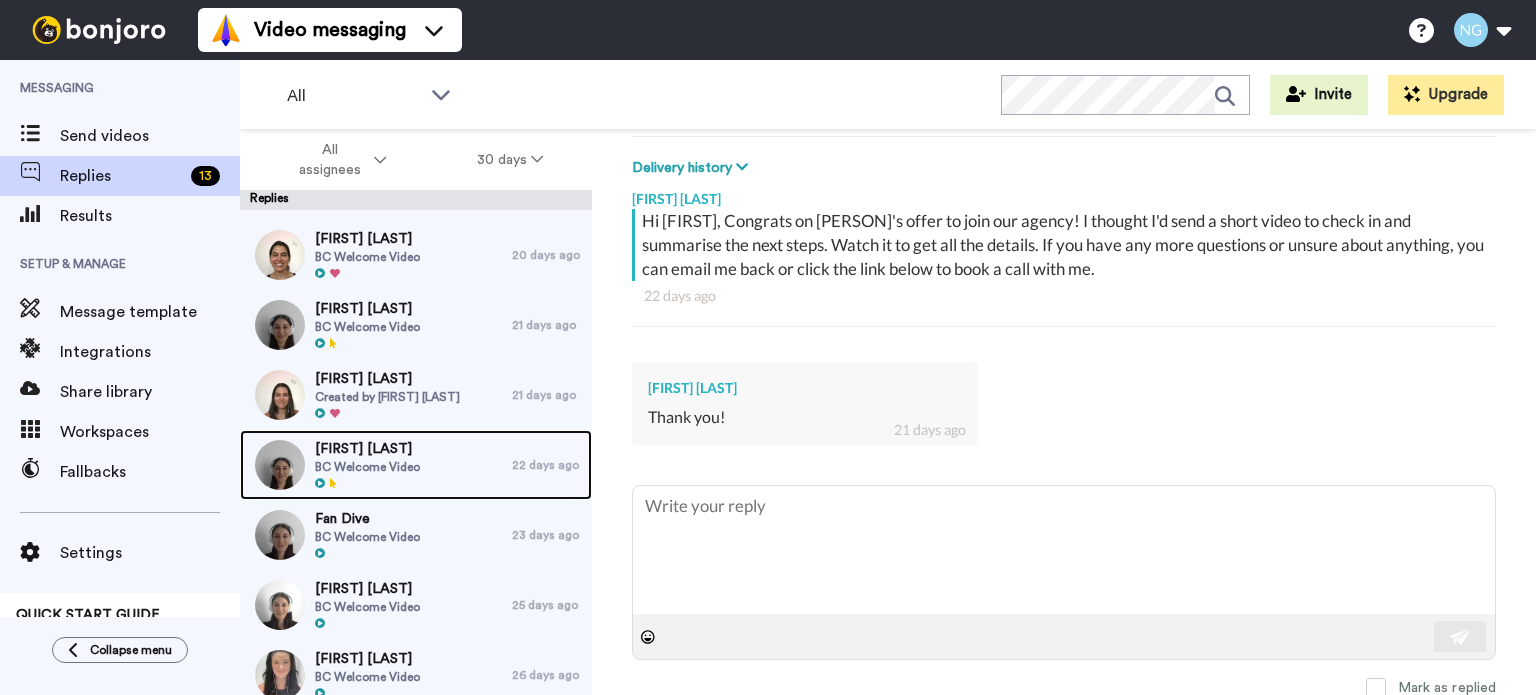 click on "BC Welcome Video" at bounding box center [367, 467] 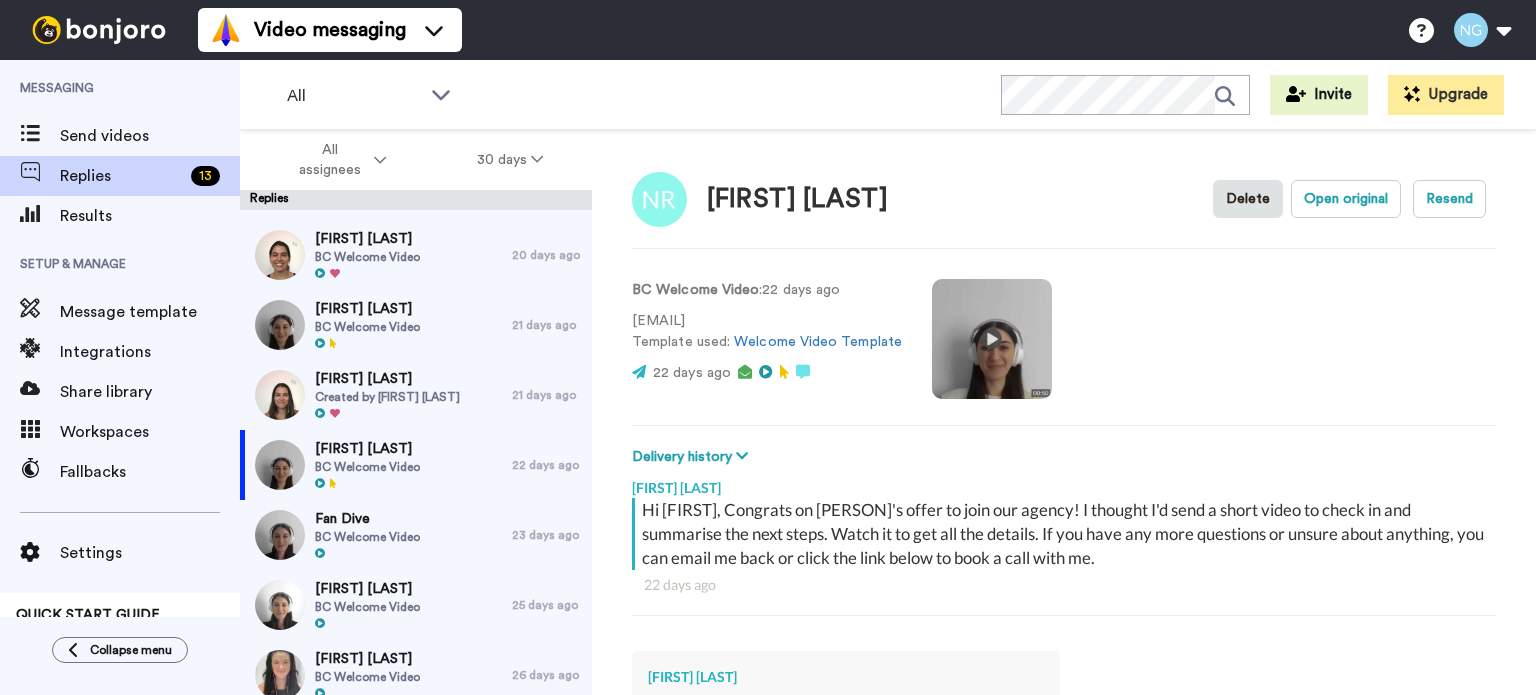 scroll, scrollTop: 289, scrollLeft: 0, axis: vertical 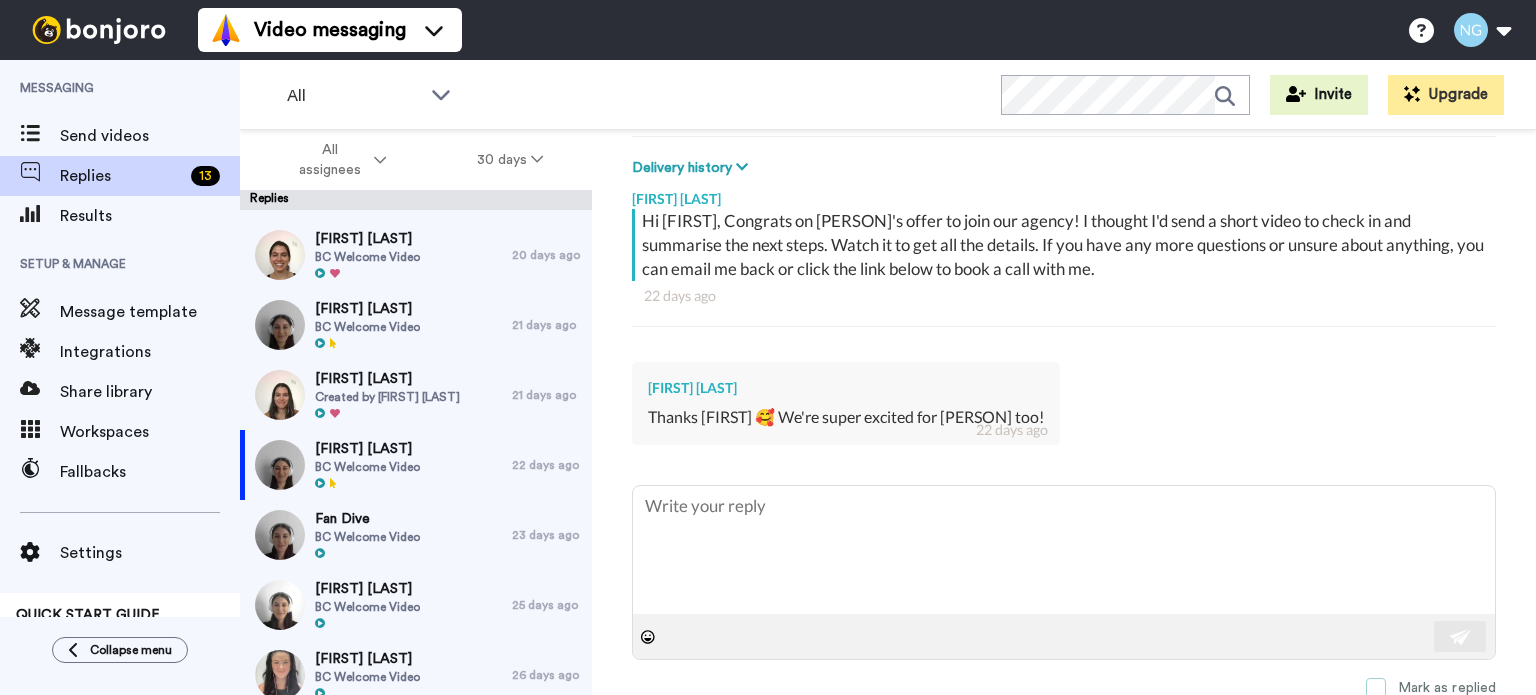 click at bounding box center (1376, 688) 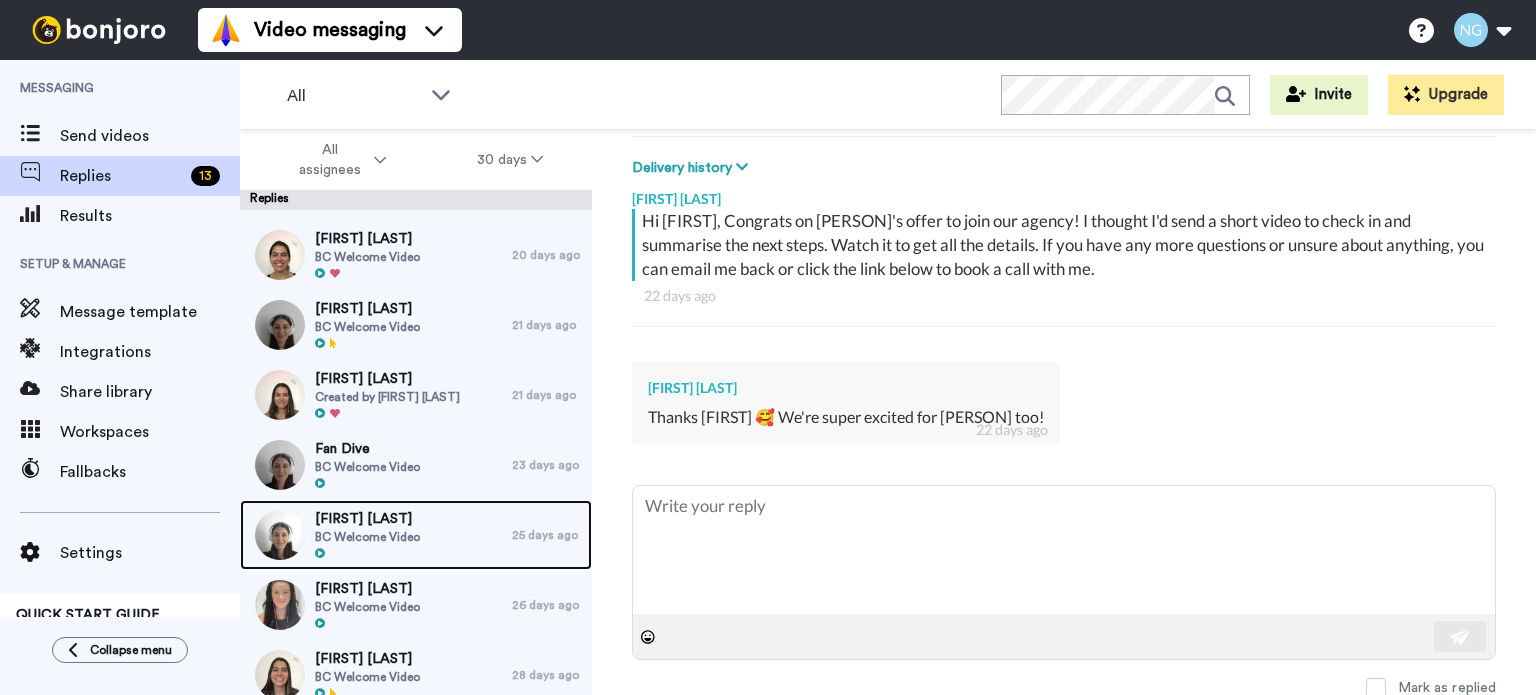 click at bounding box center [367, 554] 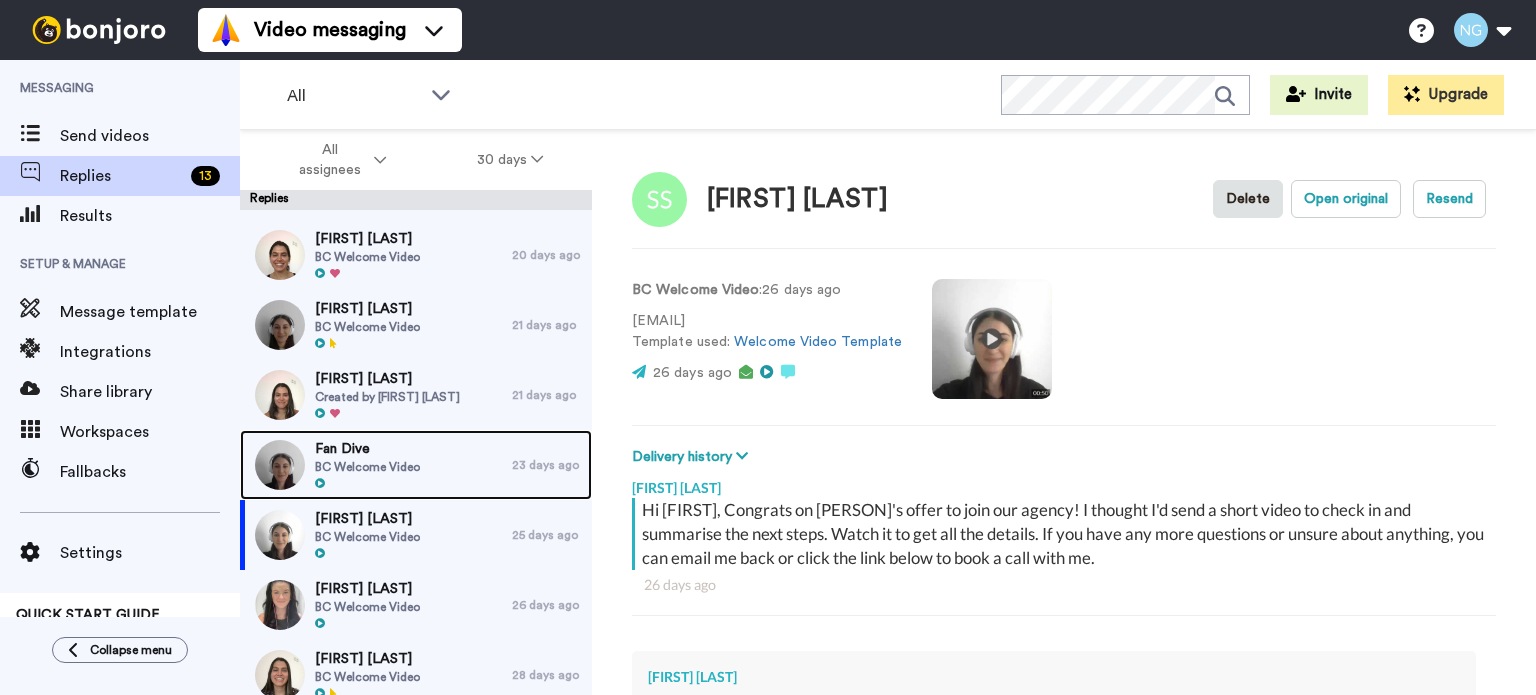 click on "BC Welcome Video" at bounding box center (367, 467) 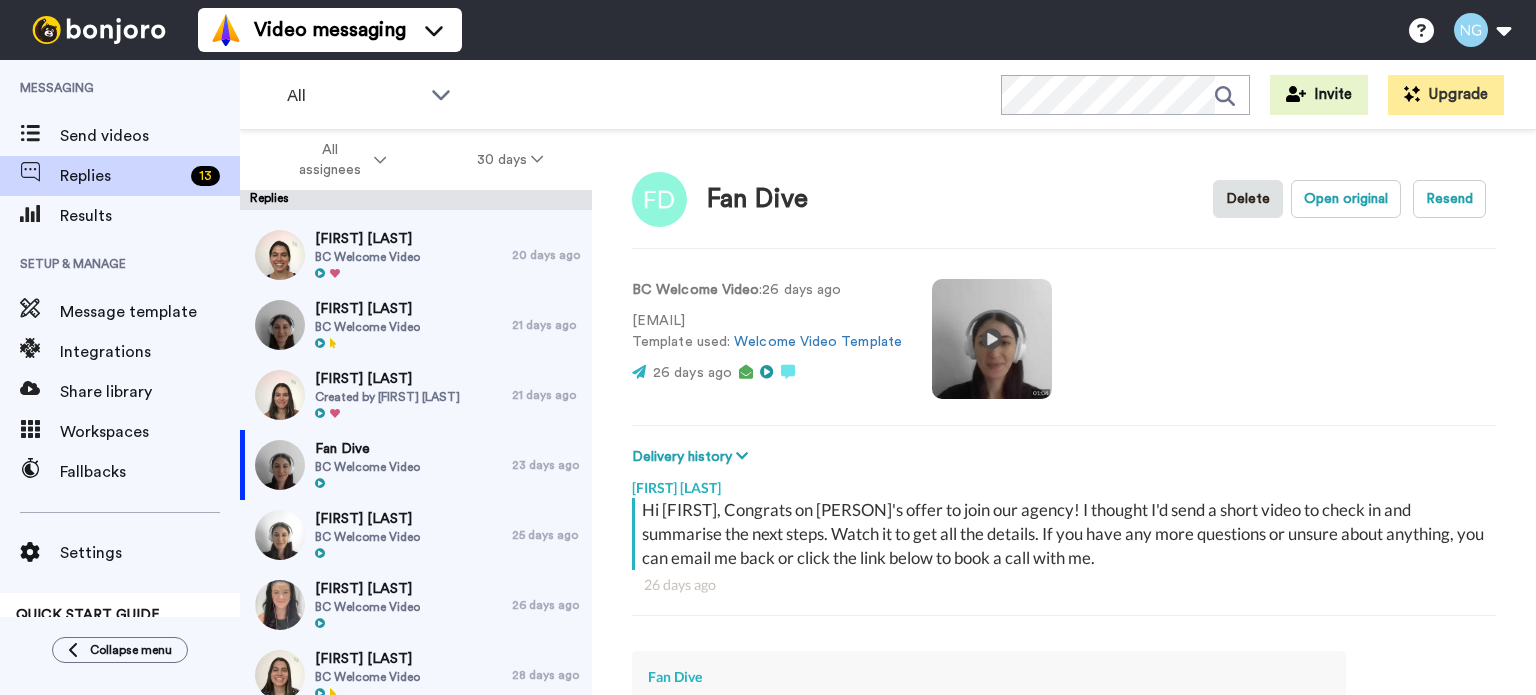 scroll, scrollTop: 289, scrollLeft: 0, axis: vertical 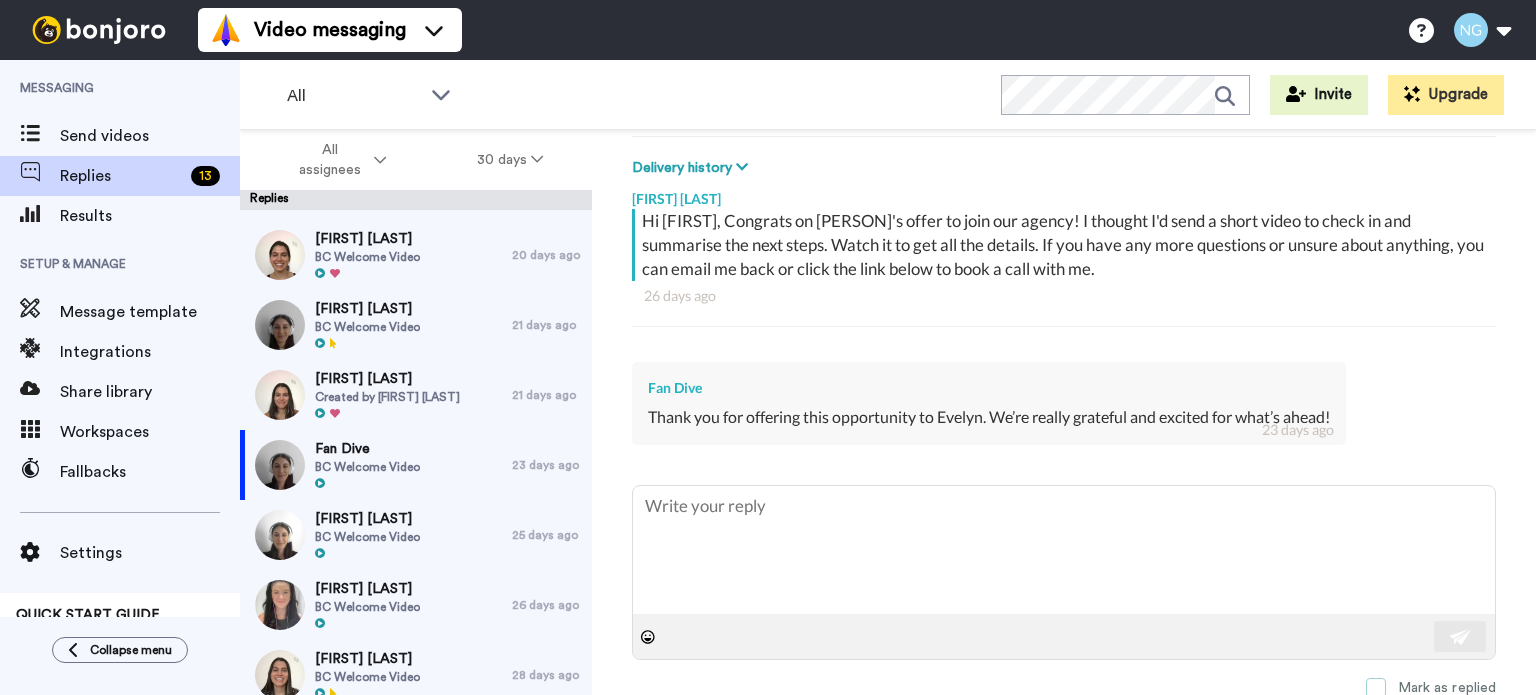 click at bounding box center [1376, 688] 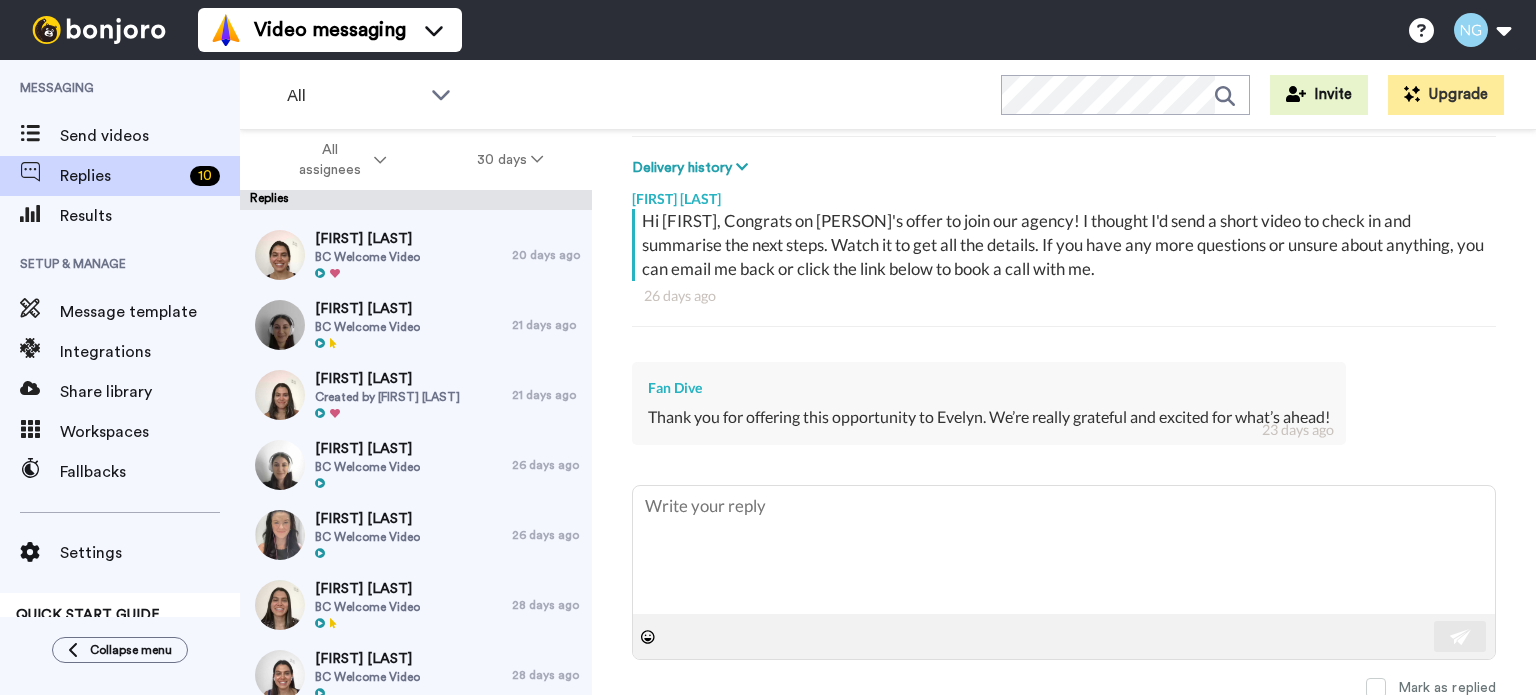 type on "x" 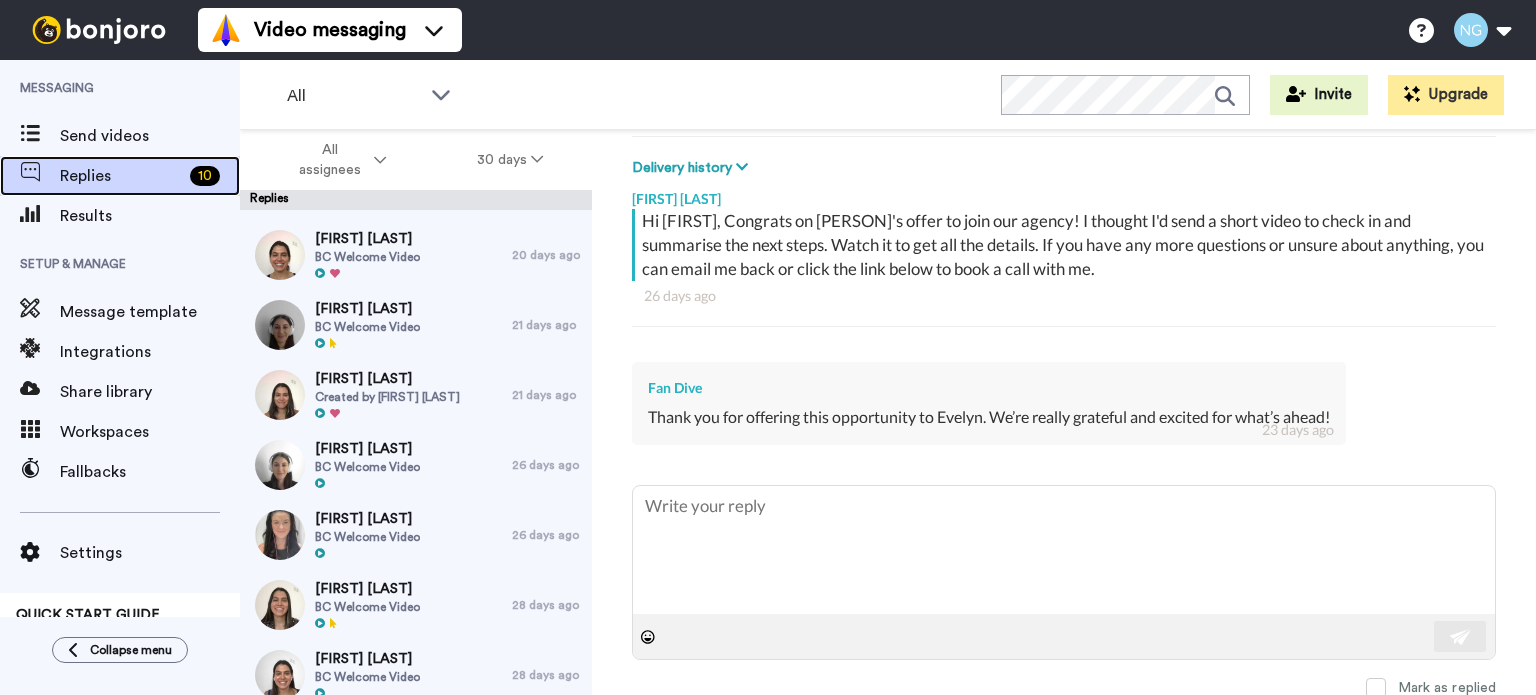 click on "Replies 10" at bounding box center (120, 176) 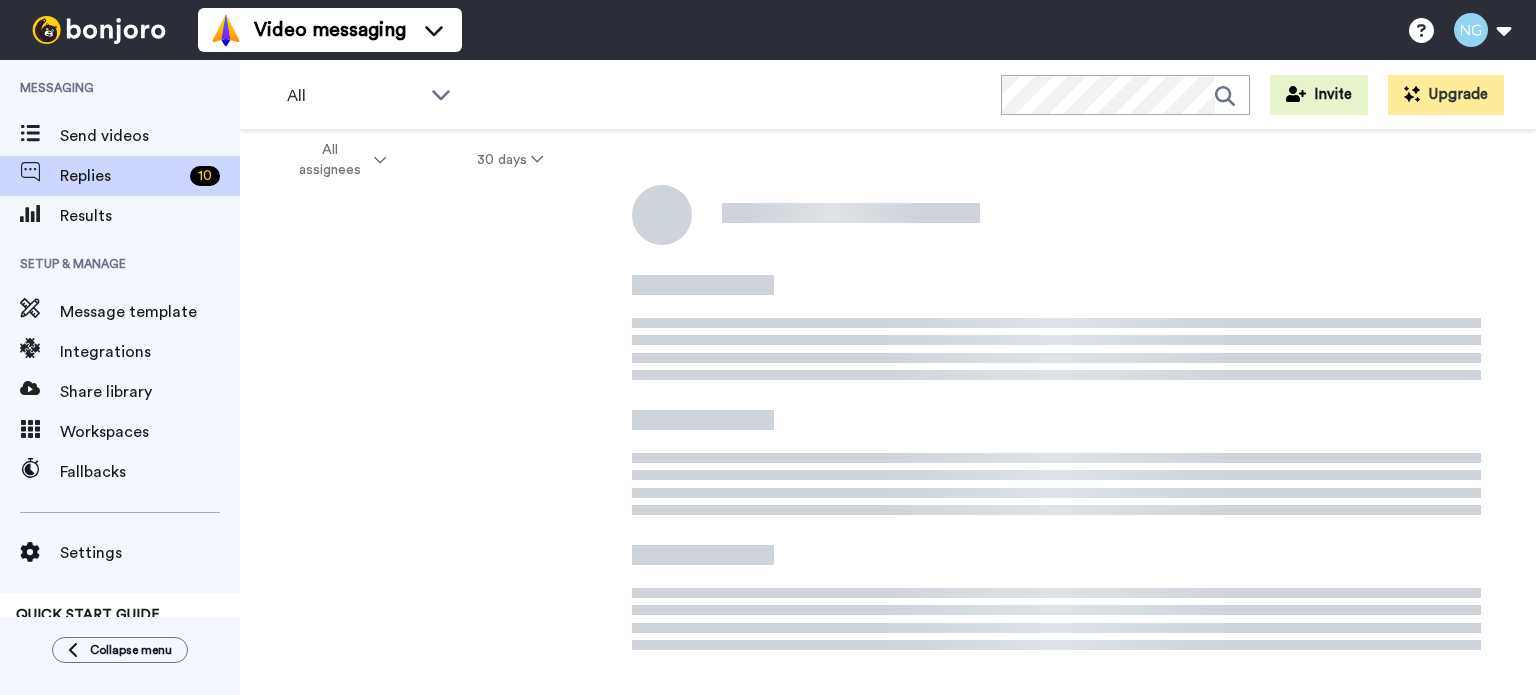 scroll, scrollTop: 0, scrollLeft: 0, axis: both 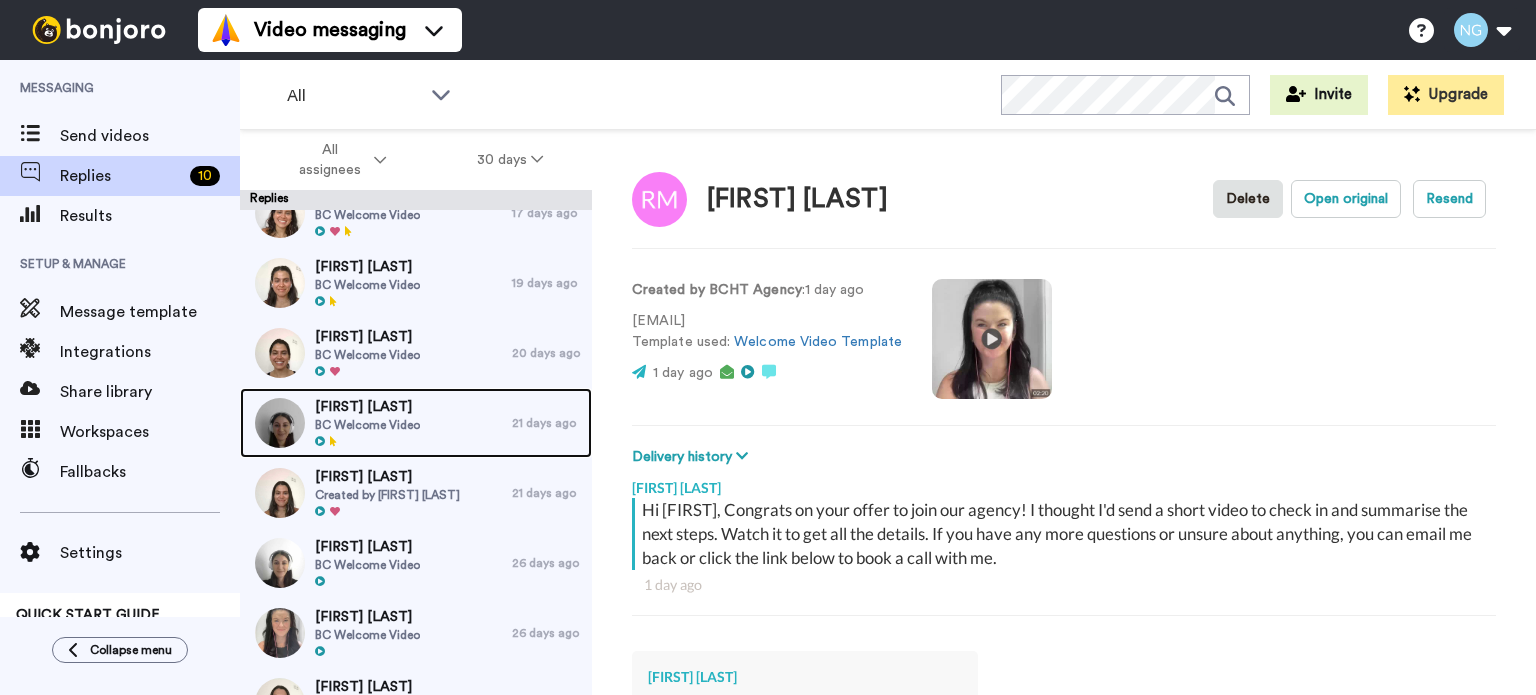 click on "BC Welcome Video" at bounding box center [367, 425] 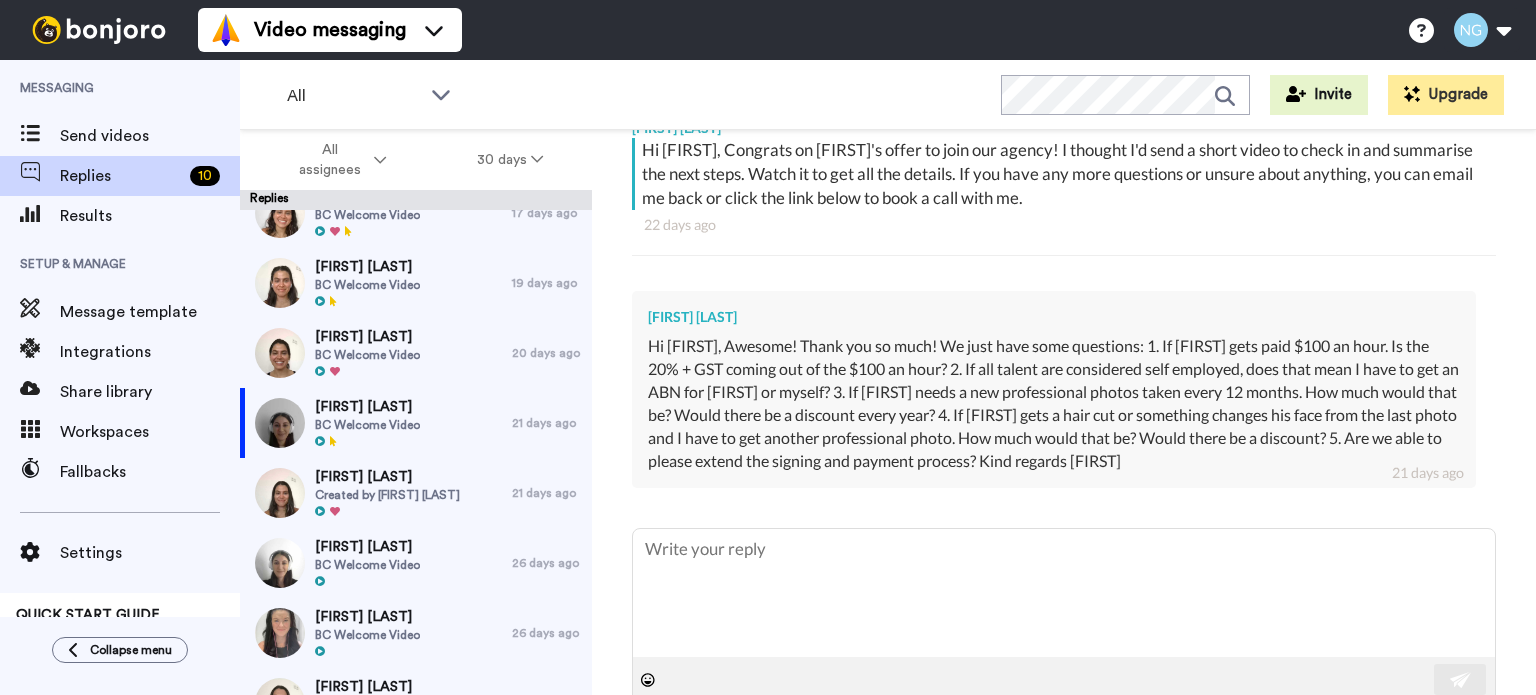 scroll, scrollTop: 404, scrollLeft: 0, axis: vertical 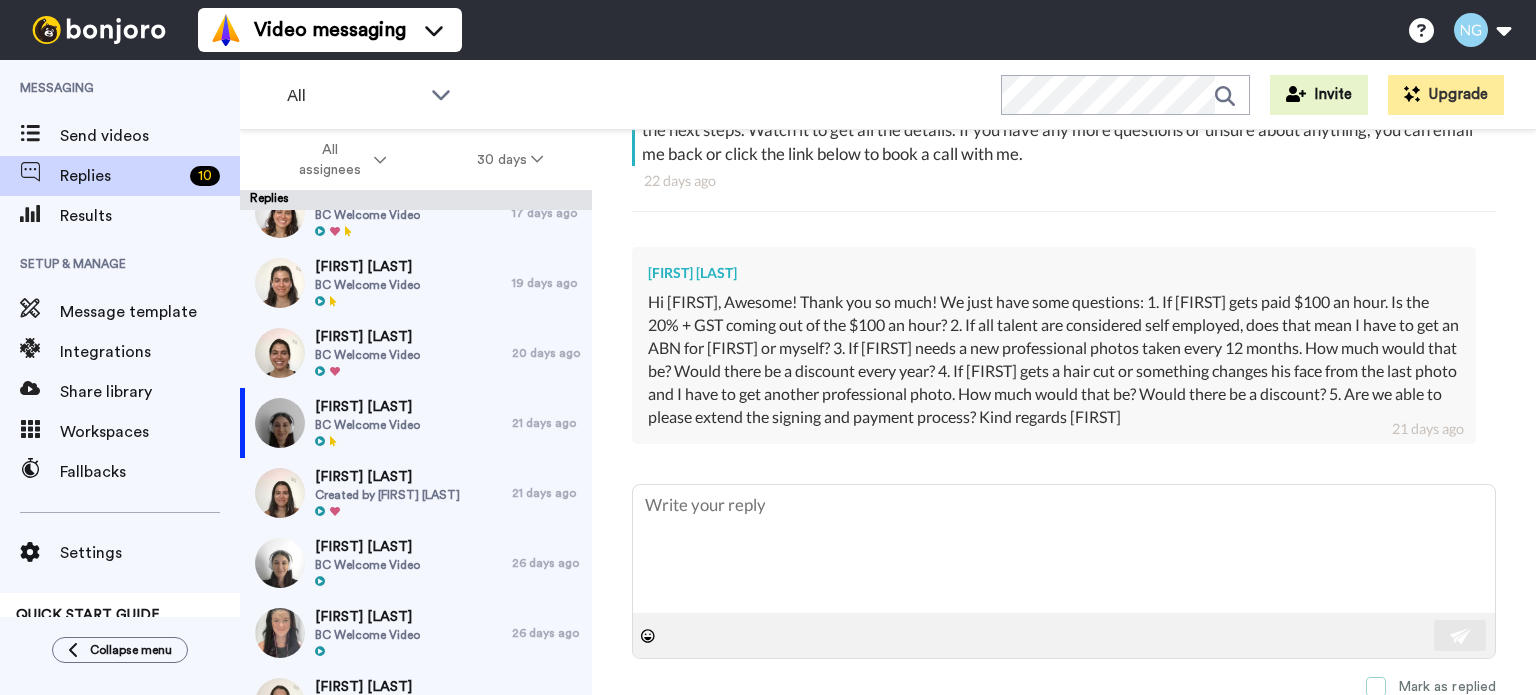 click at bounding box center [1376, 687] 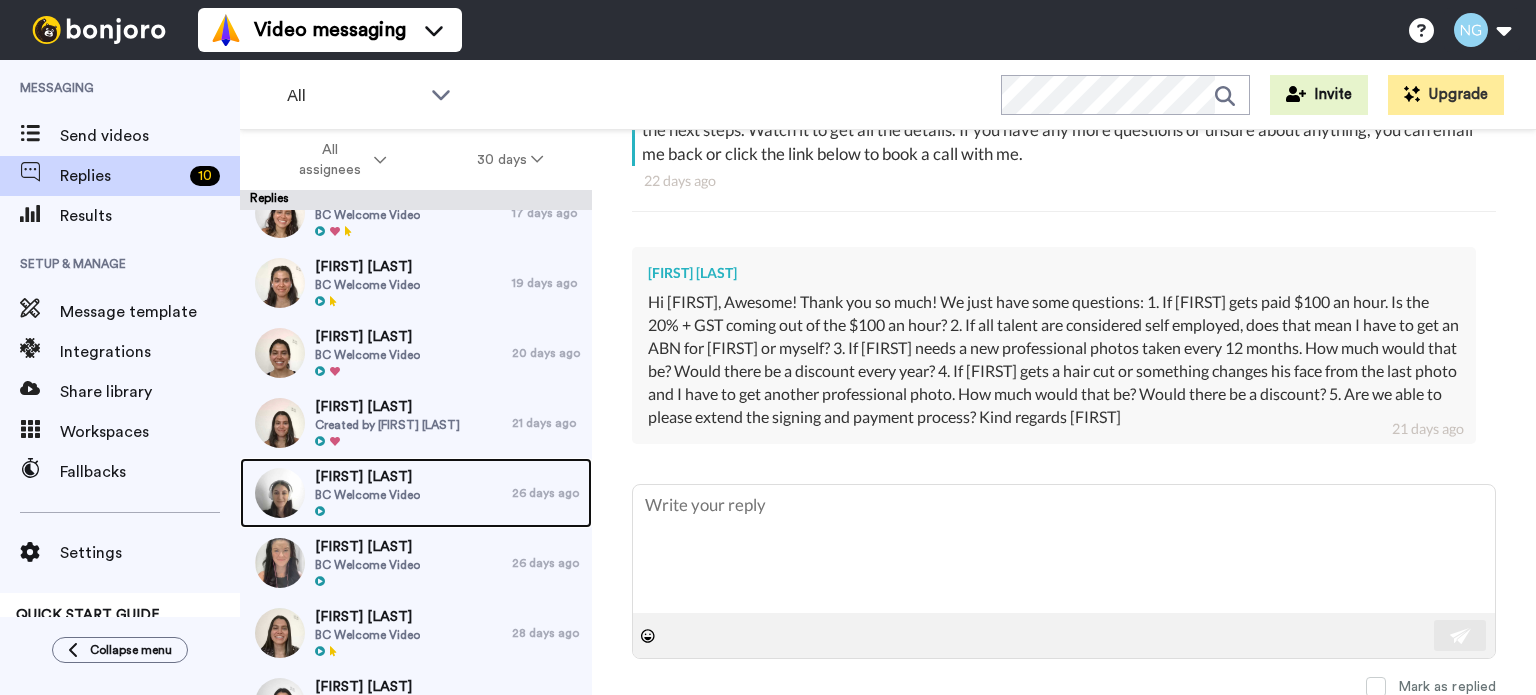 click on "BC Welcome Video" at bounding box center (367, 495) 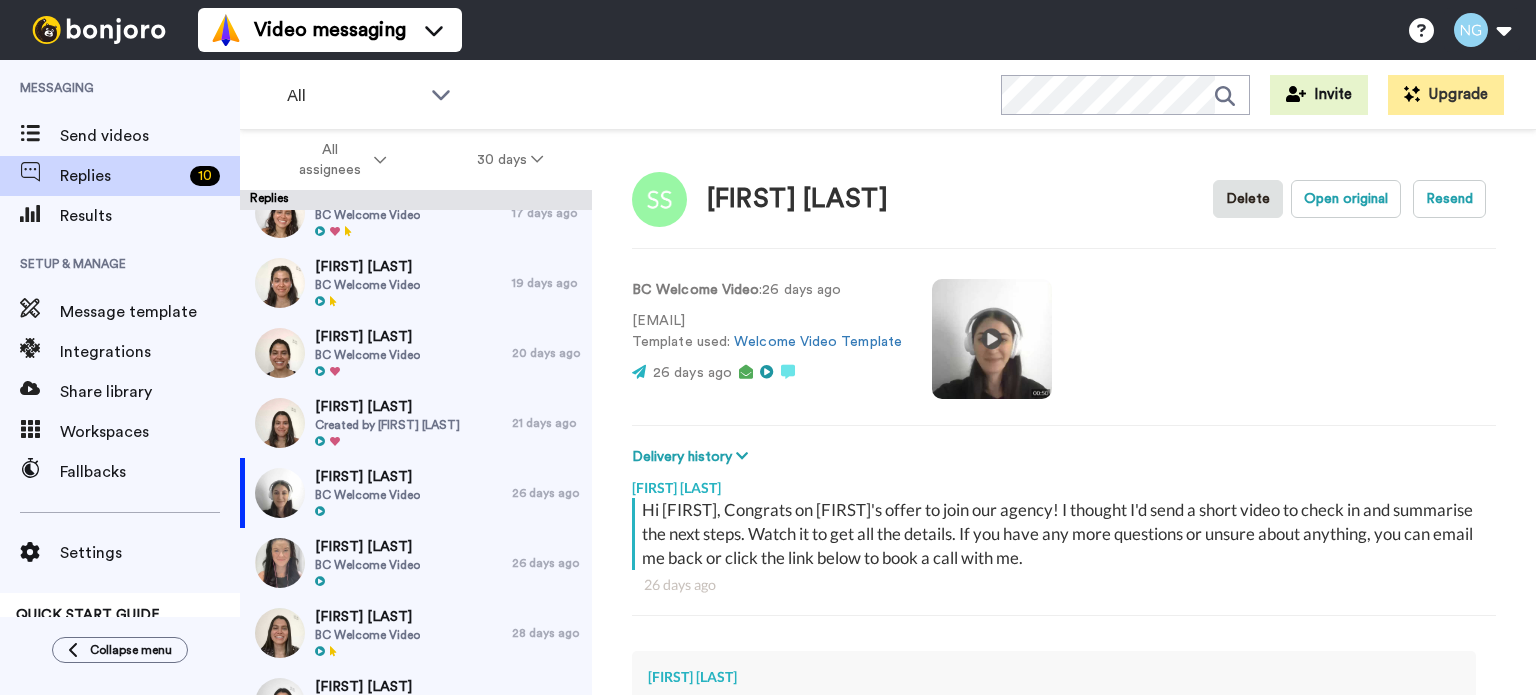 scroll, scrollTop: 312, scrollLeft: 0, axis: vertical 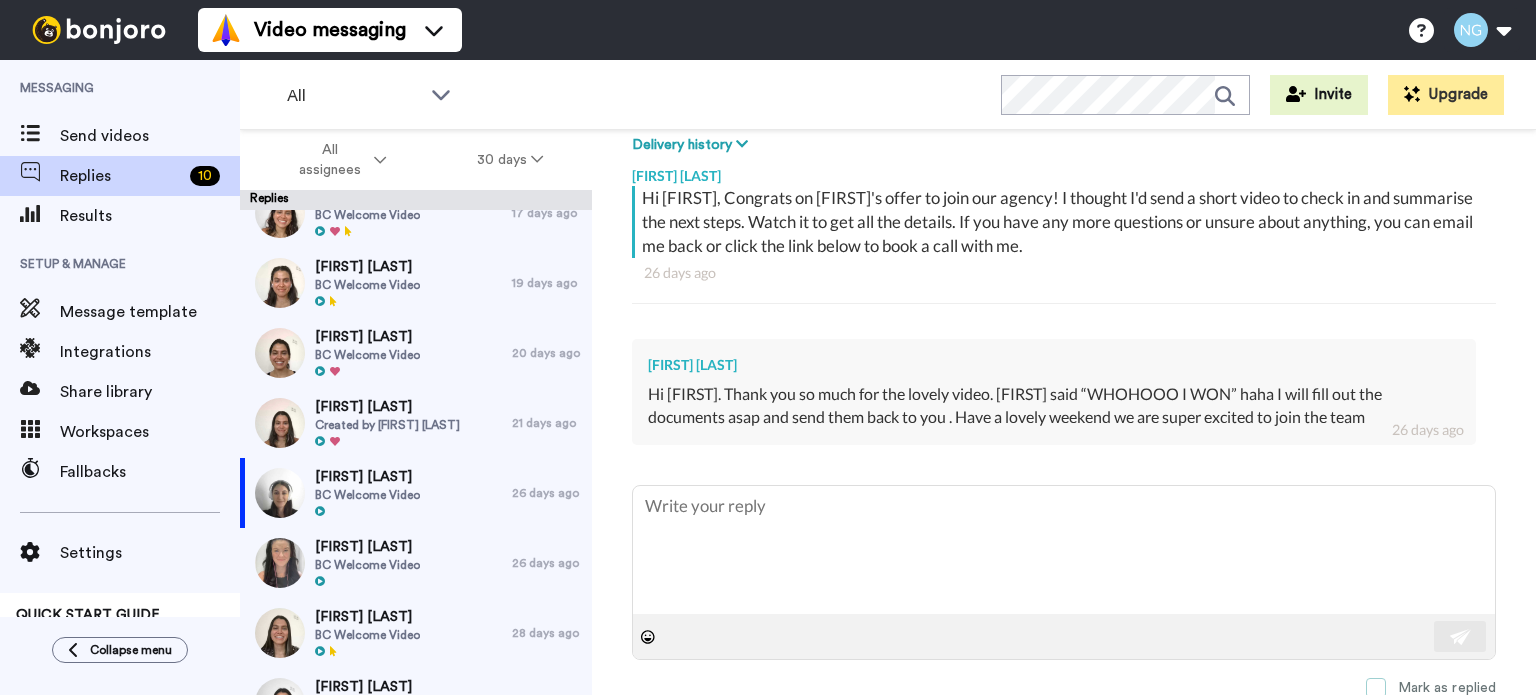 click at bounding box center (1376, 688) 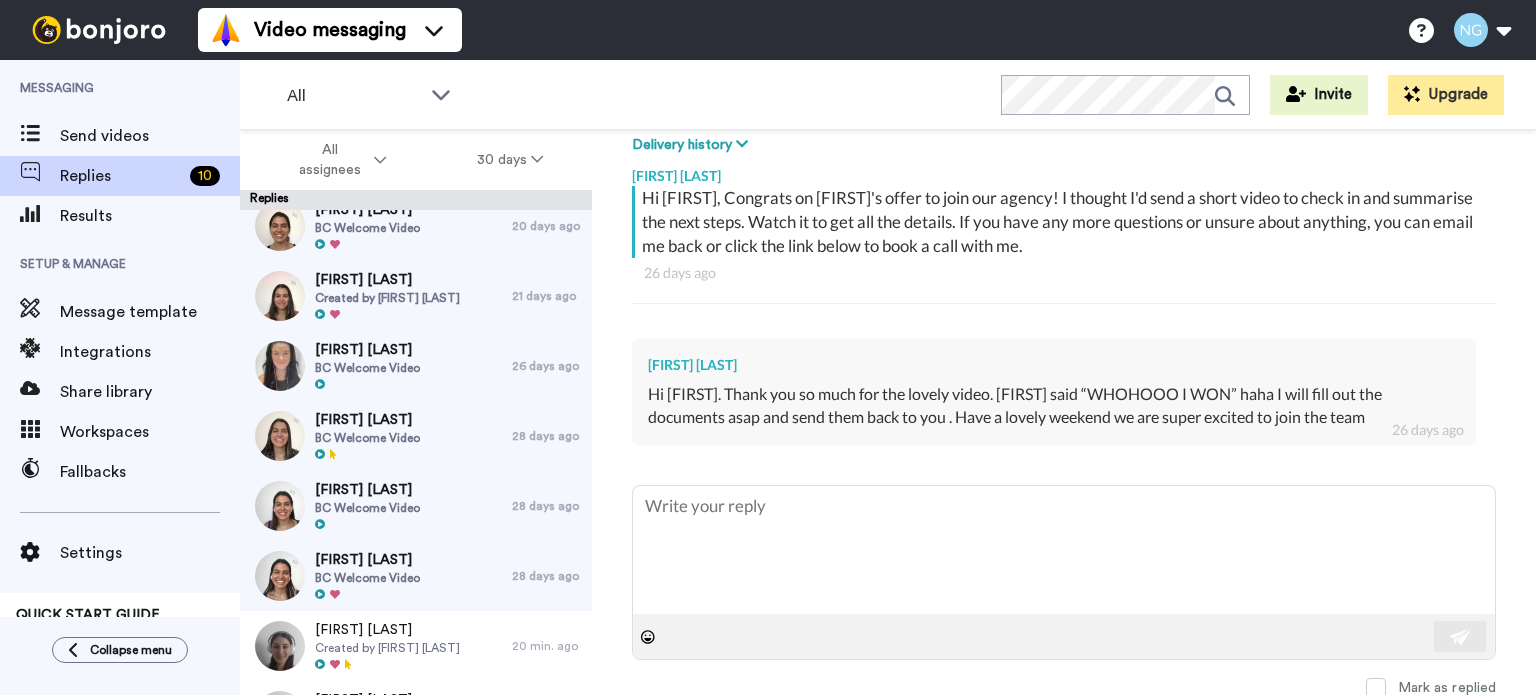 scroll, scrollTop: 1000, scrollLeft: 0, axis: vertical 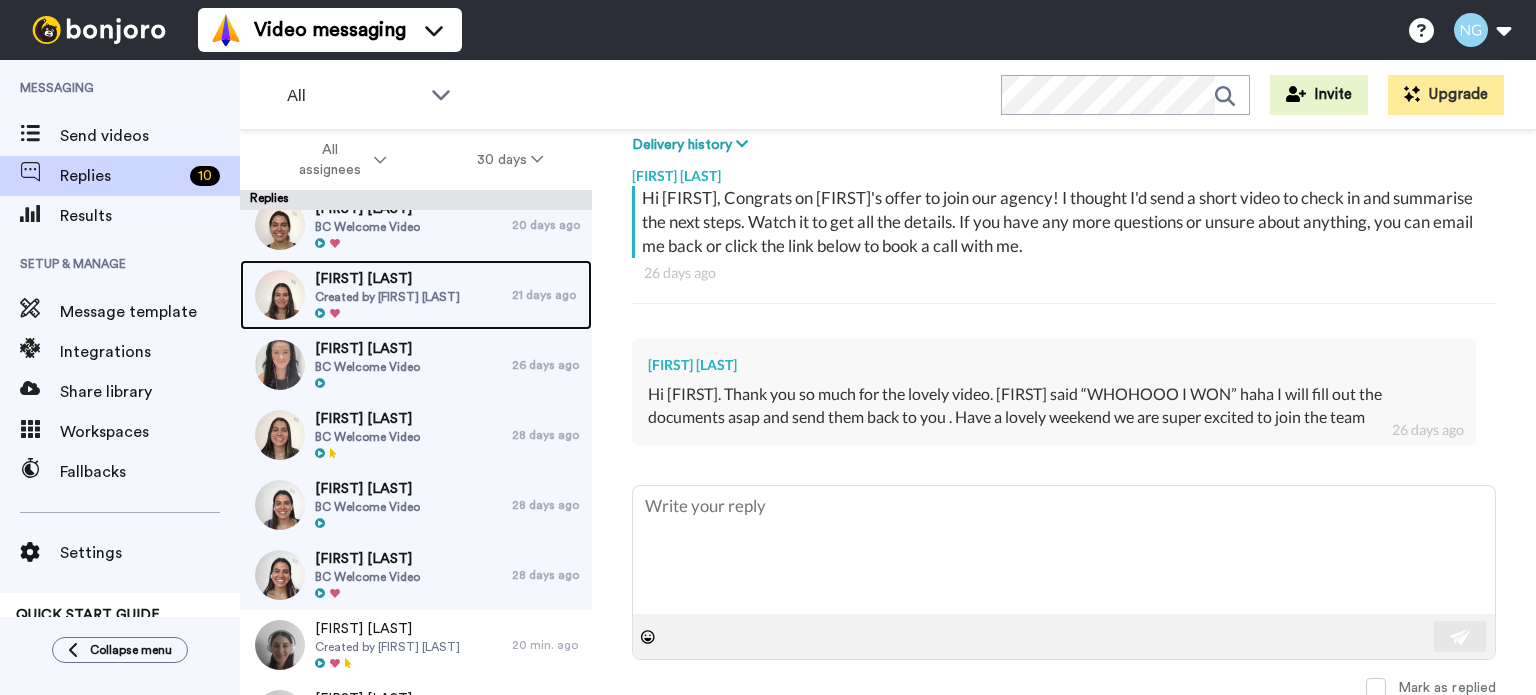 click on "Created by Ela Guclu" at bounding box center (387, 297) 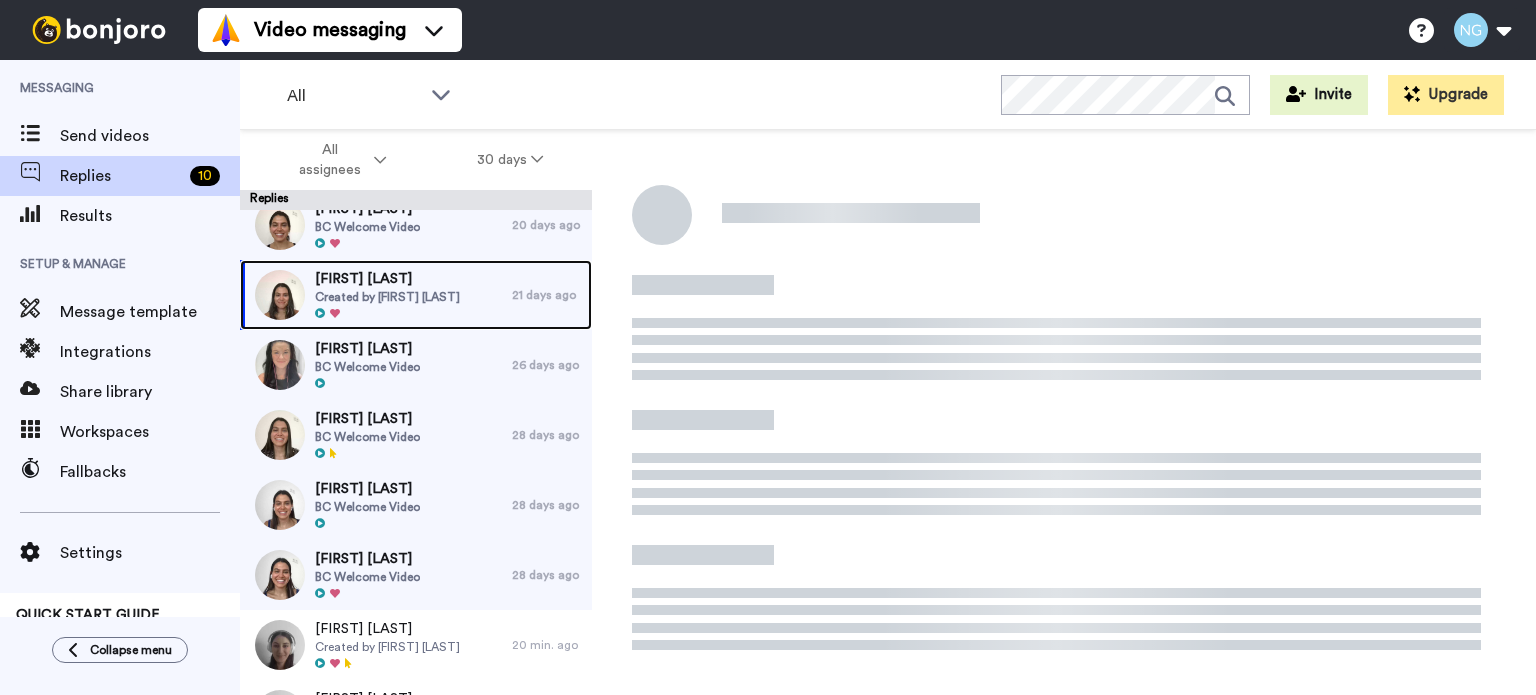 scroll, scrollTop: 0, scrollLeft: 0, axis: both 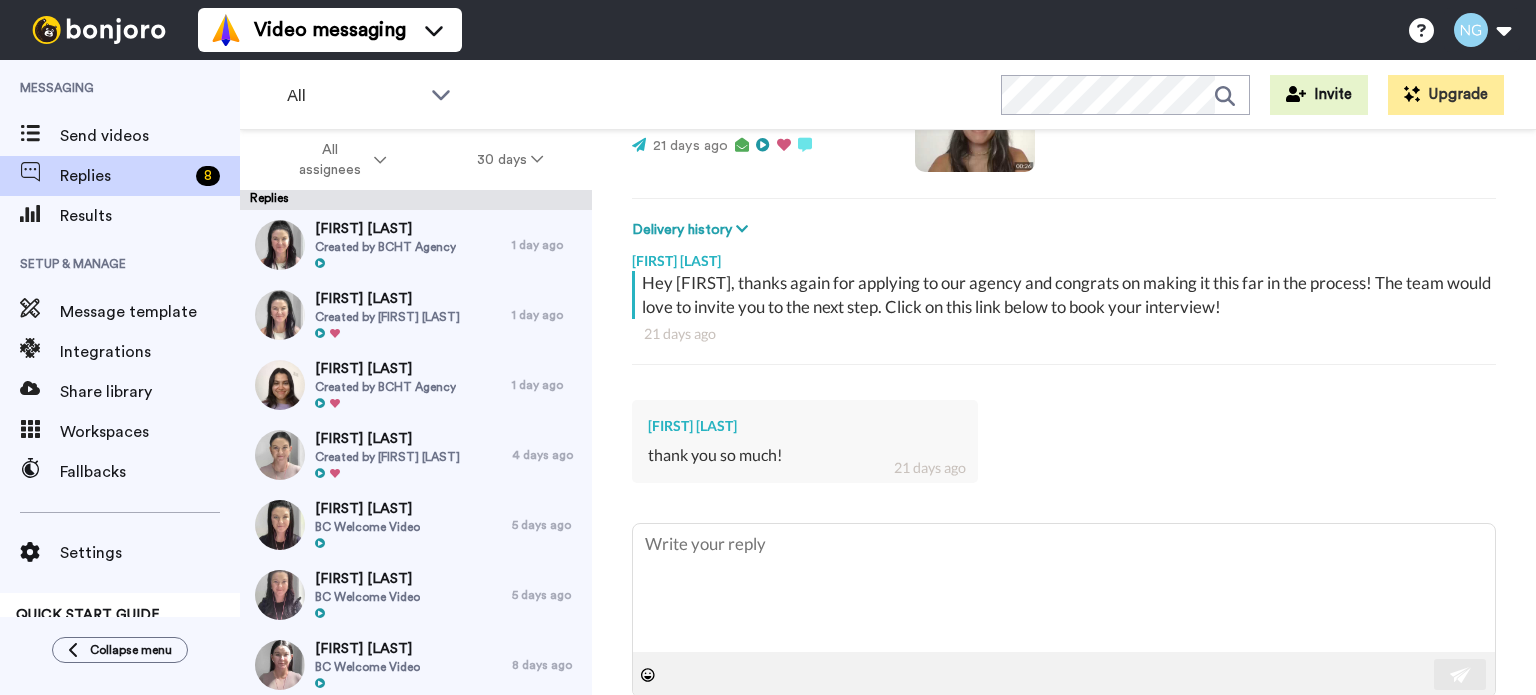 click at bounding box center (99, 30) 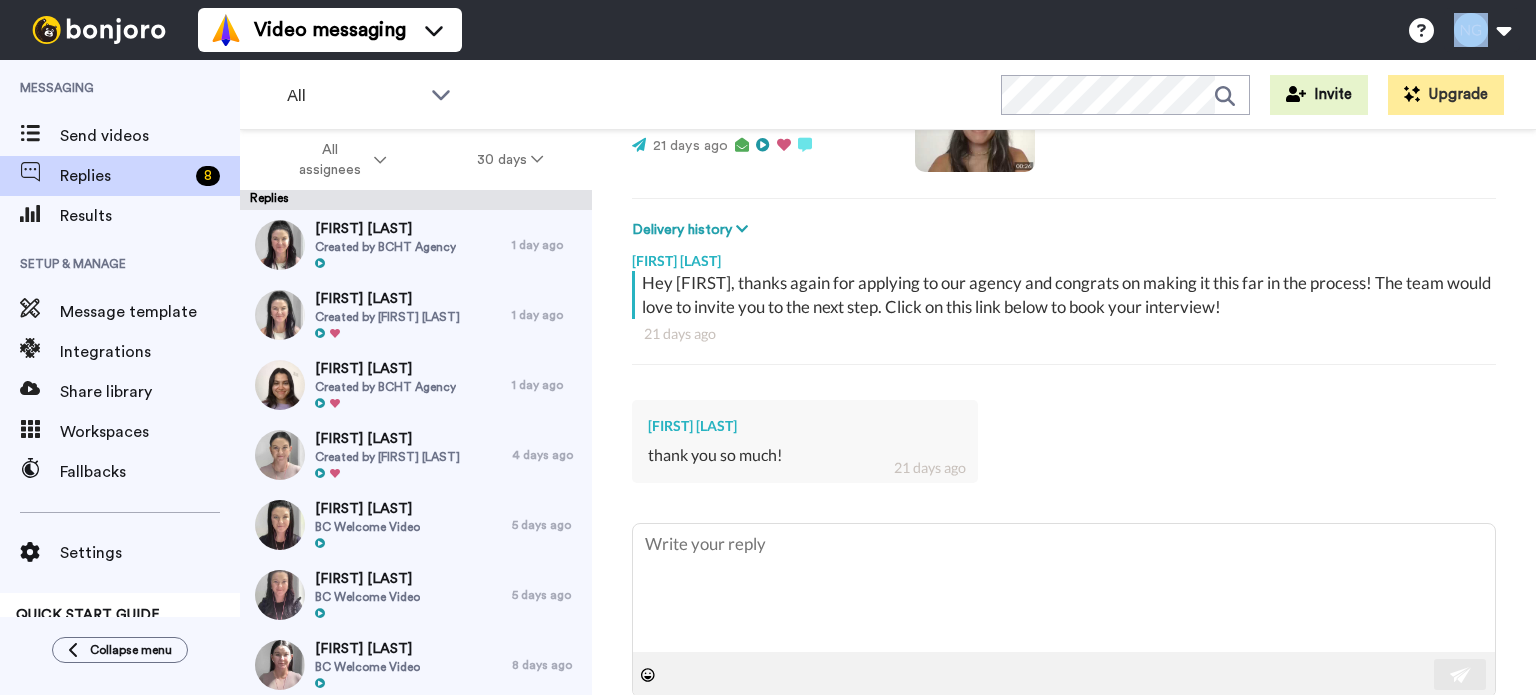 click at bounding box center (99, 30) 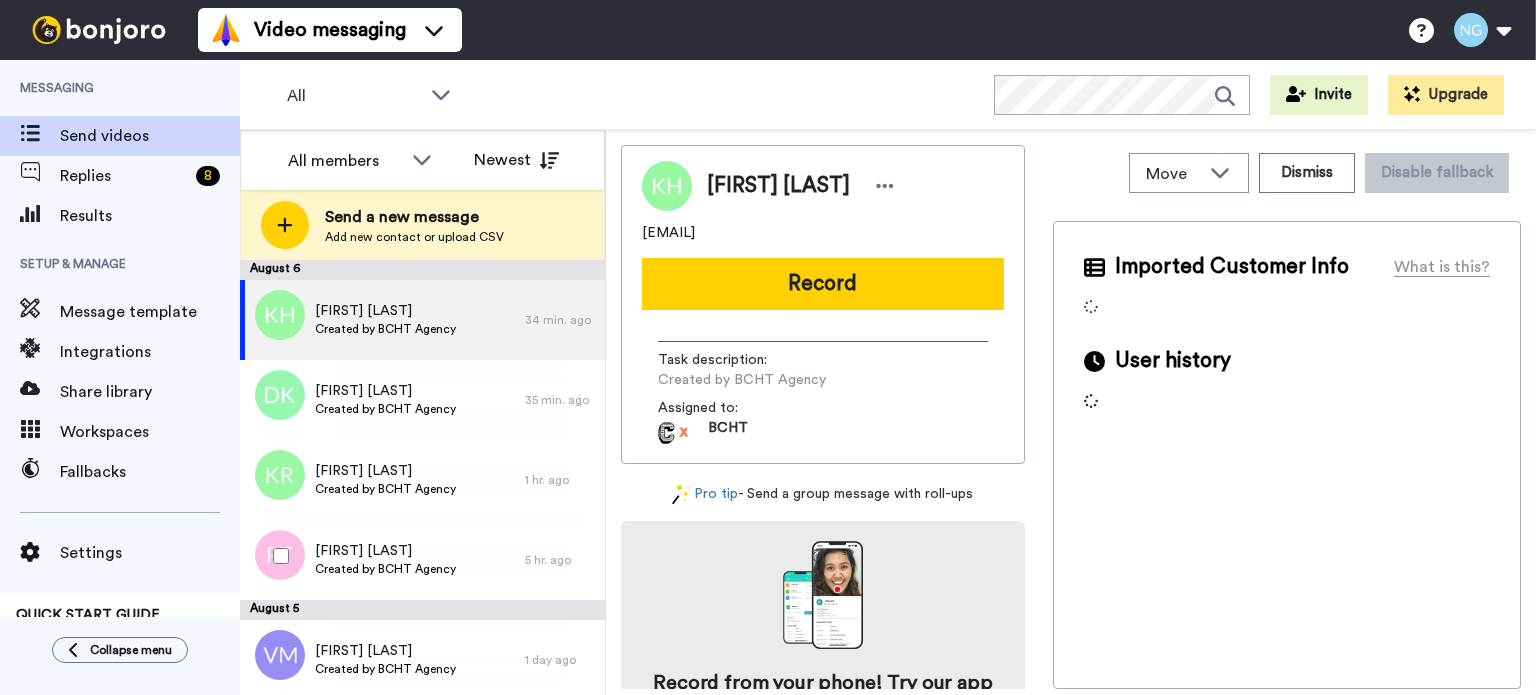 scroll, scrollTop: 0, scrollLeft: 0, axis: both 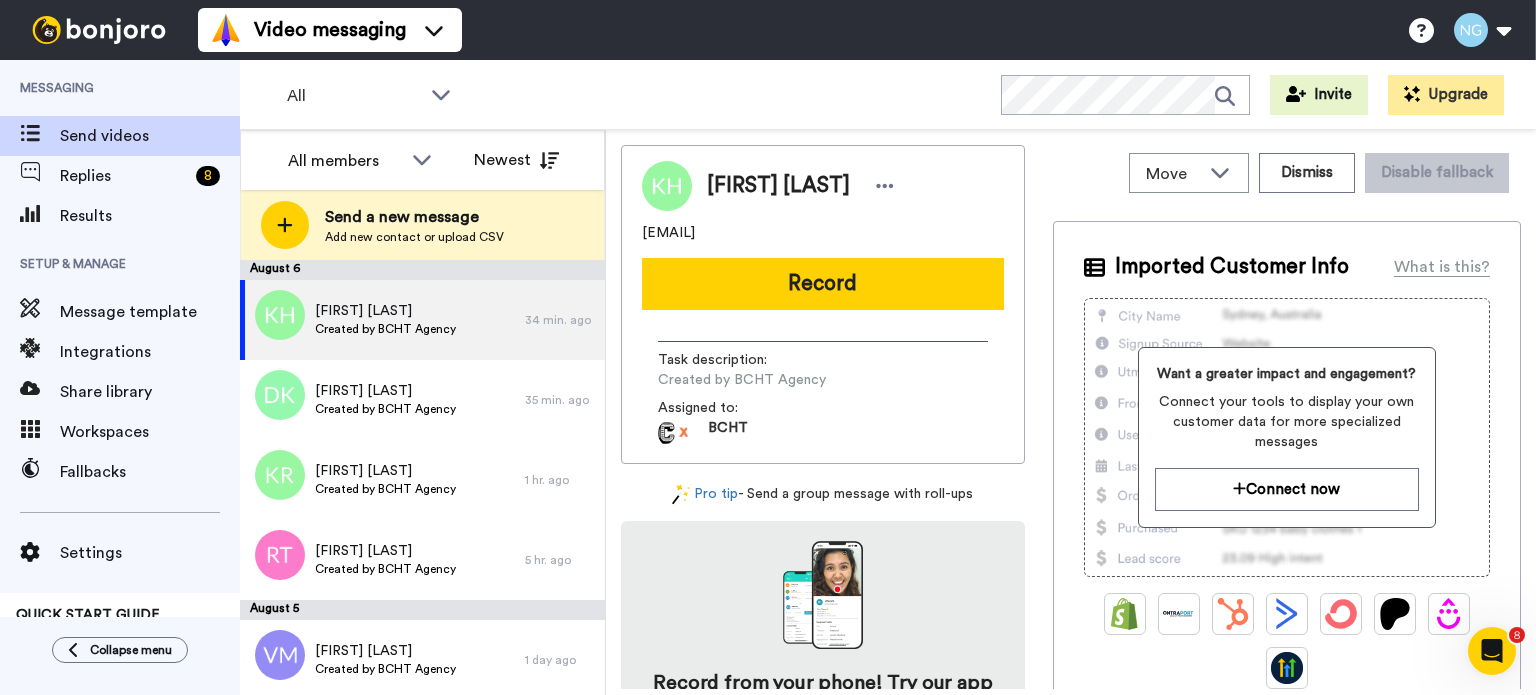 click at bounding box center [99, 30] 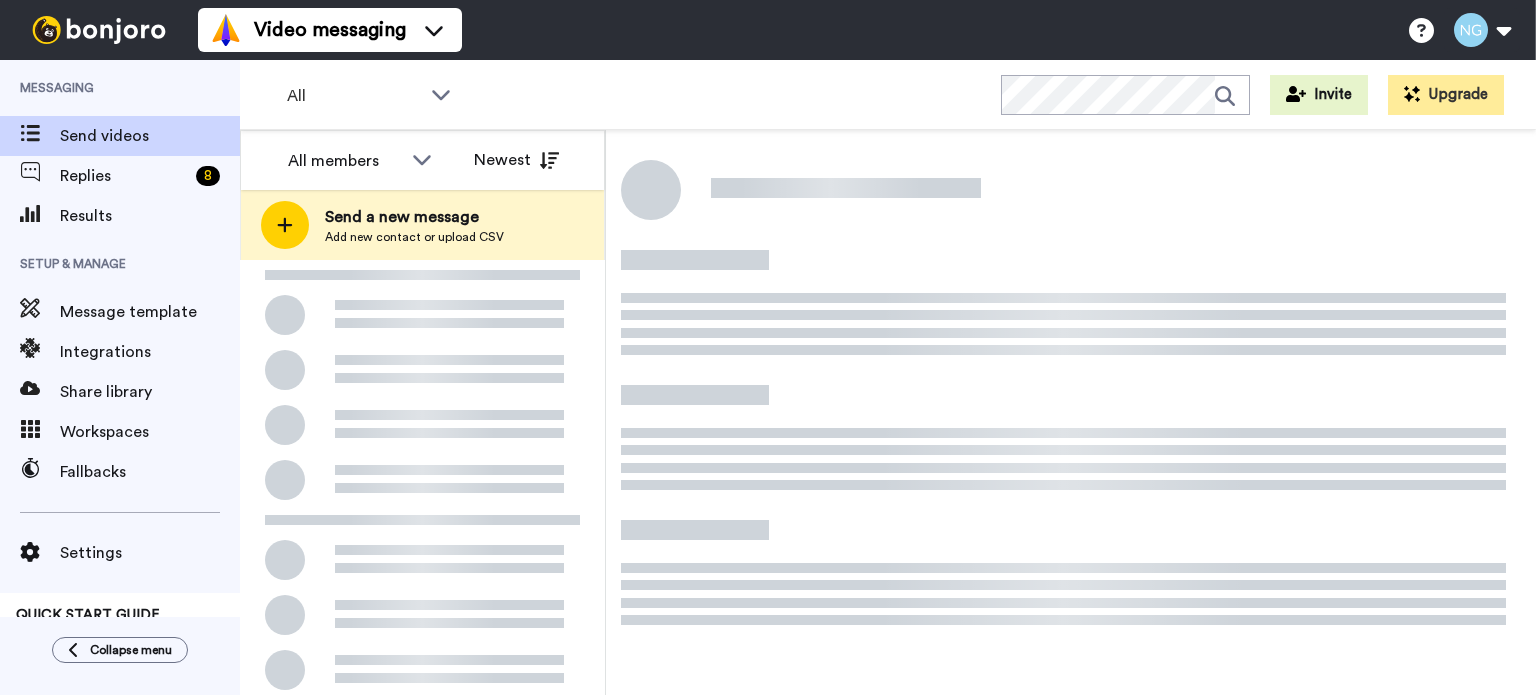 scroll, scrollTop: 0, scrollLeft: 0, axis: both 